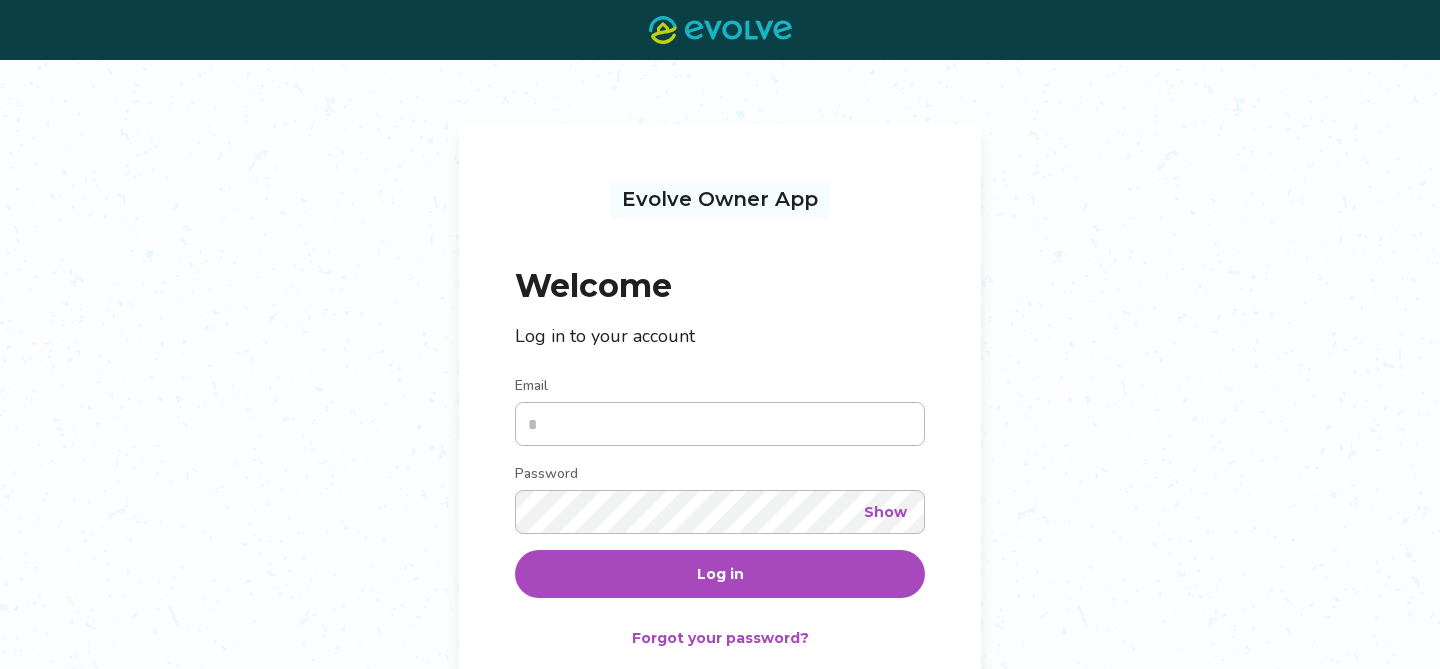 scroll, scrollTop: 0, scrollLeft: 0, axis: both 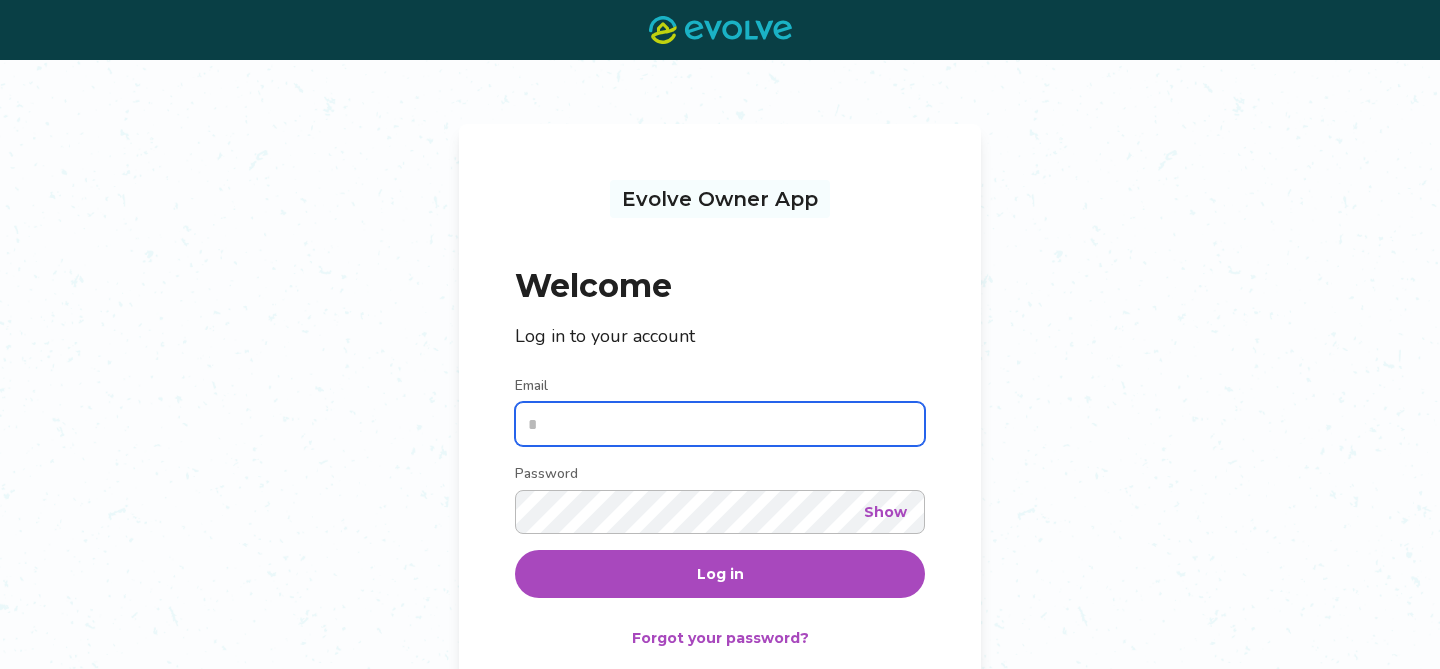 click on "Log in" at bounding box center (720, 574) 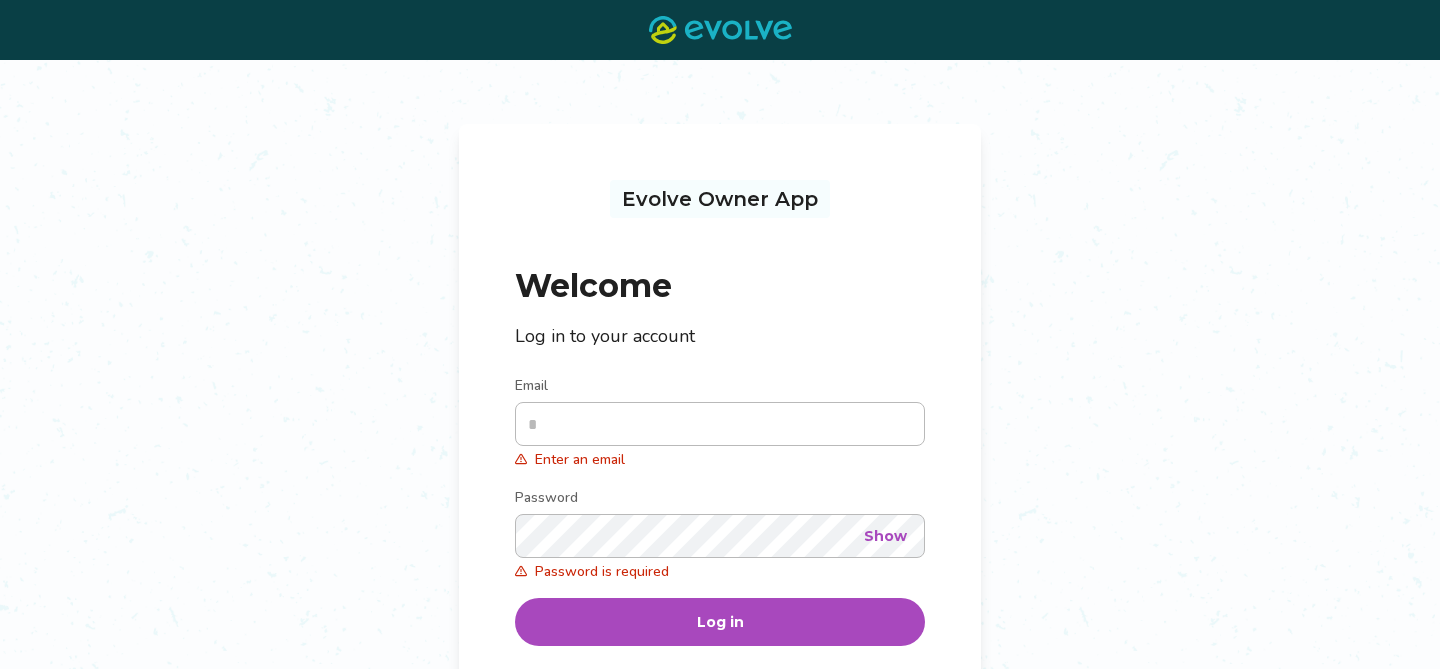 click on "Evolve Owner App Welcome Log in to your account Email   Enter an email Password   Show Password is required Log in Forgot your password? Not an Evolve Owner yet?  Learn more" at bounding box center [720, 497] 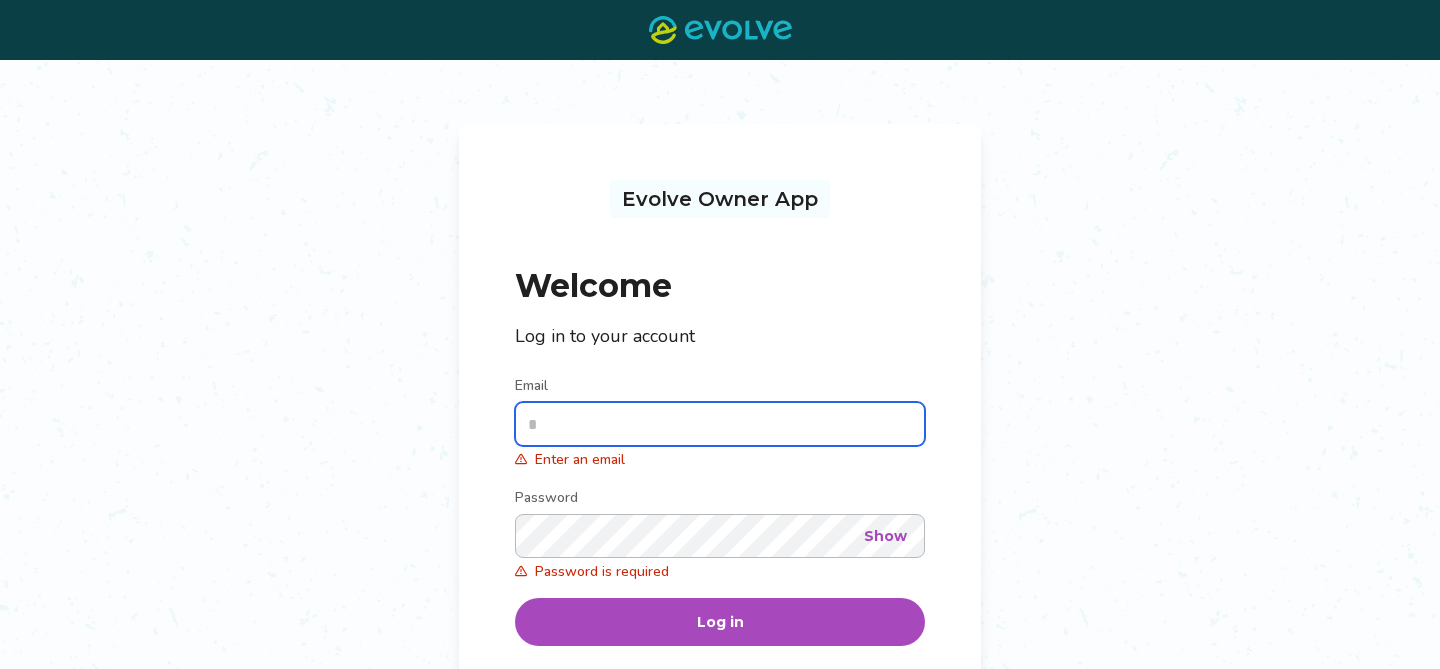 click on "Email" at bounding box center (720, 424) 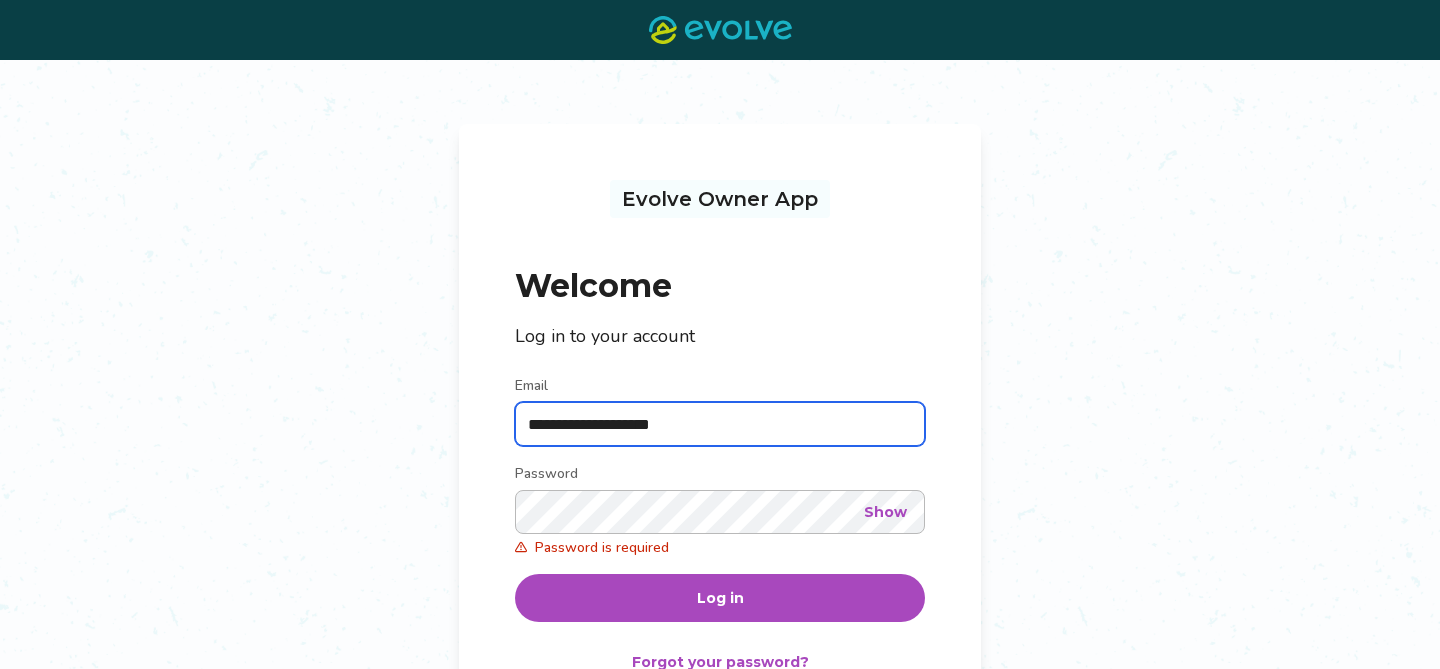 type on "**********" 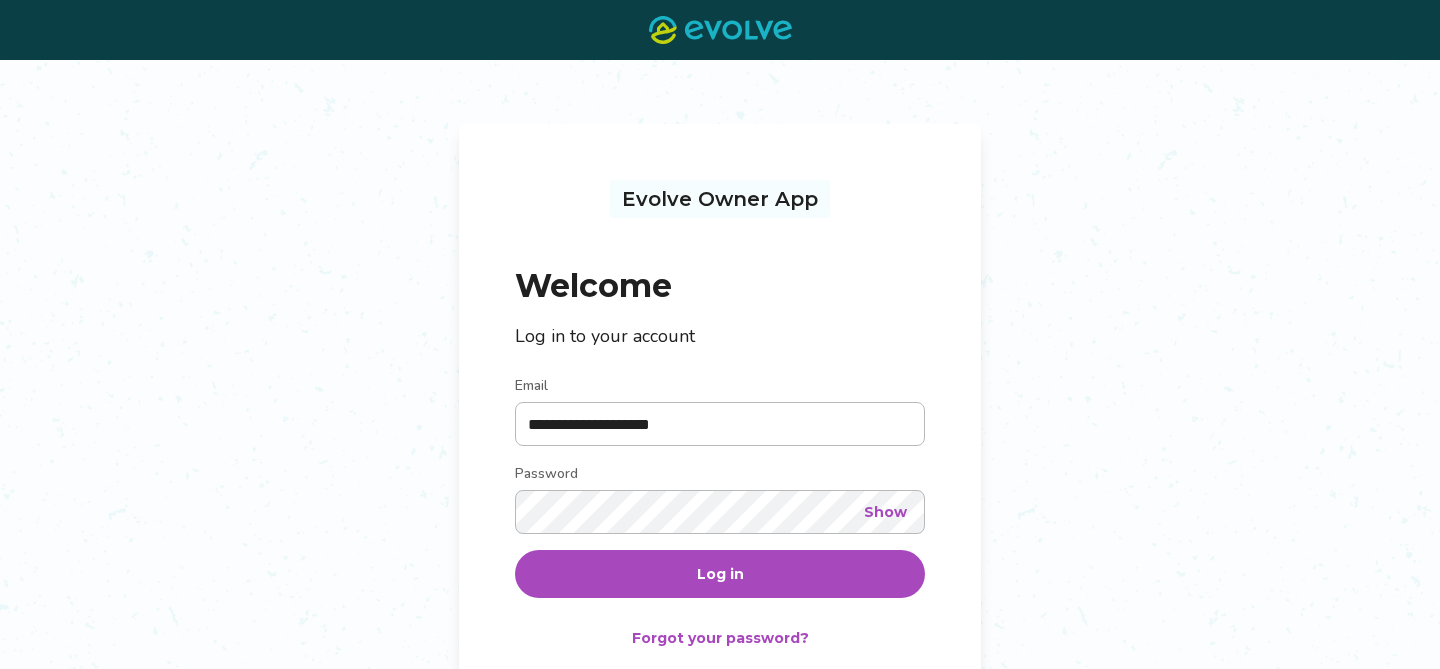 click on "Show" at bounding box center (885, 512) 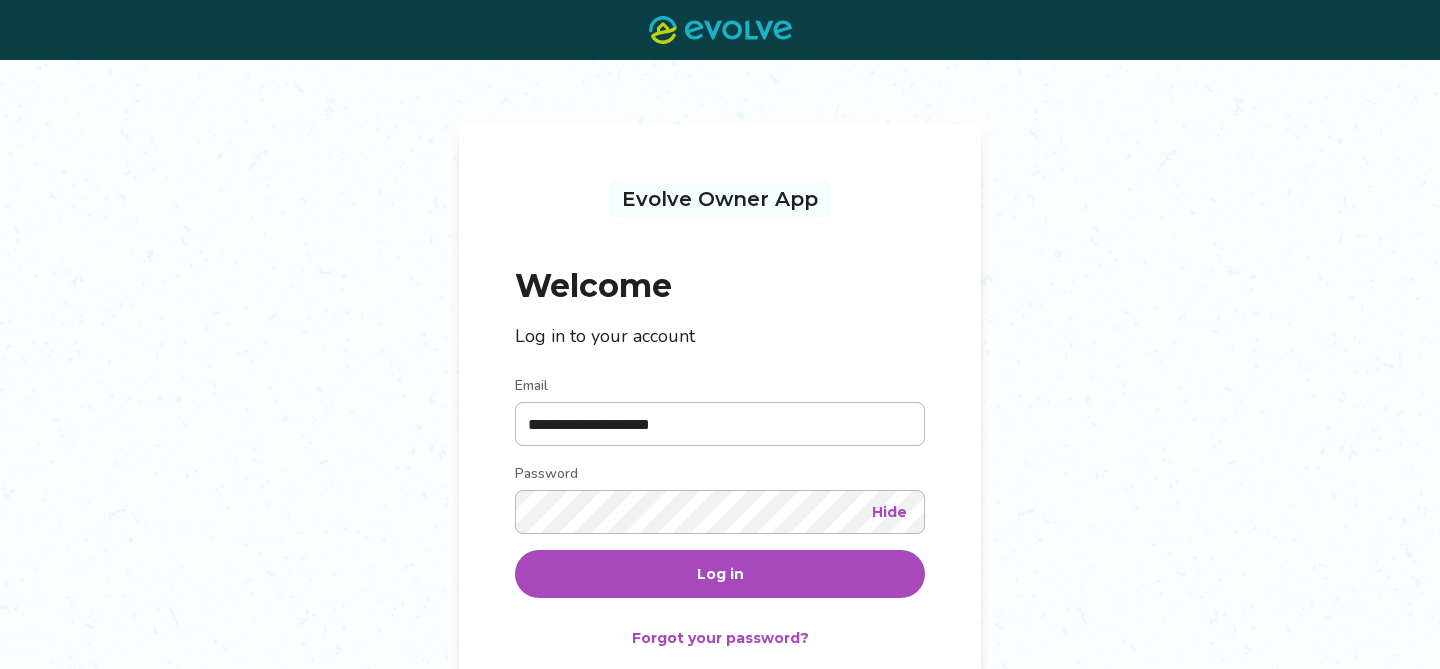 click on "Log in" at bounding box center (720, 574) 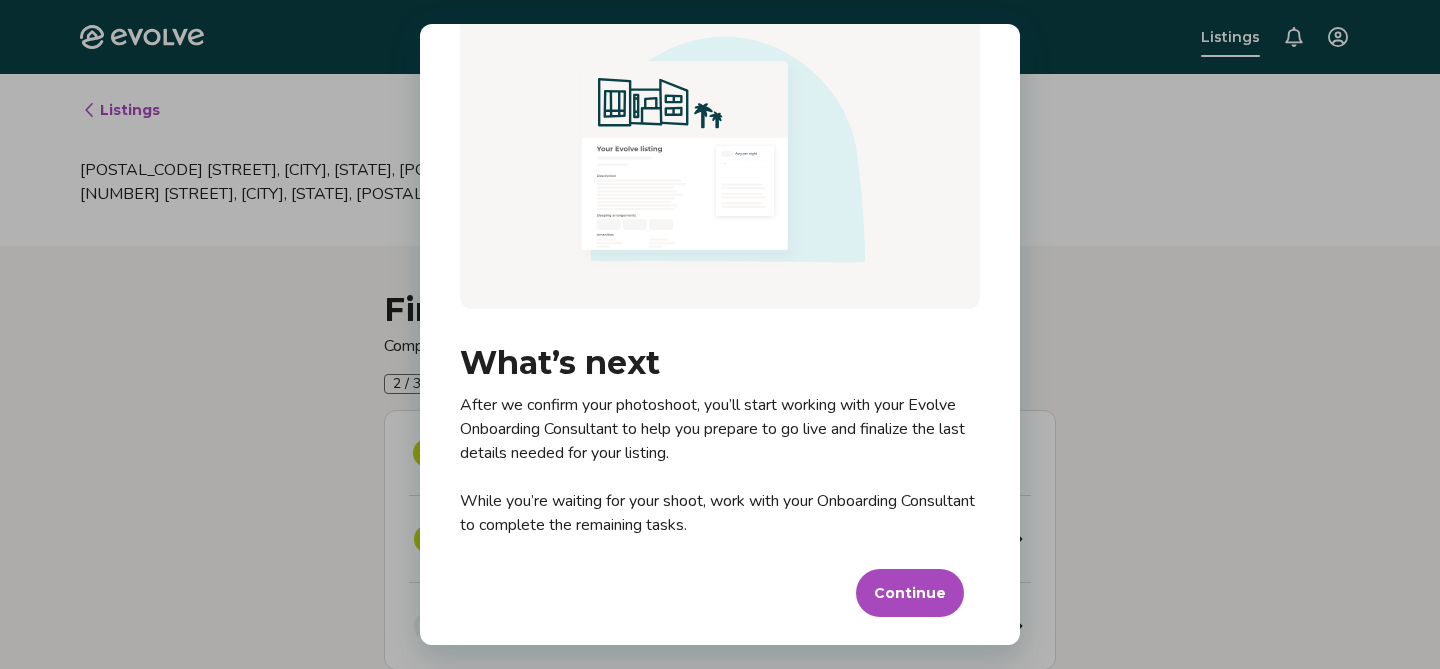 scroll, scrollTop: 72, scrollLeft: 0, axis: vertical 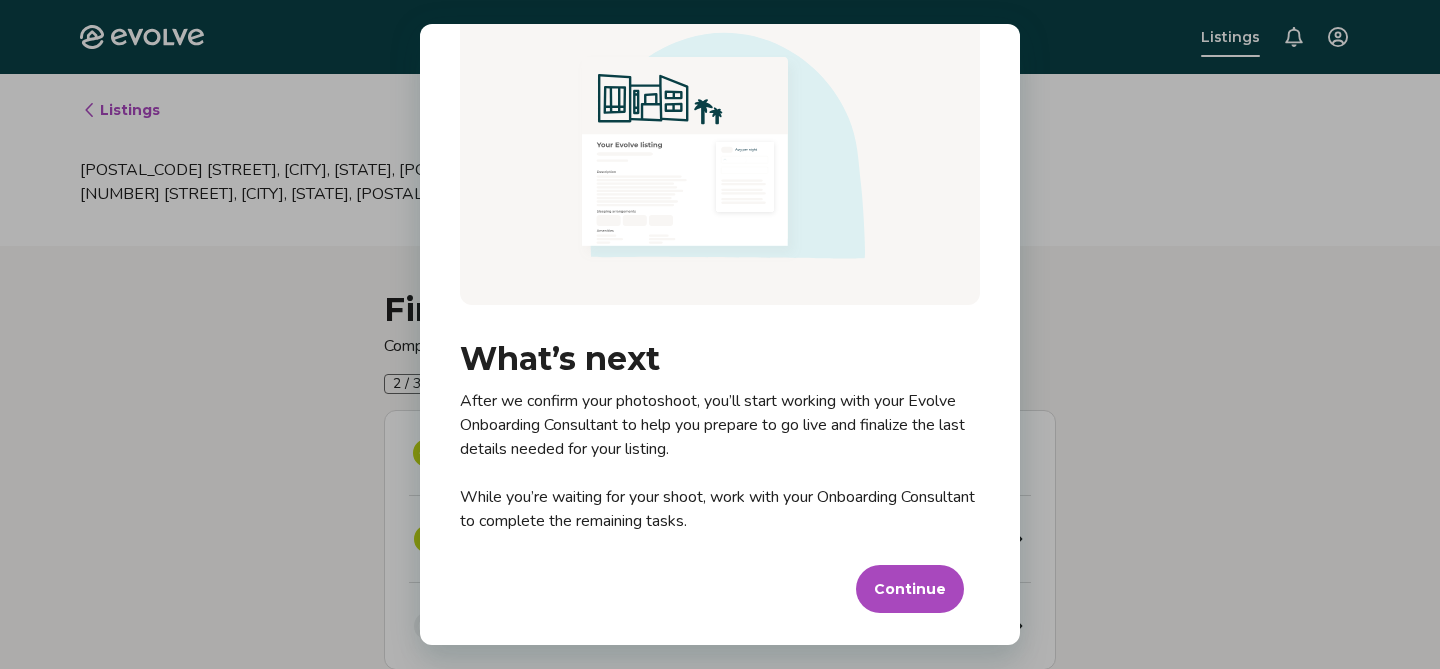 click on "Continue" at bounding box center (910, 589) 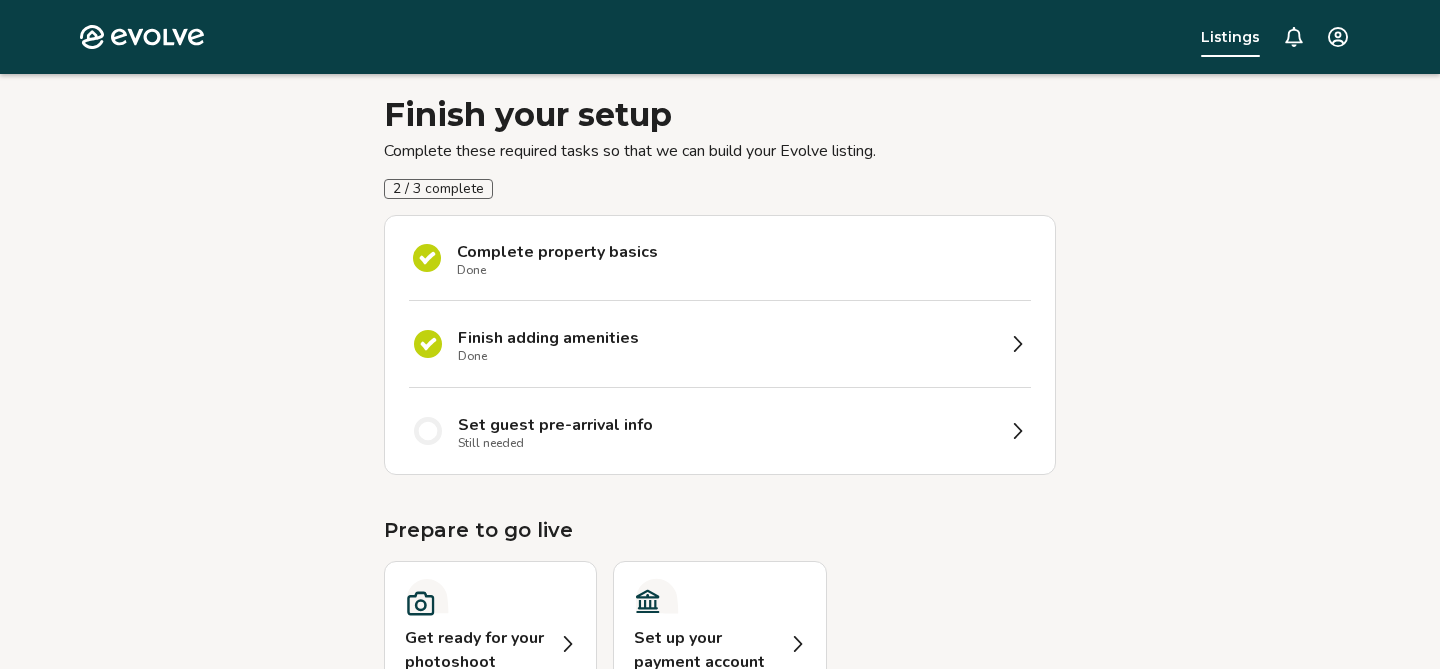 scroll, scrollTop: 199, scrollLeft: 0, axis: vertical 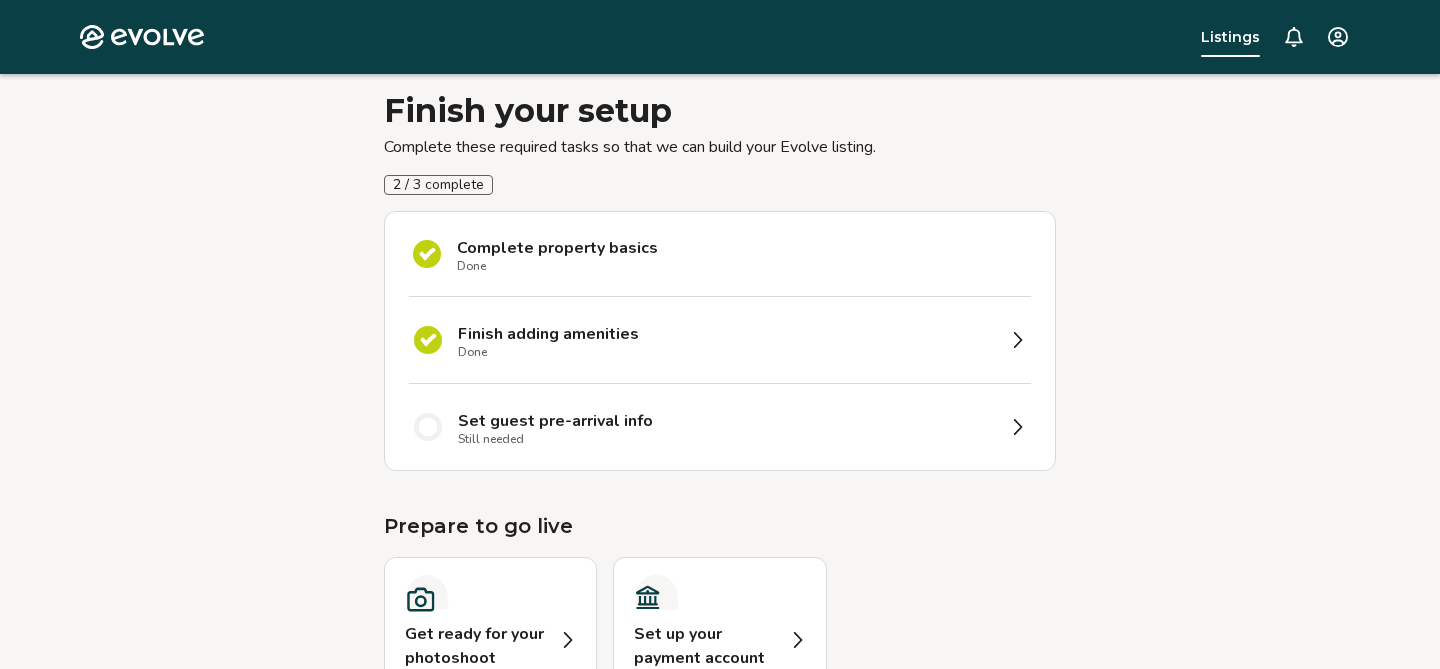 click on "Finish adding amenities Done" at bounding box center (726, 340) 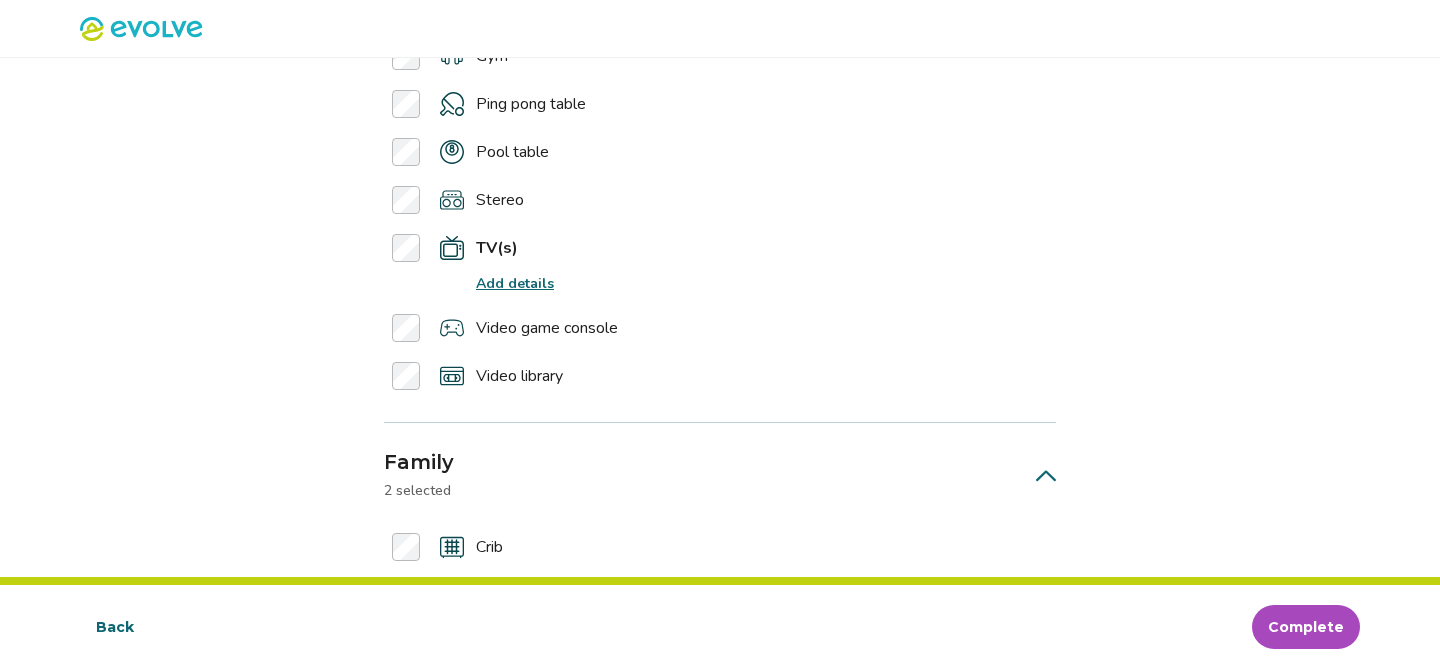 scroll, scrollTop: 1514, scrollLeft: 0, axis: vertical 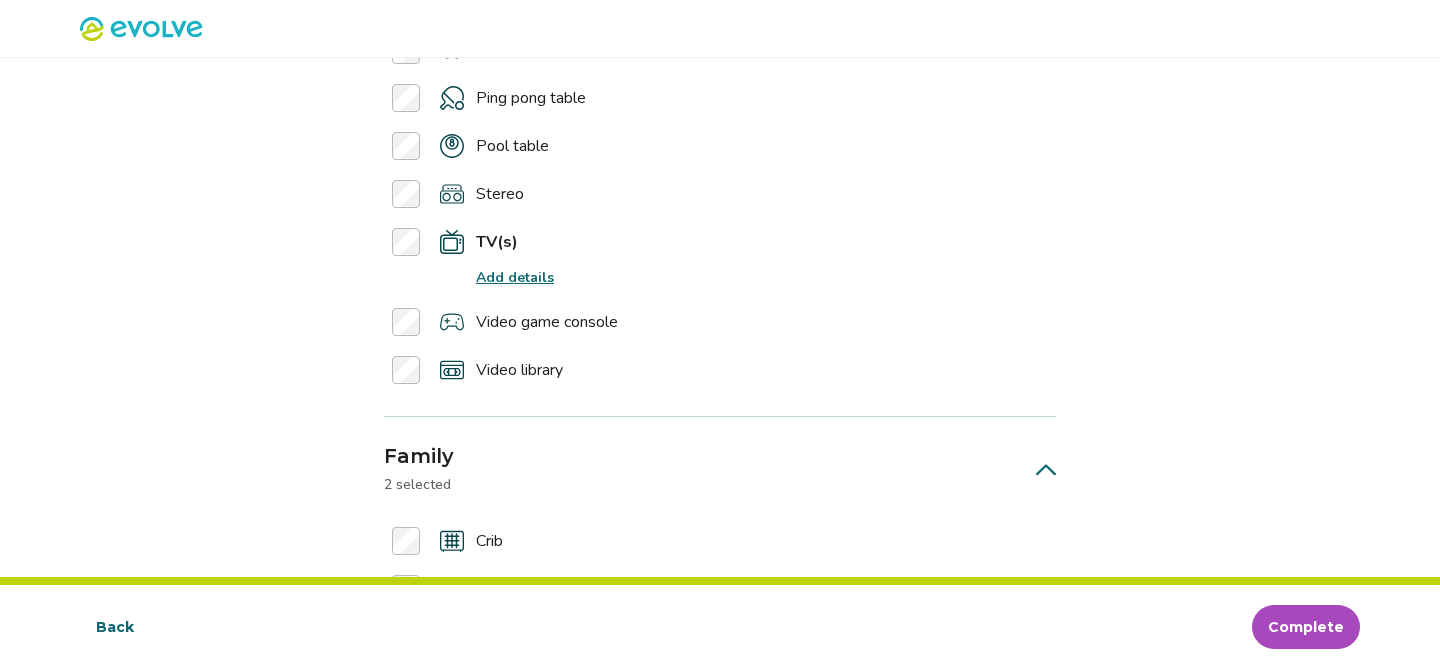 click on "Add details" at bounding box center (515, 277) 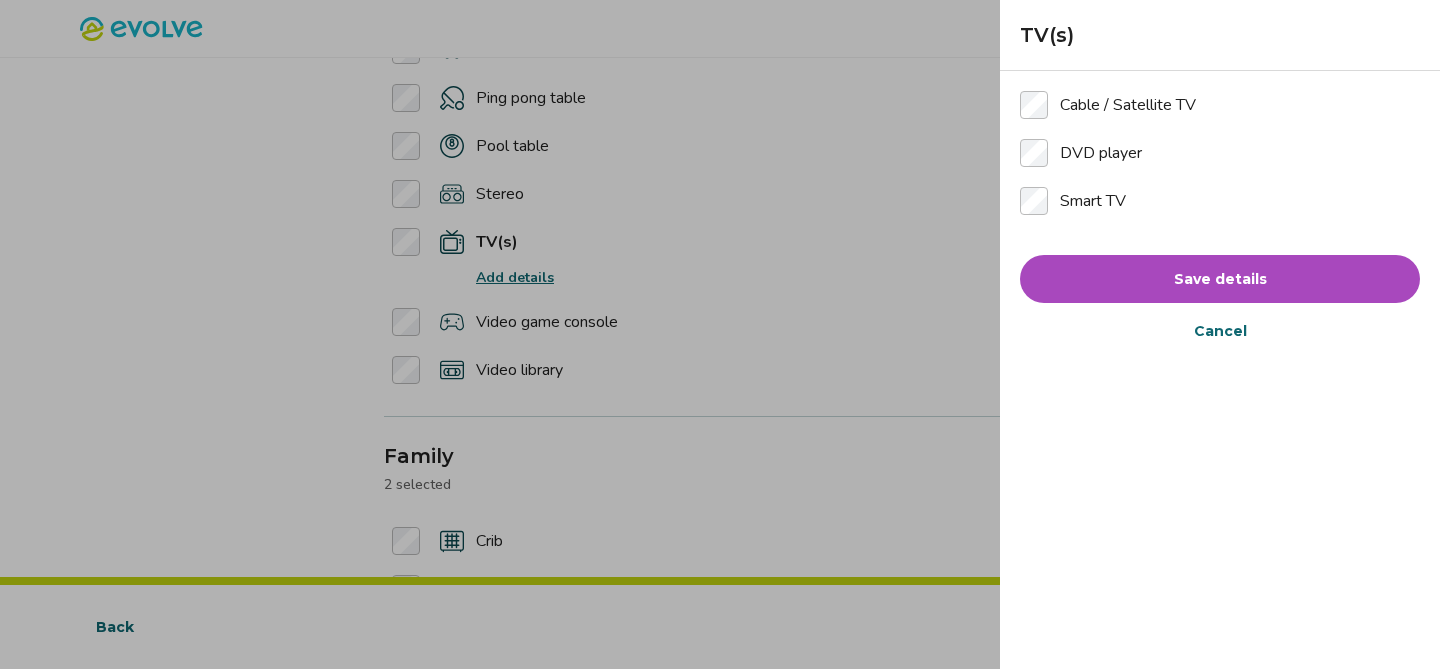click on "Cable / Satellite TV DVD player Smart TV" at bounding box center (1220, 153) 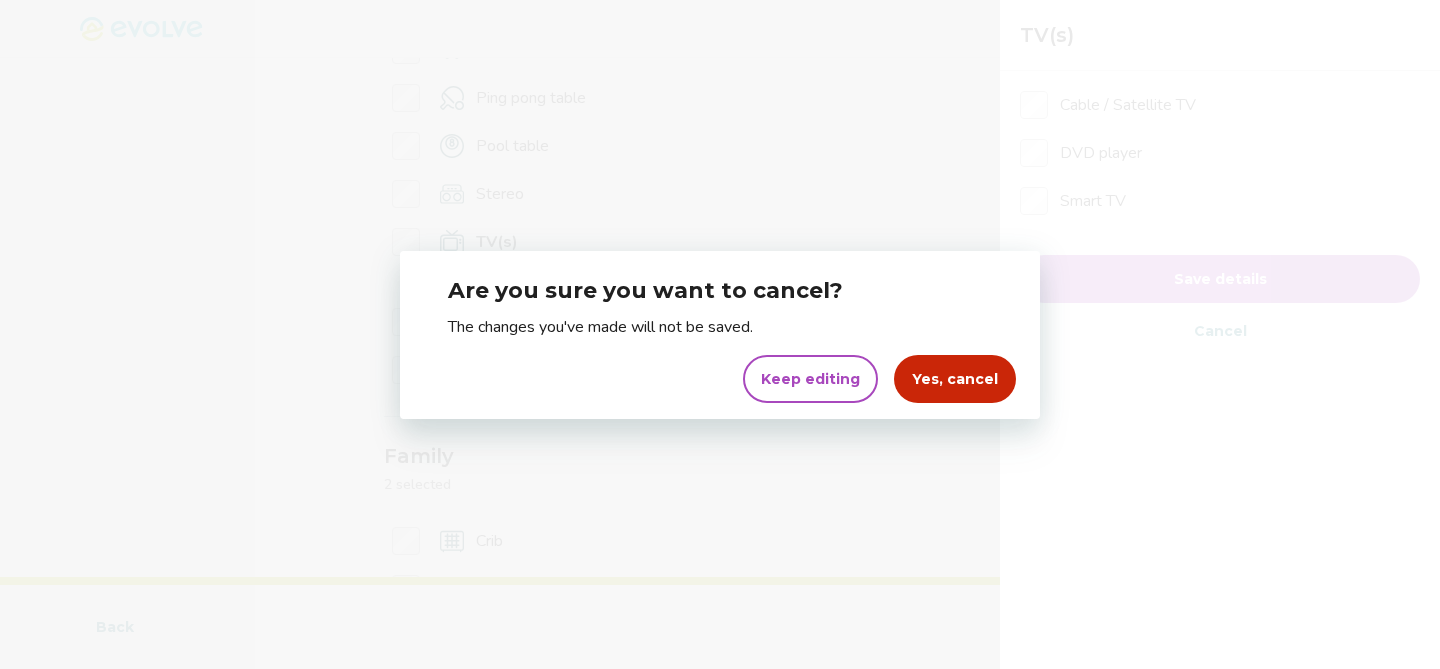 click on "Keep editing" at bounding box center (810, 379) 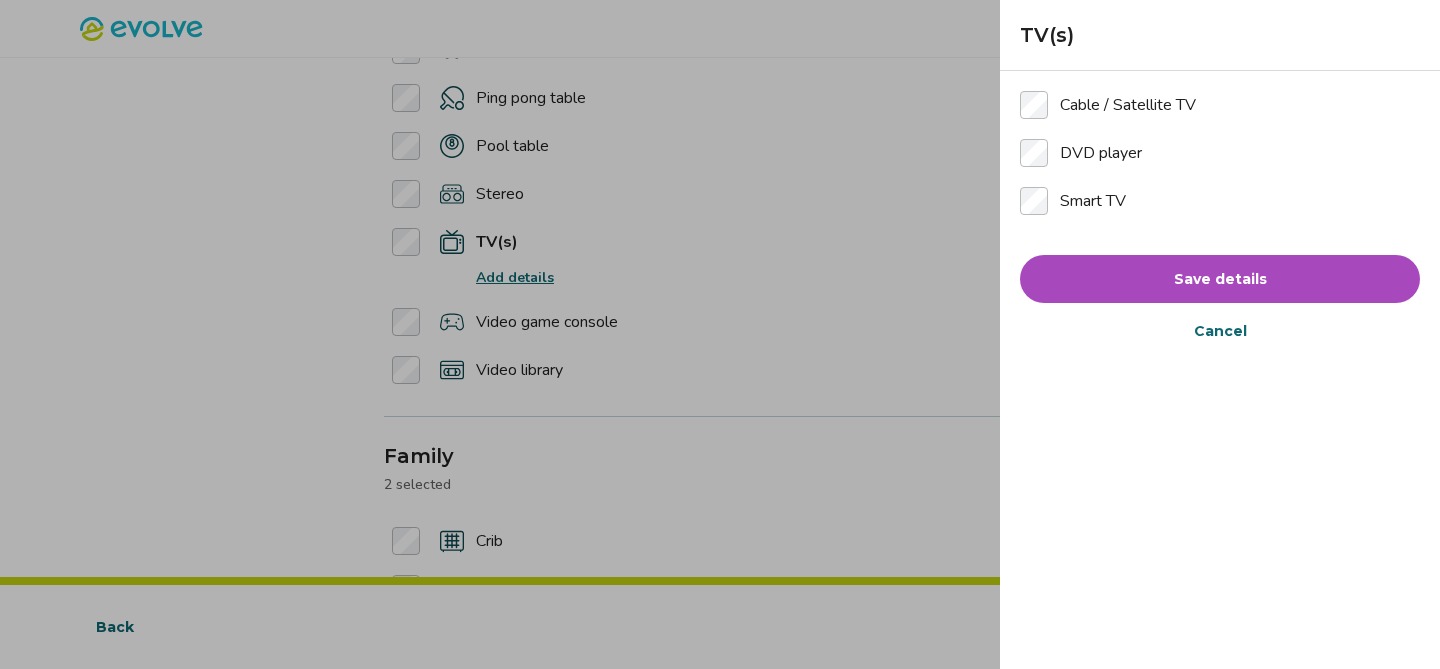 click on "Cable / Satellite TV DVD player Smart TV" at bounding box center (1220, 153) 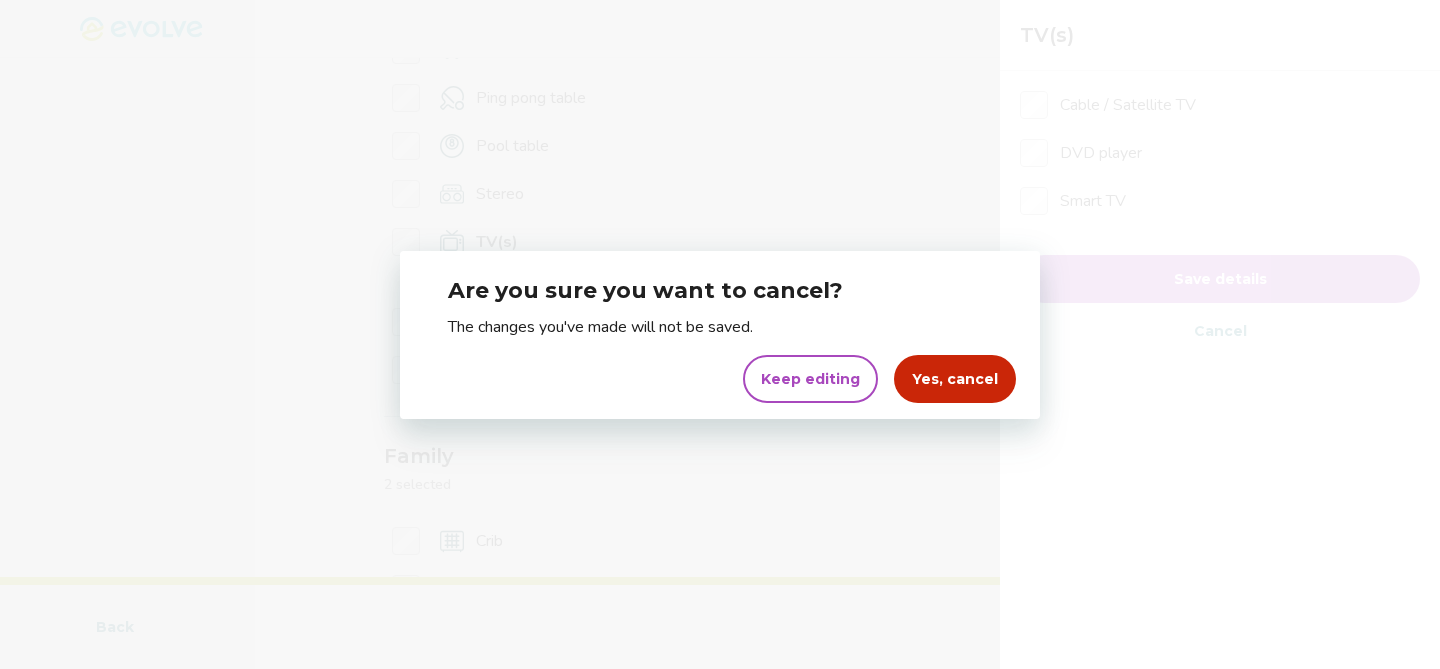 click on "Yes, cancel" at bounding box center [955, 379] 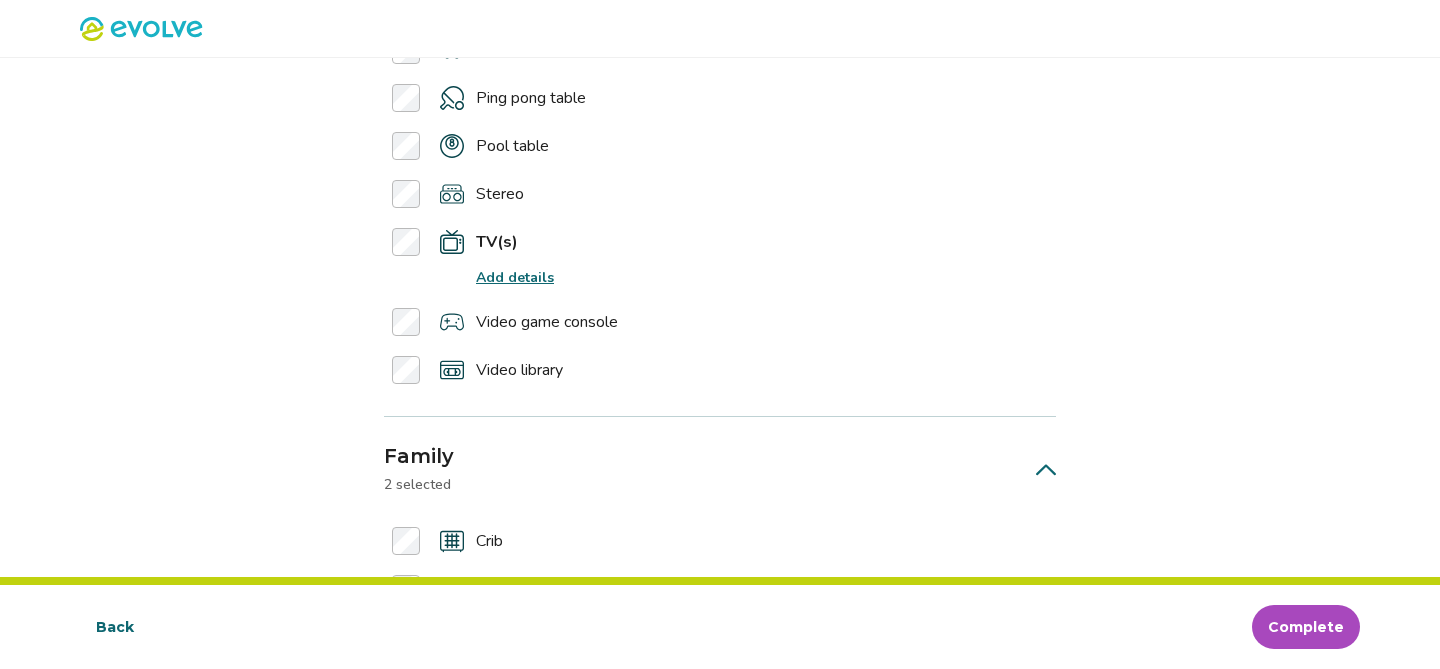 click on "Add details" at bounding box center [515, 277] 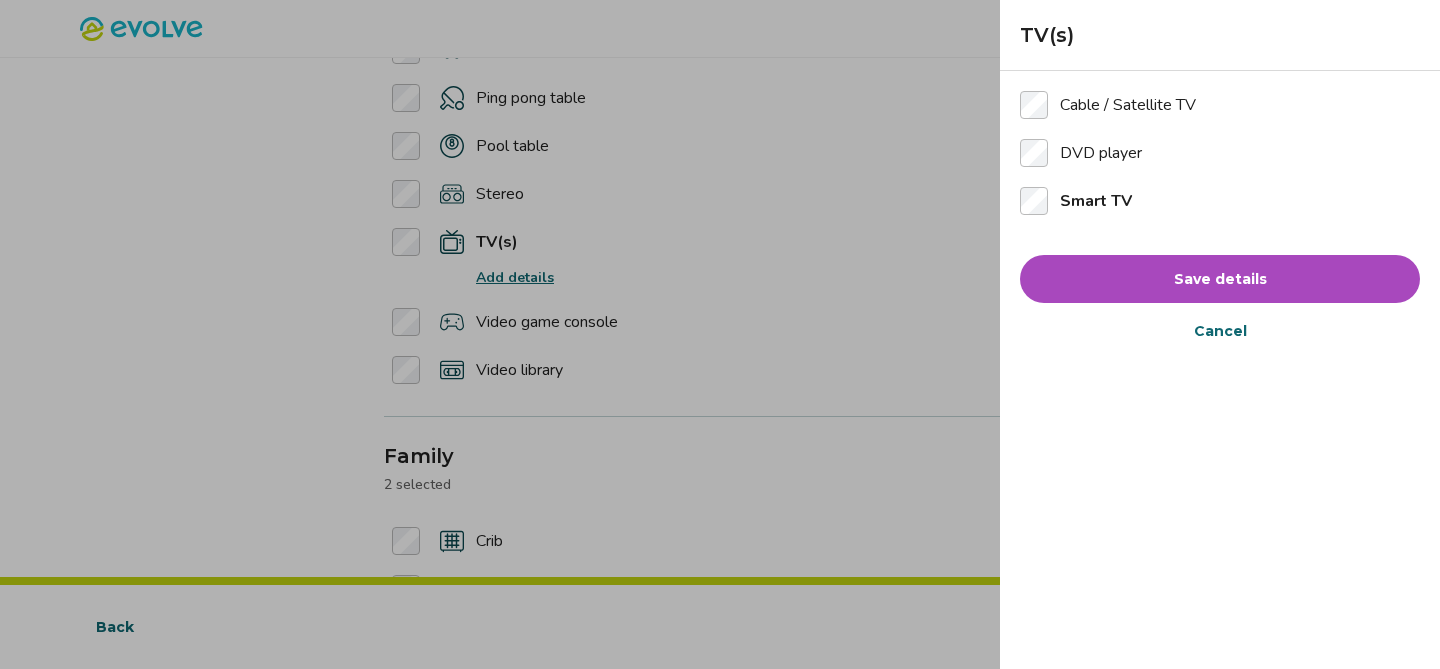click on "Save details" at bounding box center [1220, 279] 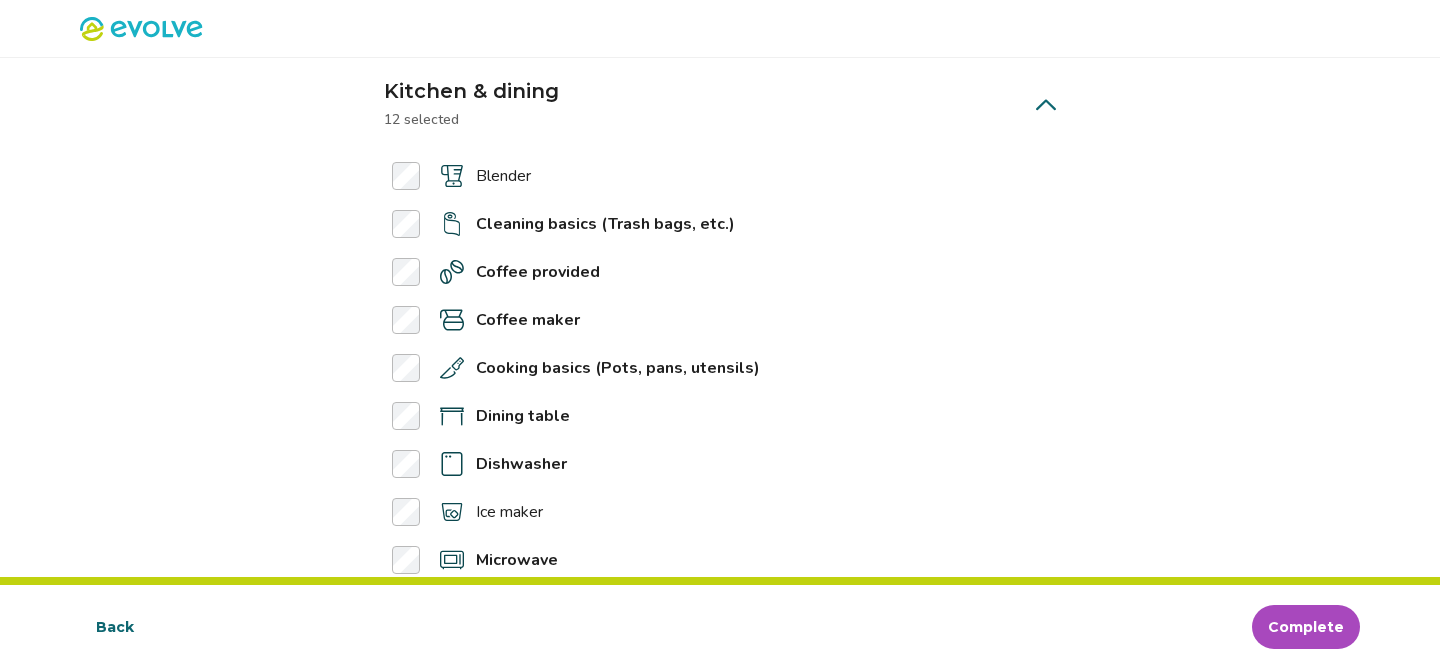 scroll, scrollTop: 2849, scrollLeft: 0, axis: vertical 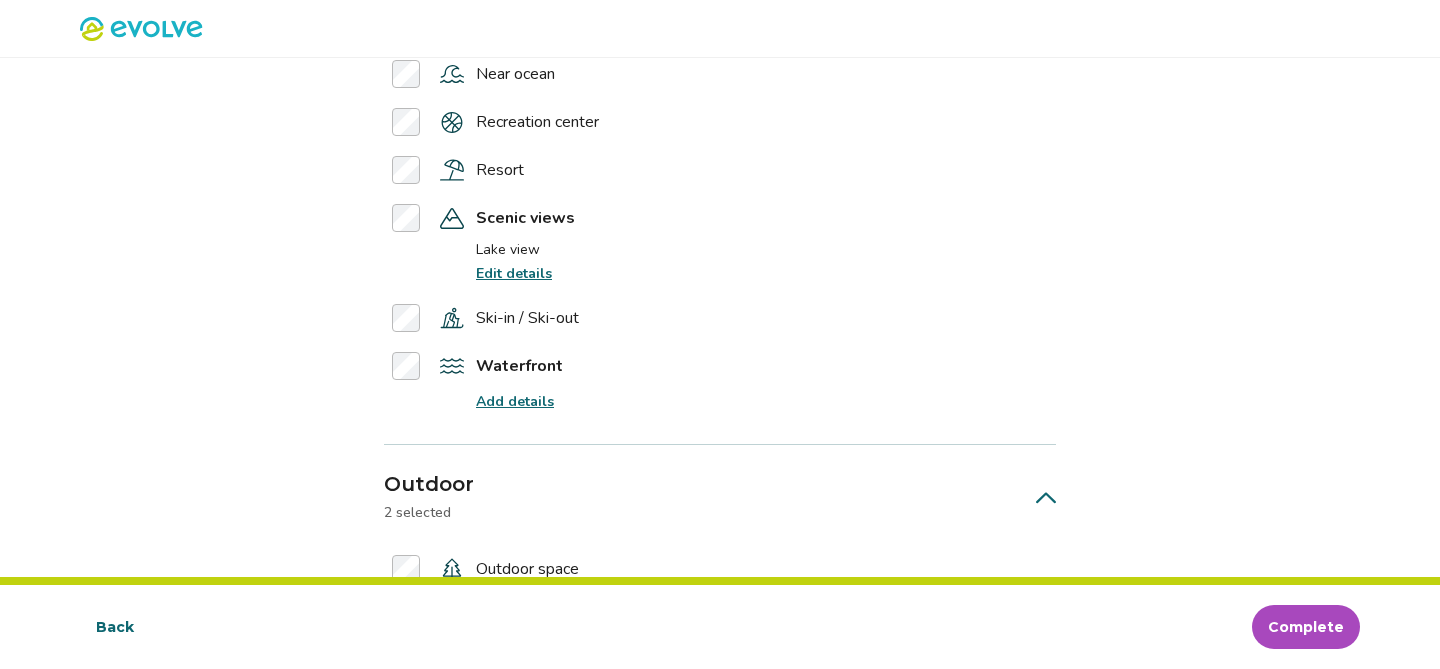 click on "Edit details" at bounding box center (514, 273) 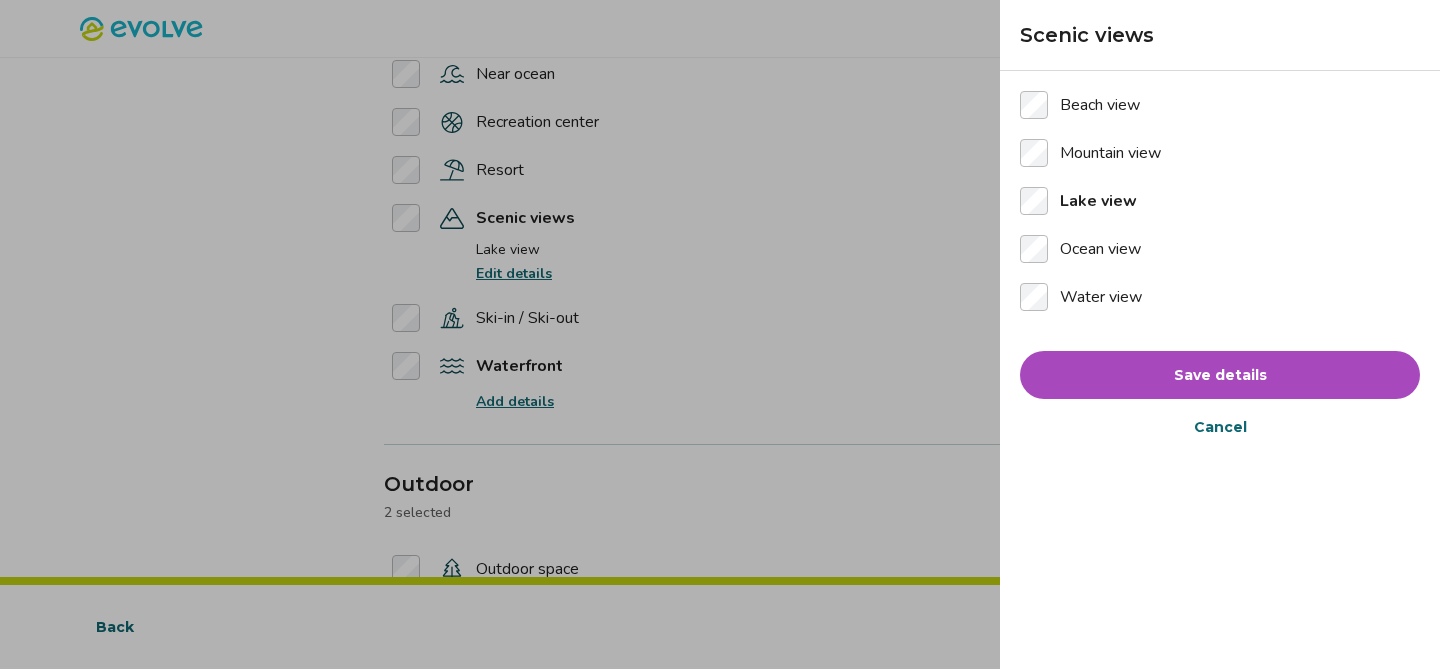 click at bounding box center (720, 334) 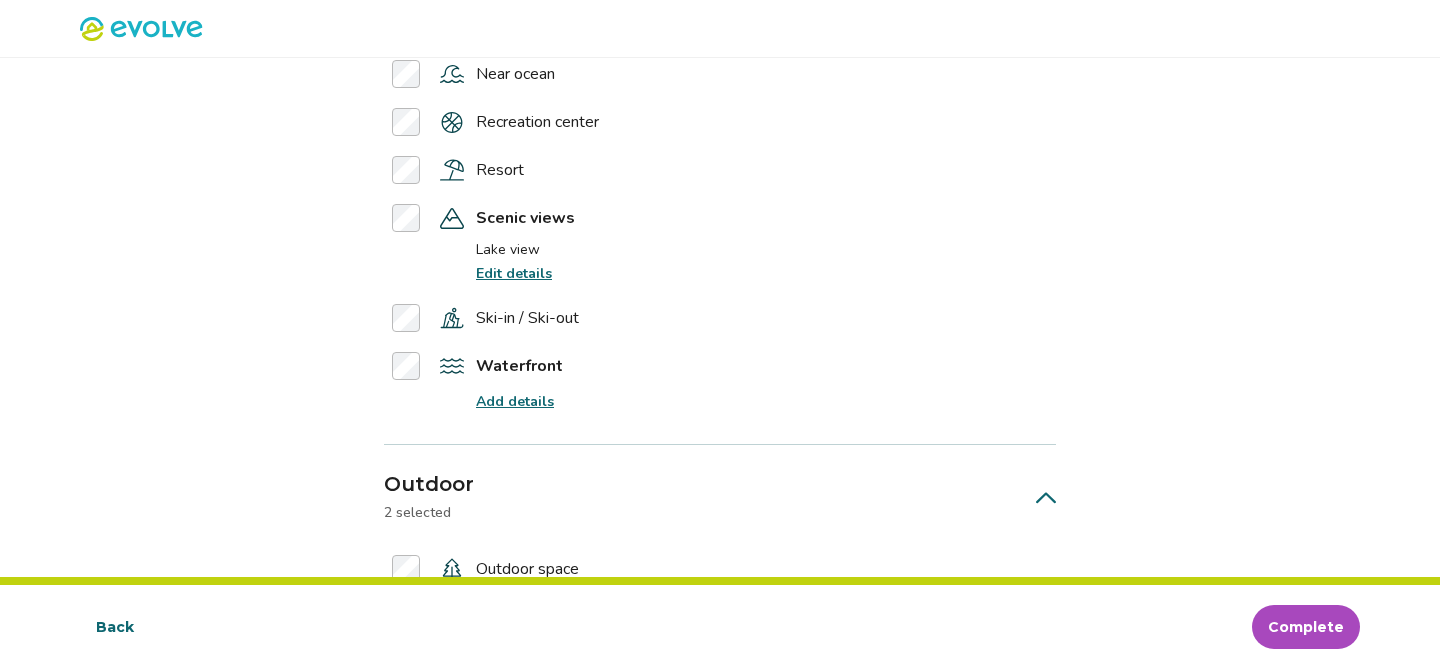 click on "Add details" at bounding box center (515, 401) 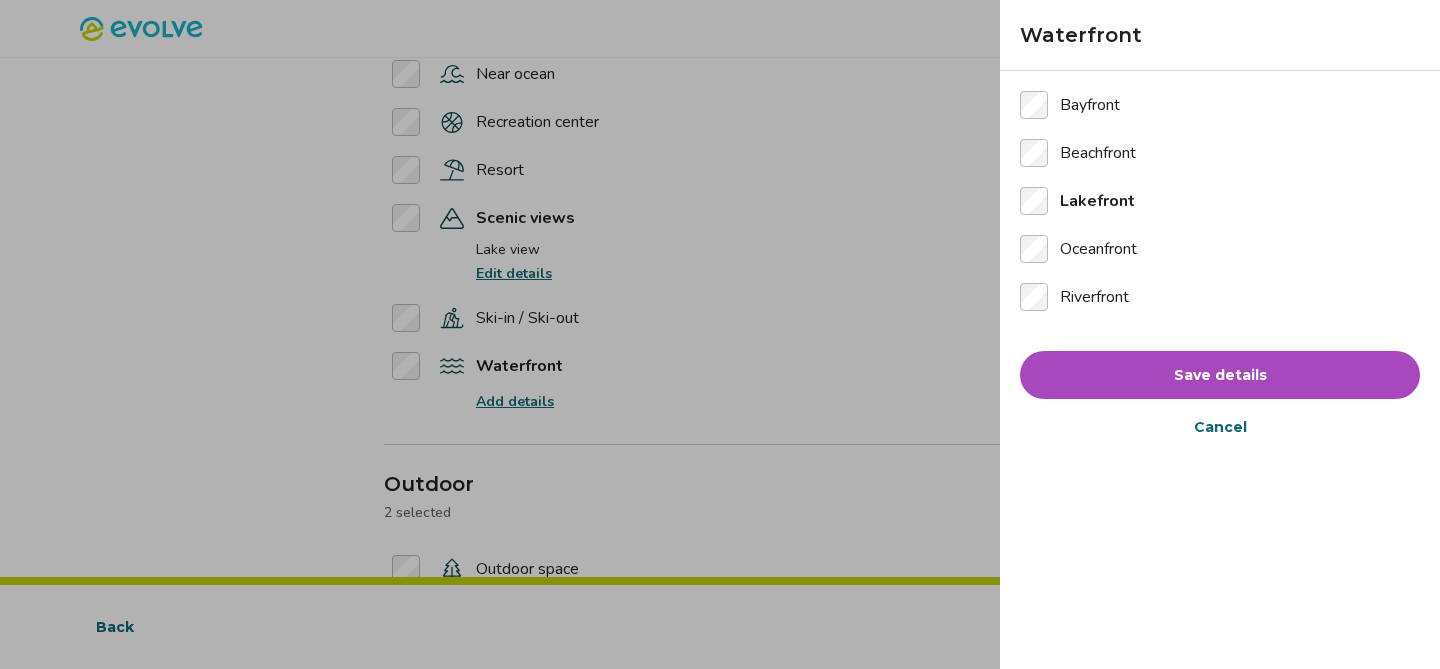 click on "Save details" at bounding box center (1220, 375) 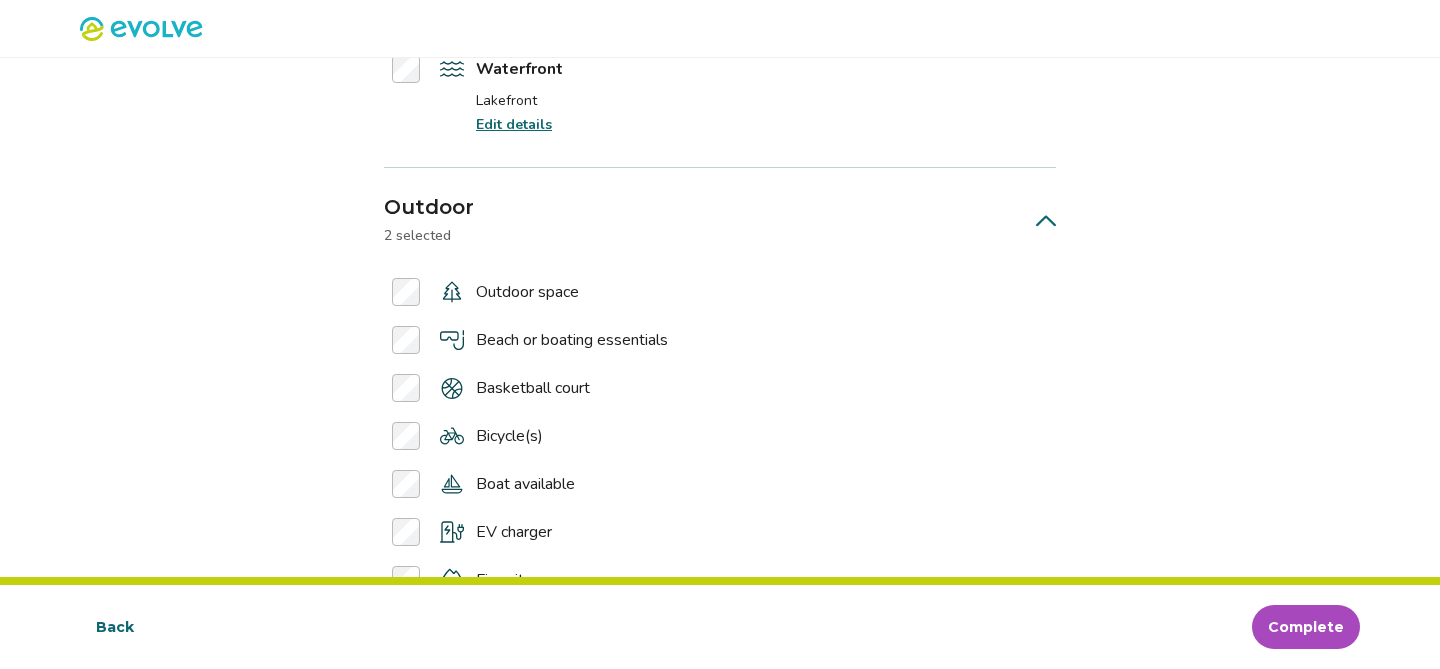 scroll, scrollTop: 4332, scrollLeft: 0, axis: vertical 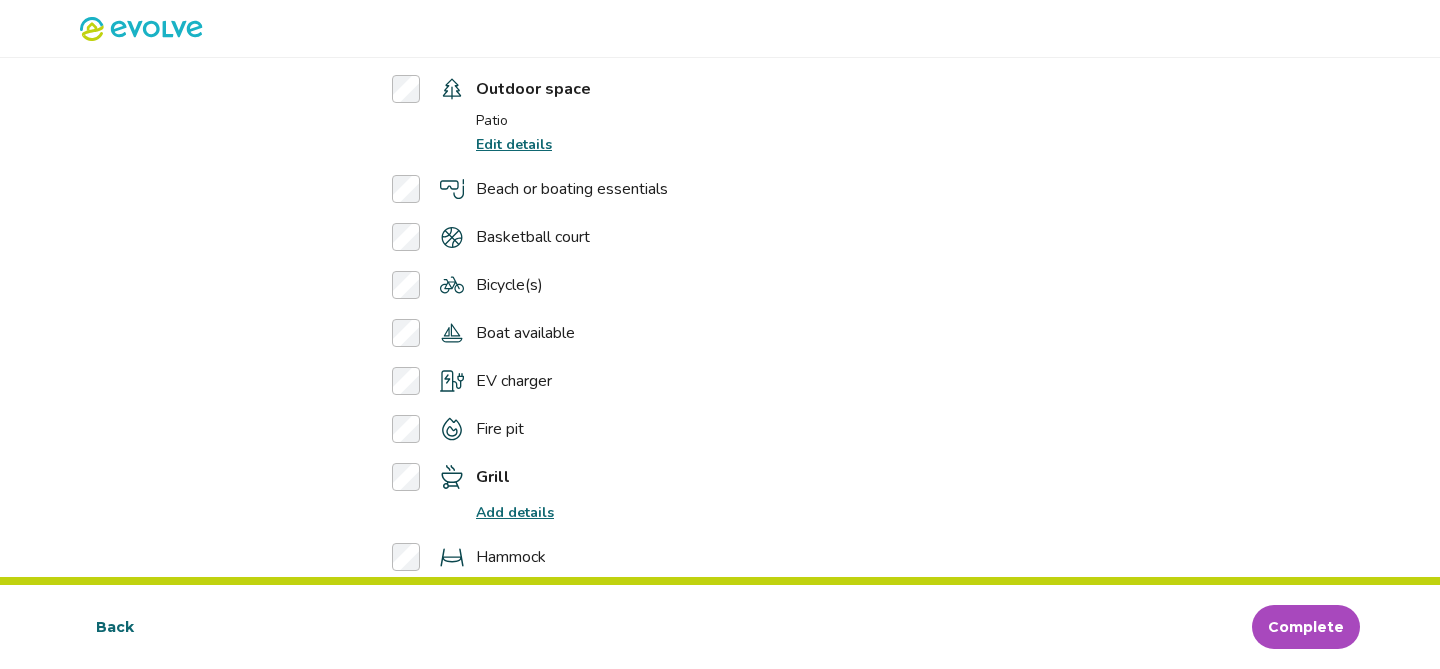 click on "Edit details" at bounding box center (514, 144) 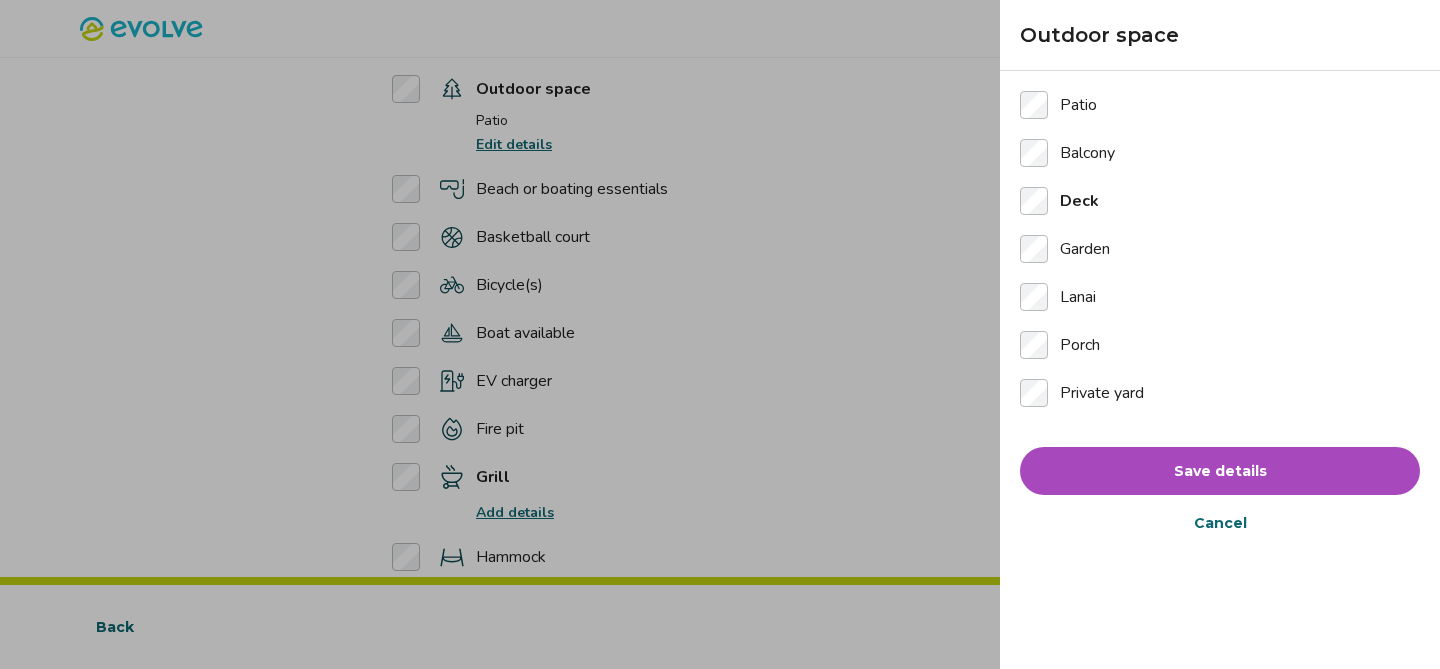click on "Save details" at bounding box center [1220, 471] 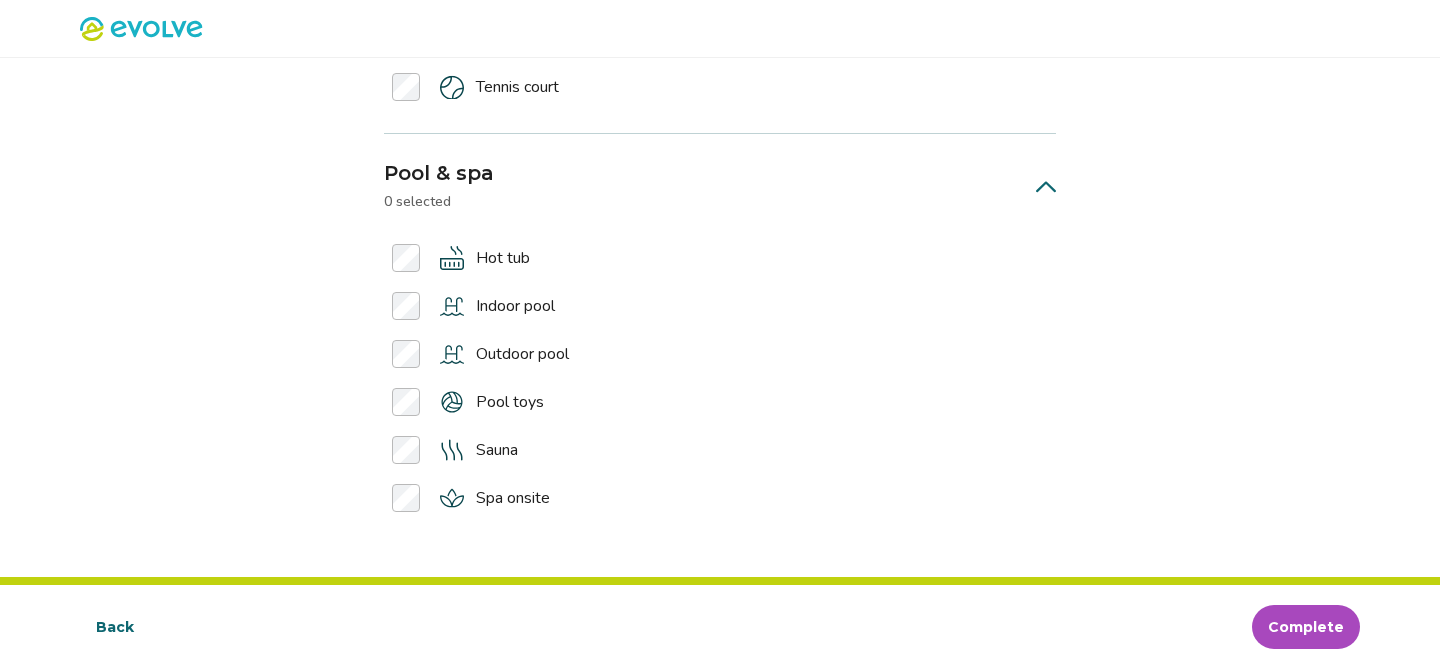 scroll, scrollTop: 5250, scrollLeft: 0, axis: vertical 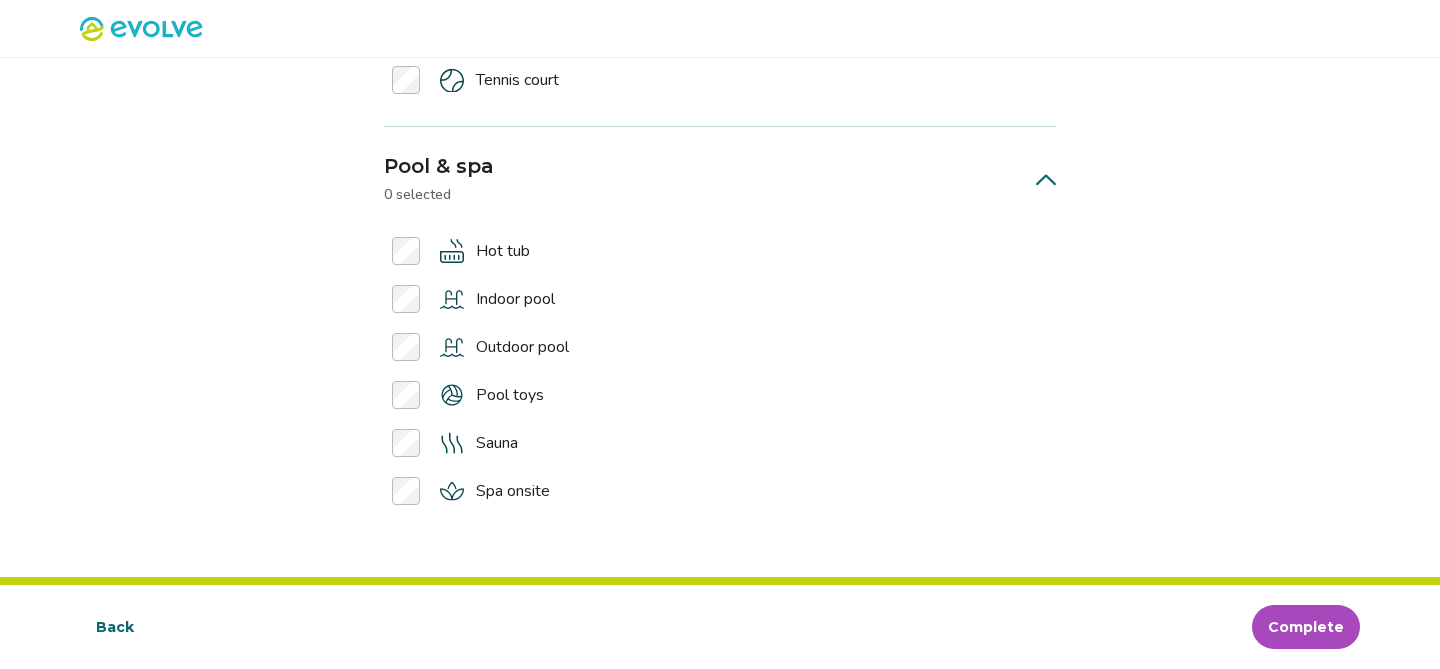 click on "Complete" at bounding box center [1306, 627] 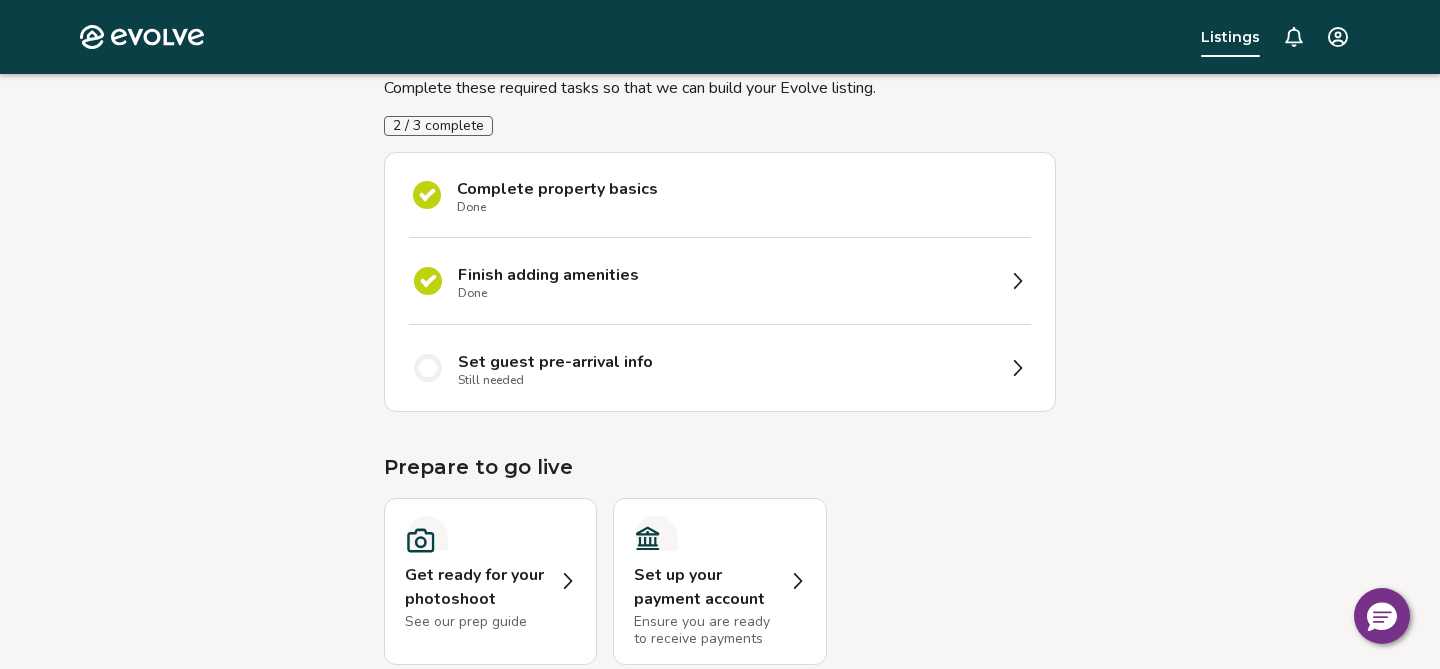 scroll, scrollTop: 262, scrollLeft: 0, axis: vertical 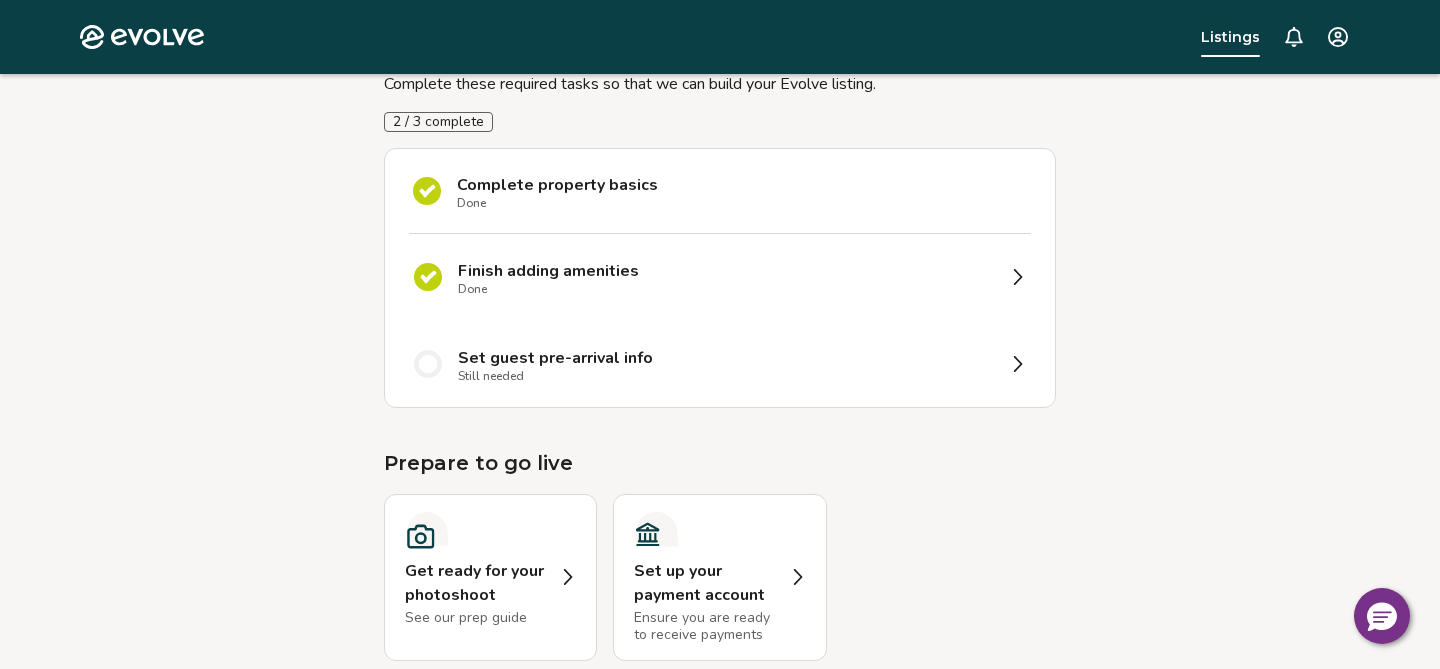 click on "Set guest pre-arrival info" at bounding box center [555, 358] 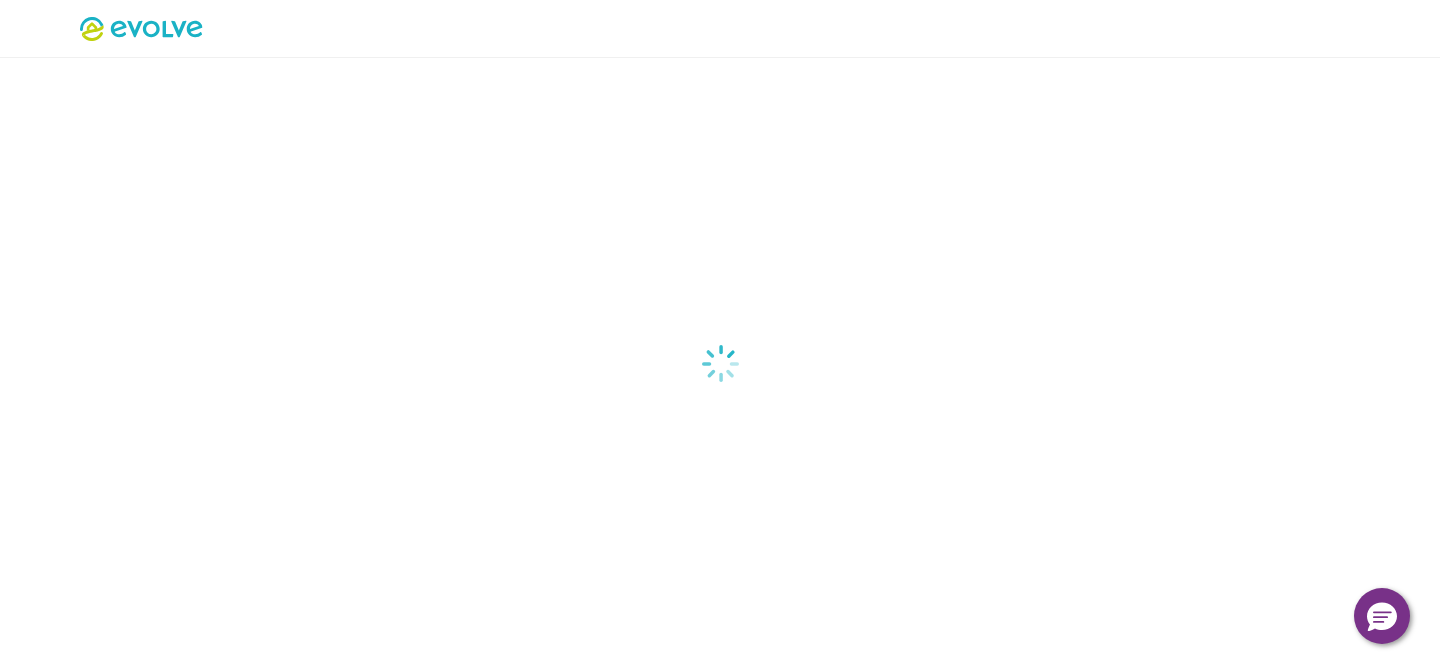 select on "*****" 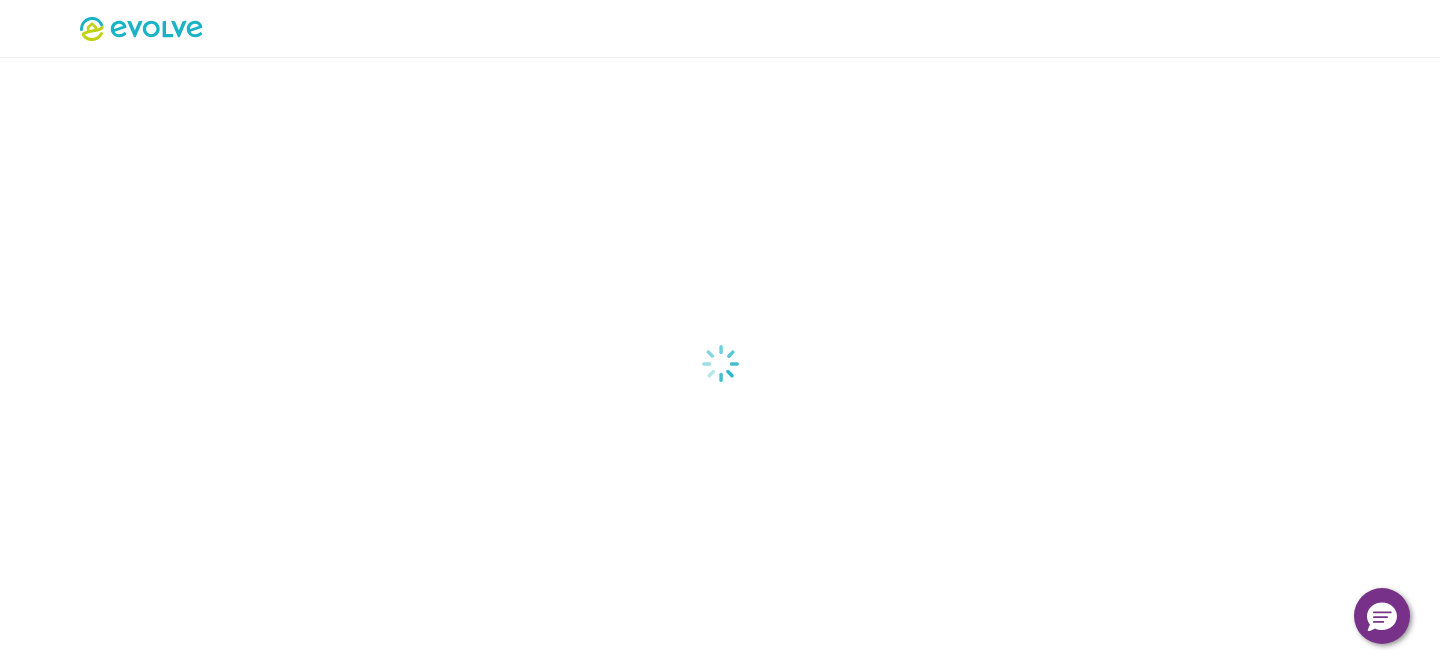 select on "*****" 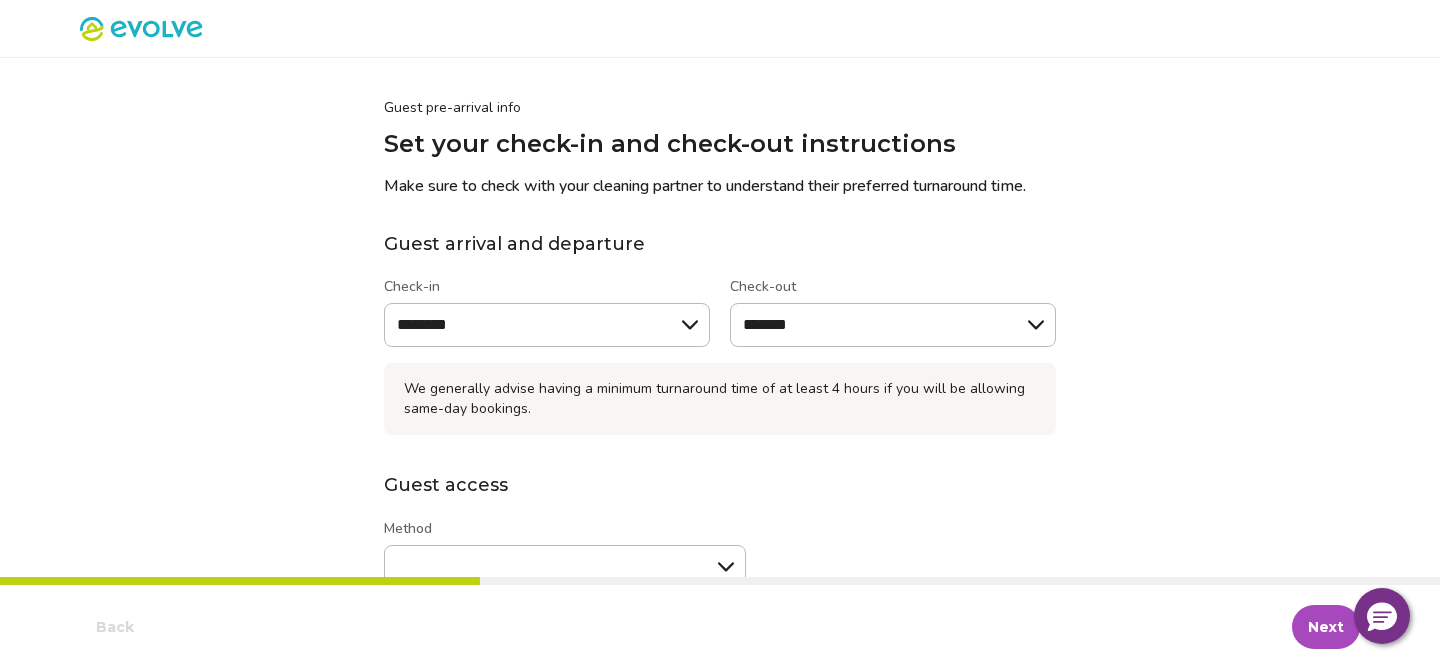 type on "*" 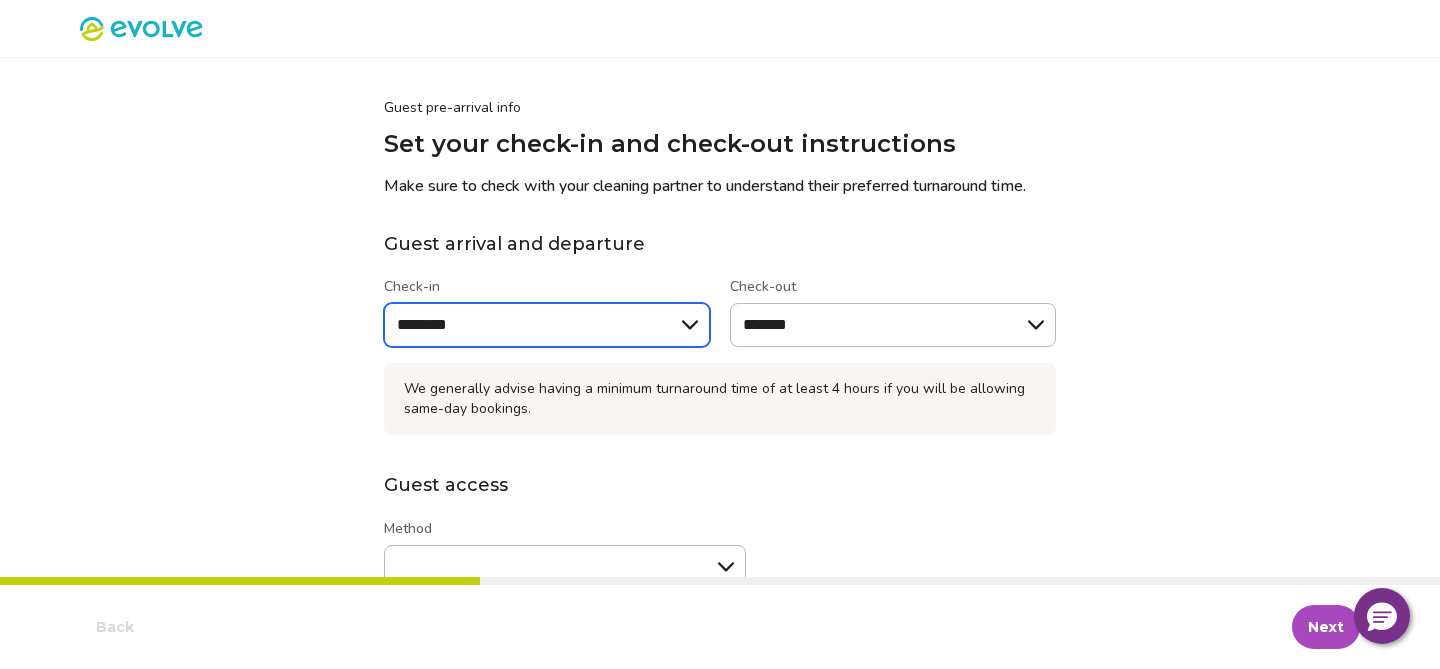 click on "******** ******** ******** ******* ******* ******* ******* ******* ******* ******* ******* ******* ******** ********" at bounding box center (547, 325) 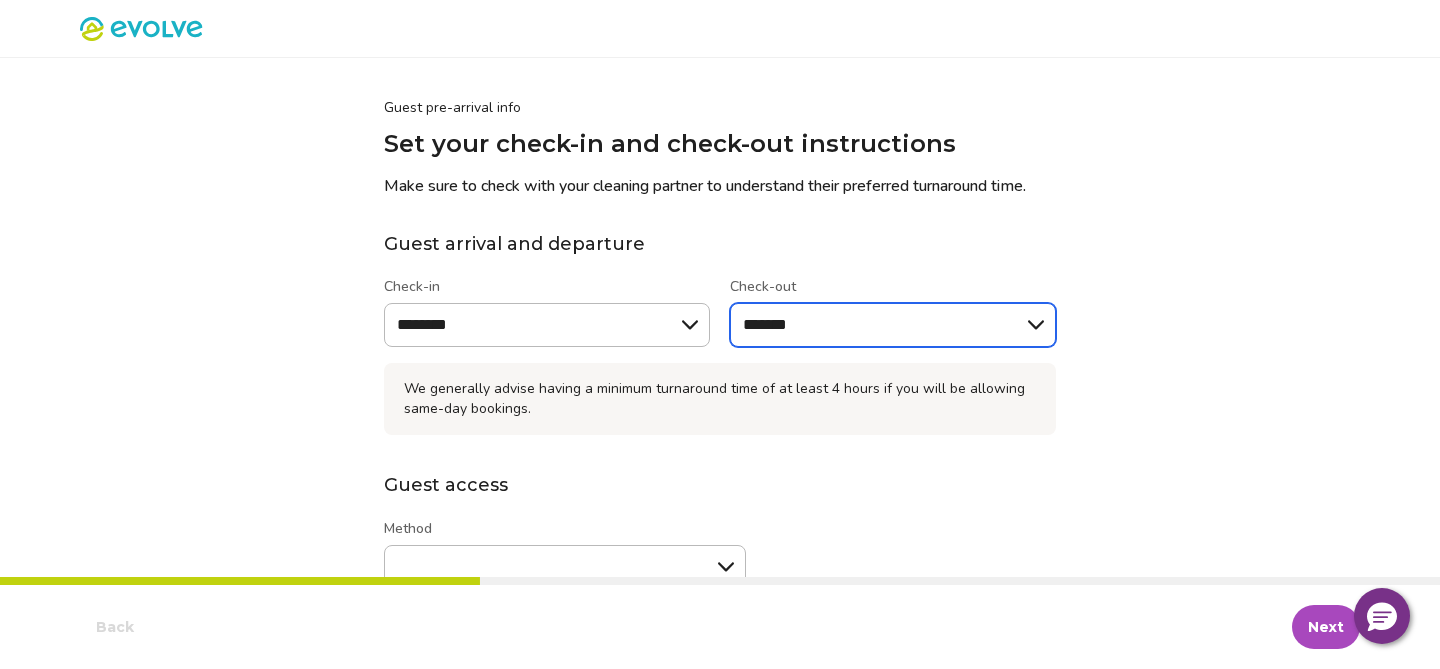 click on "******* ******* ******* ******* ******** ******** ******** ******* ******* ******* ******* ******* ******* *******" at bounding box center [893, 325] 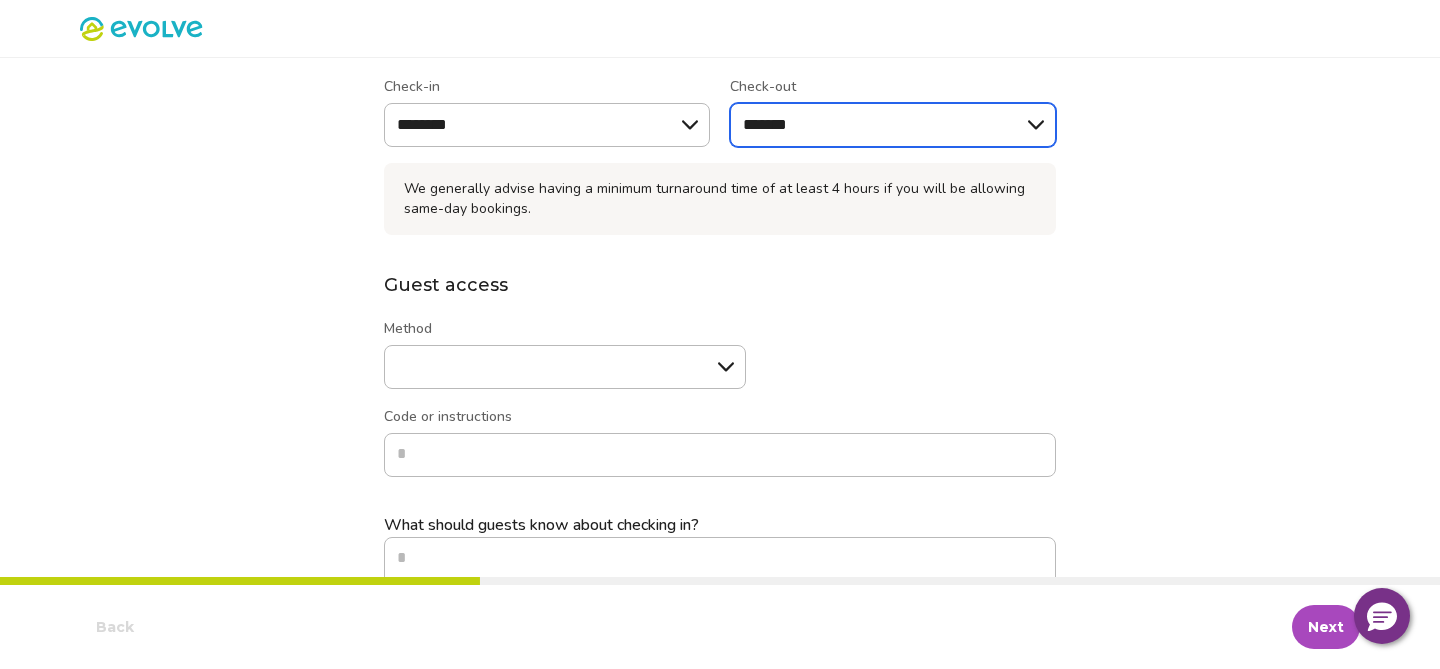 scroll, scrollTop: 202, scrollLeft: 0, axis: vertical 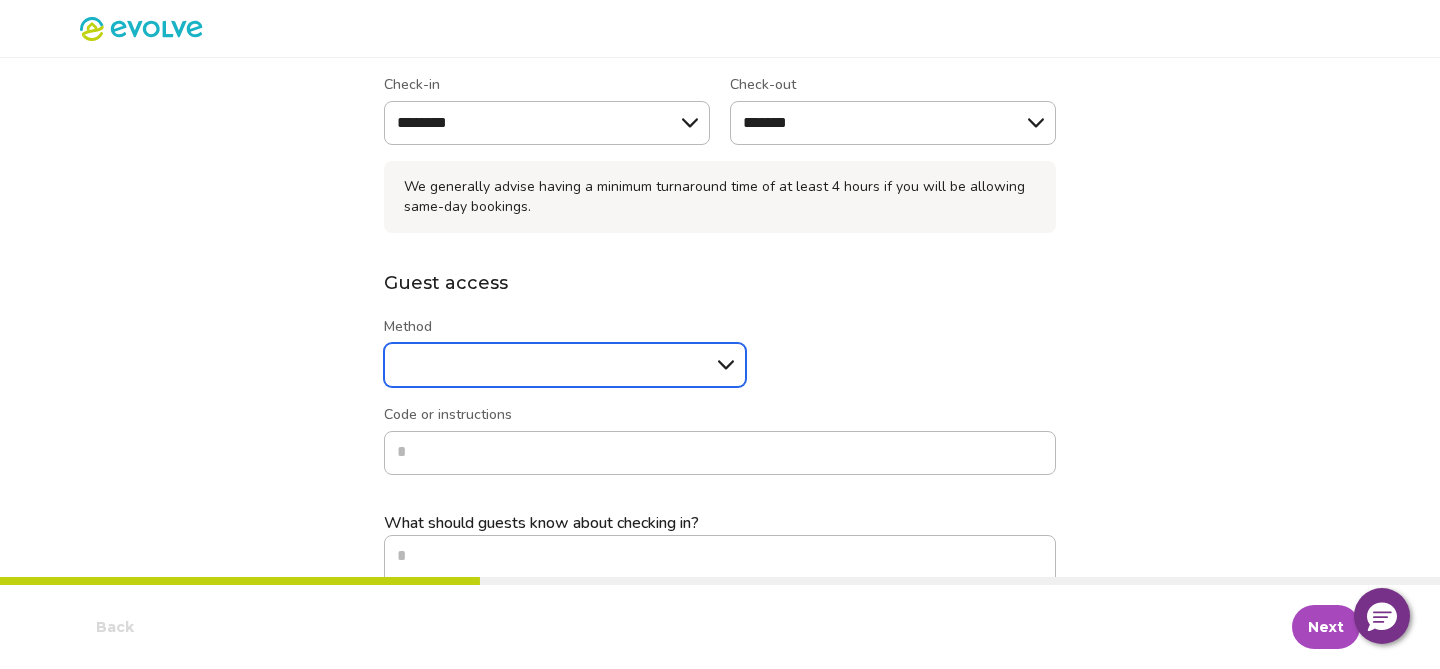 click on "****** ******* *****" at bounding box center (565, 365) 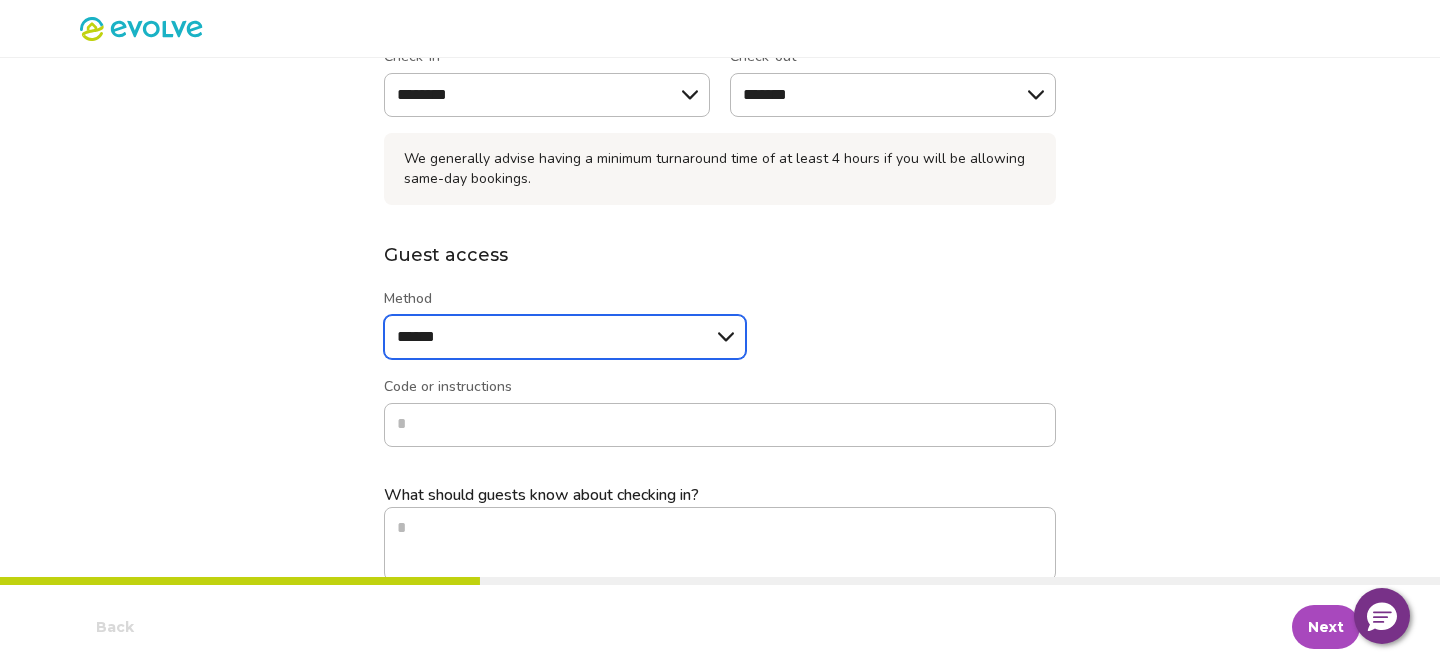 scroll, scrollTop: 256, scrollLeft: 0, axis: vertical 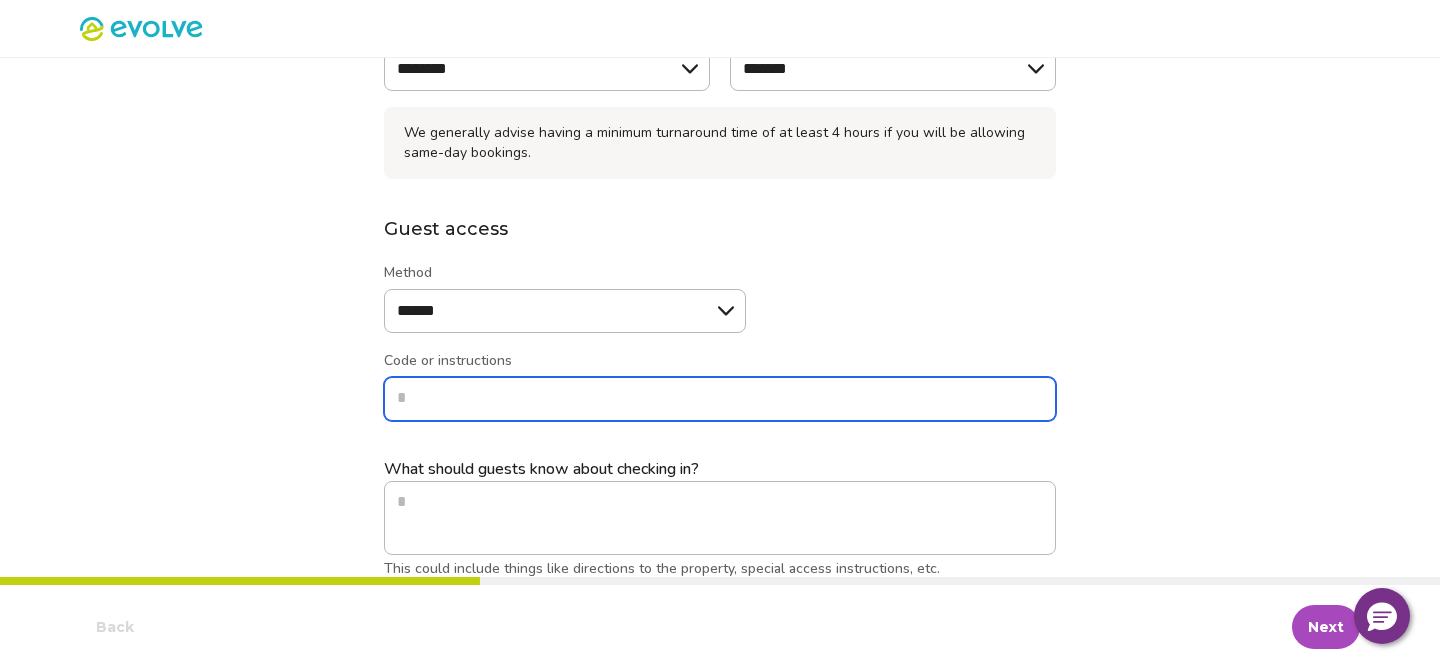 click on "Code or instructions" at bounding box center [720, 399] 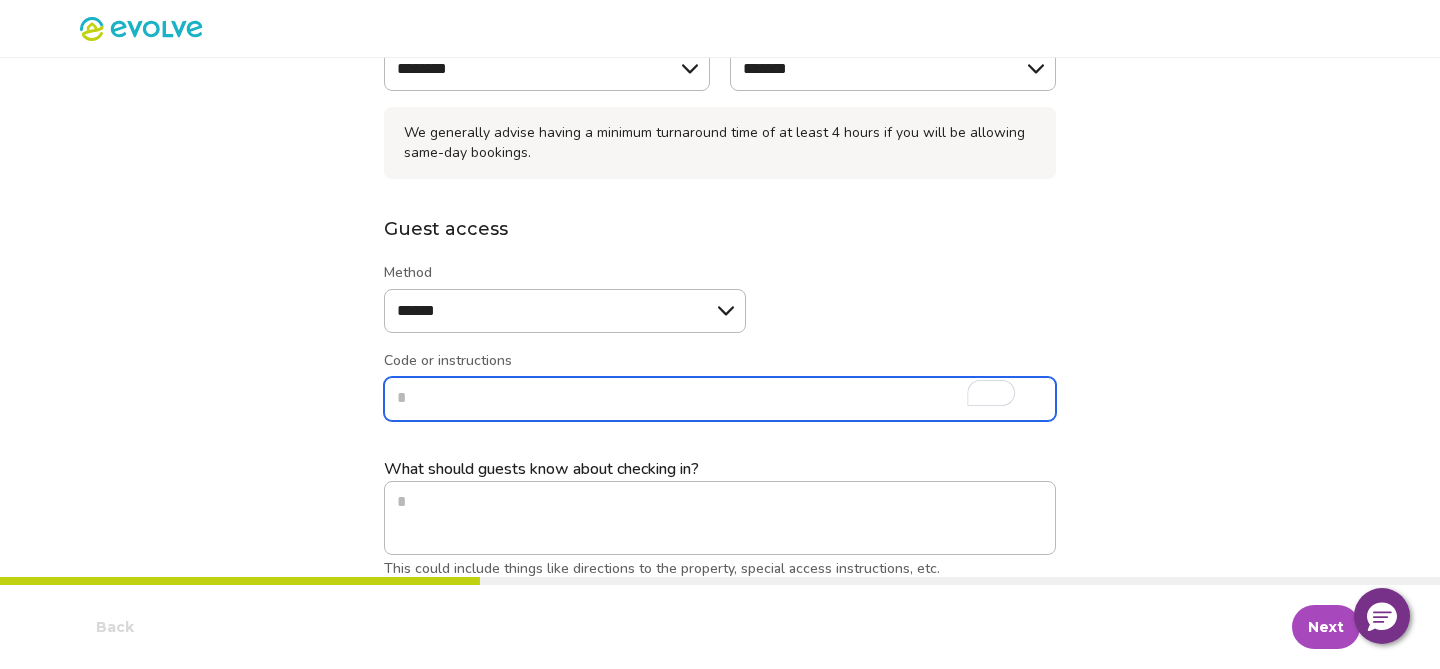 type on "*" 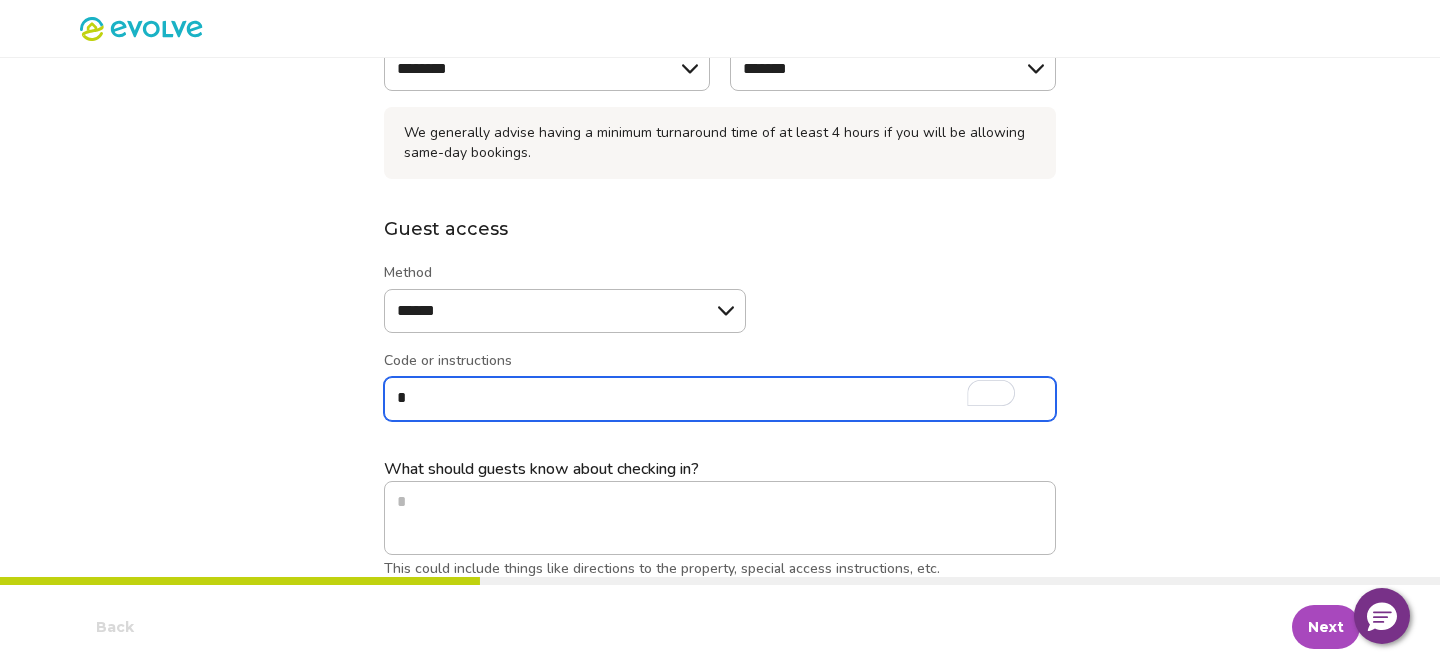 type on "*" 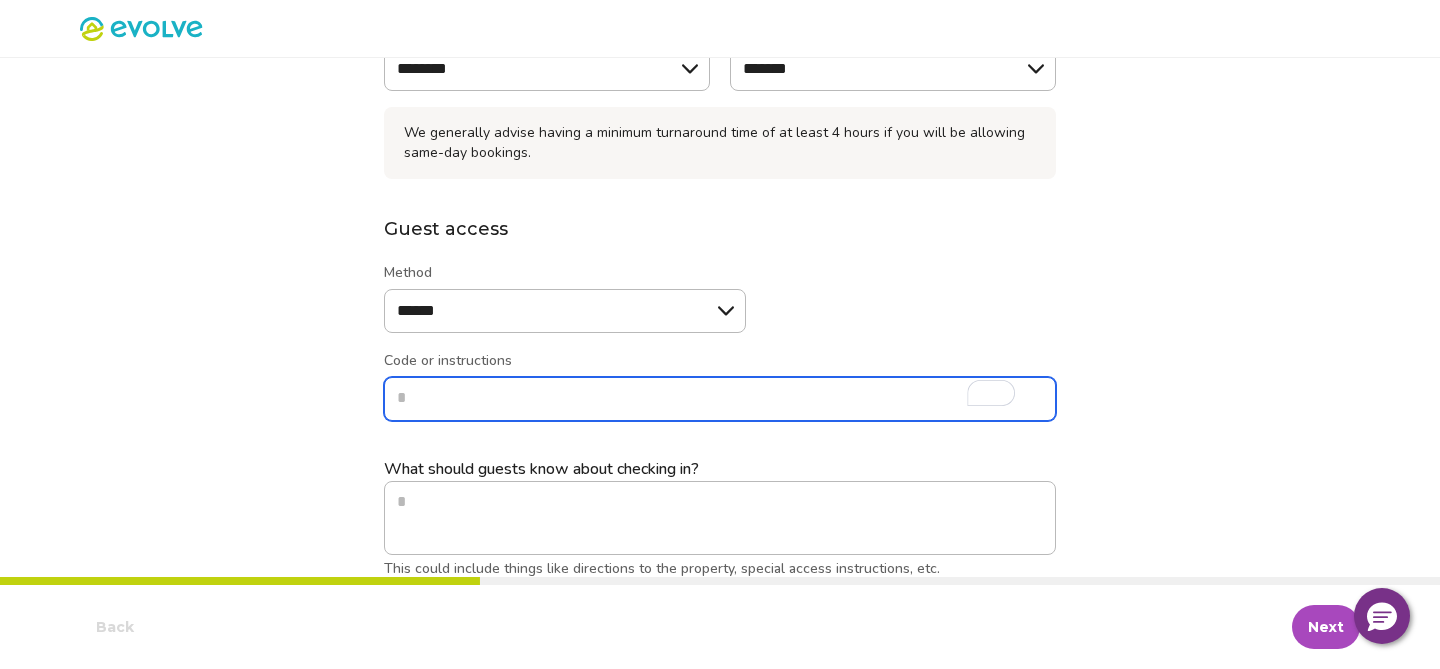 type on "*" 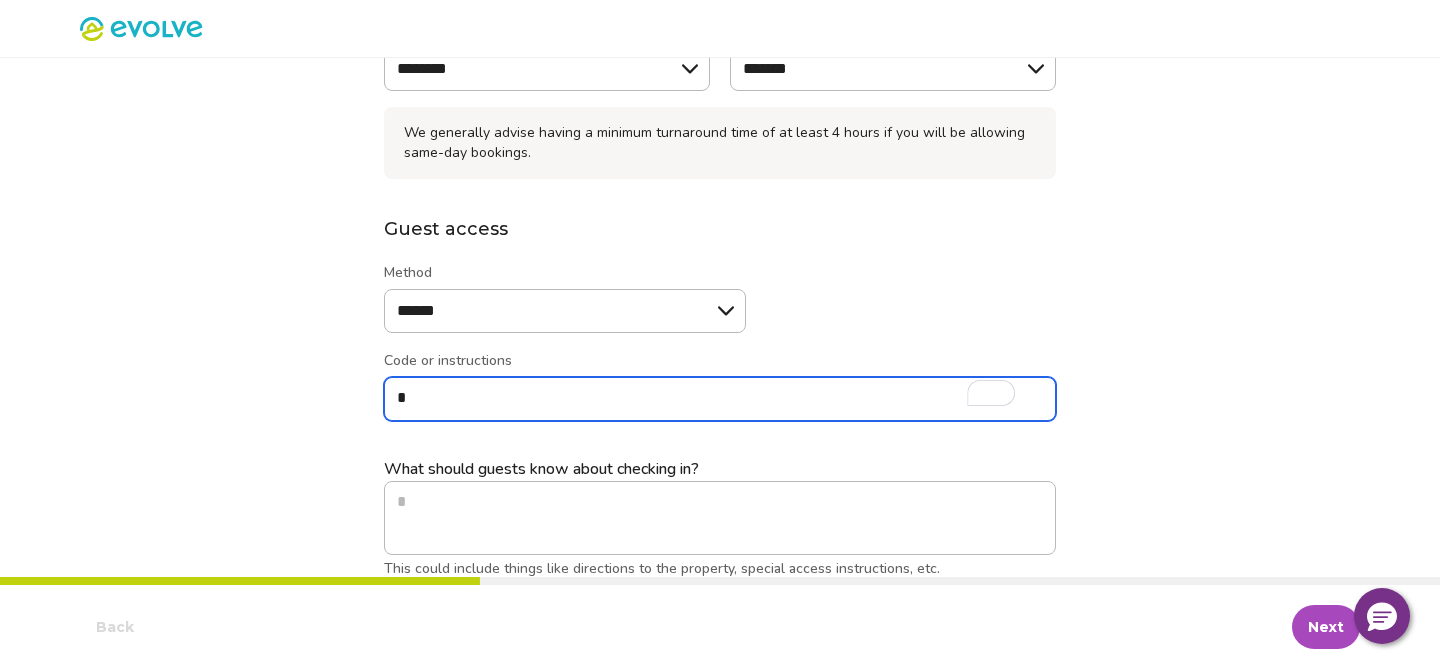 type on "*" 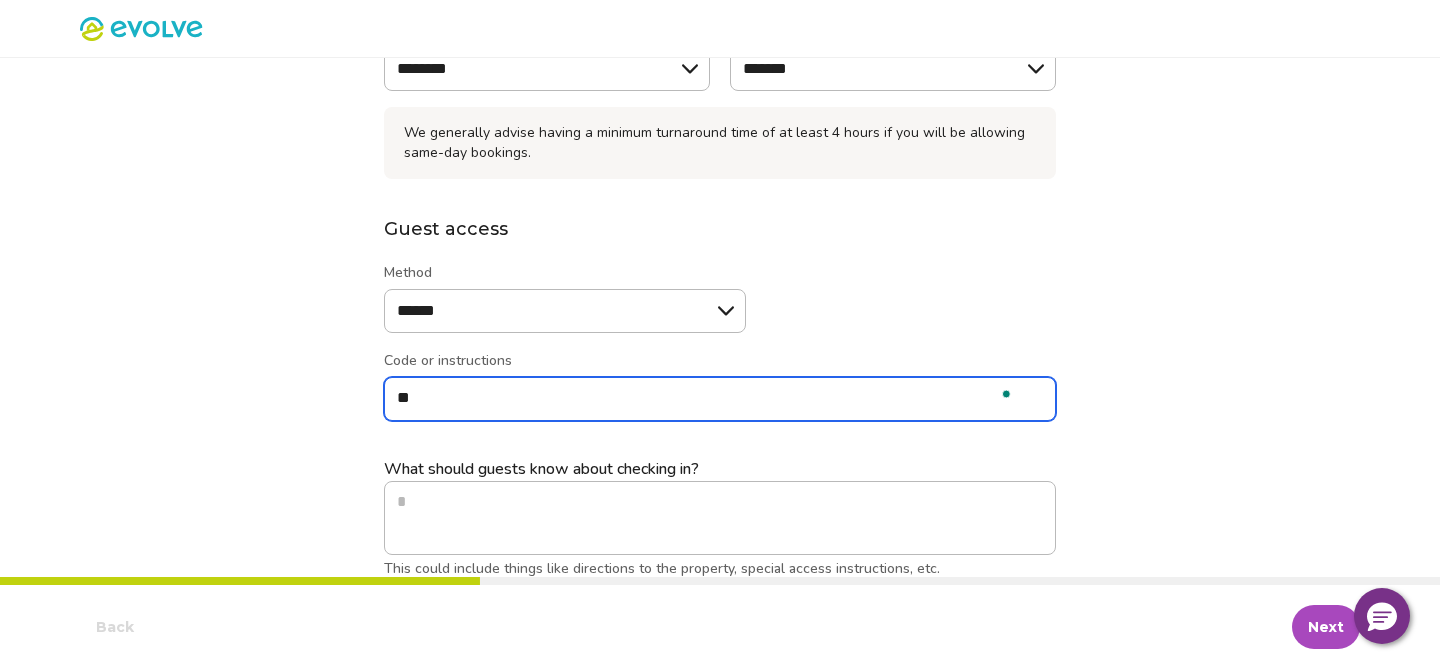 type on "*" 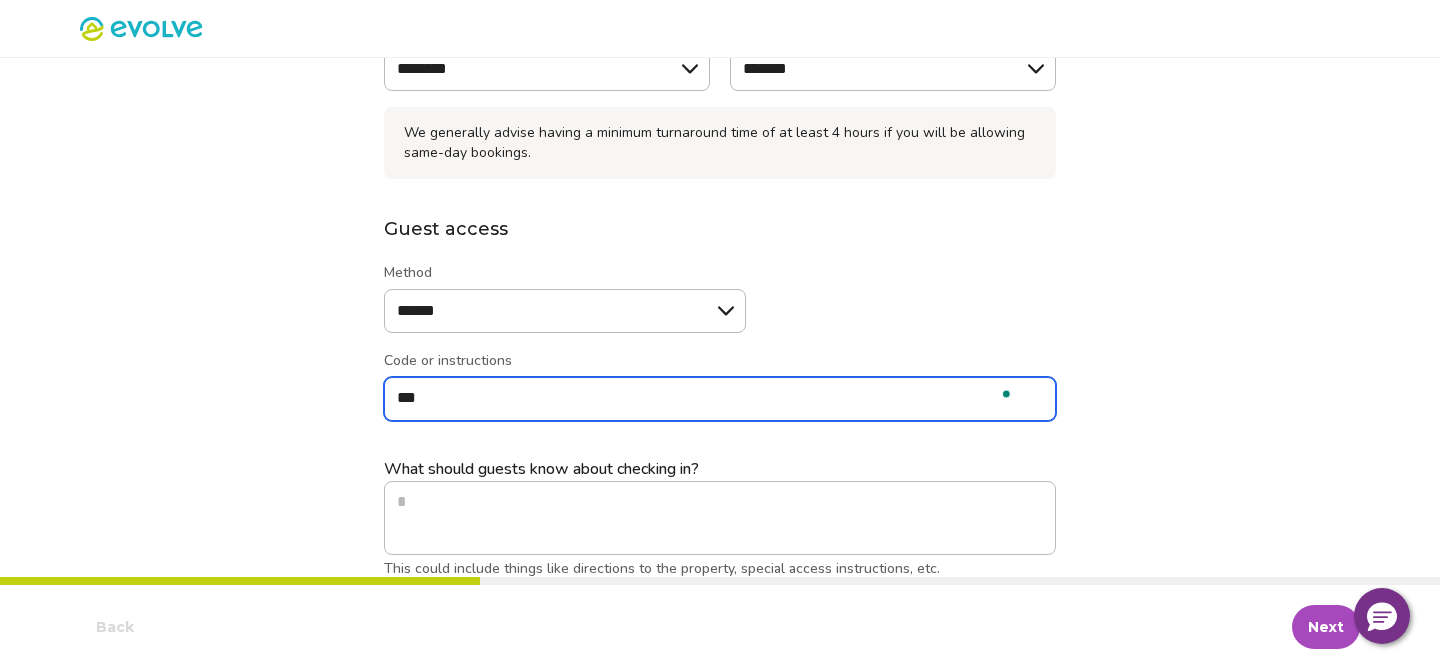 type on "*" 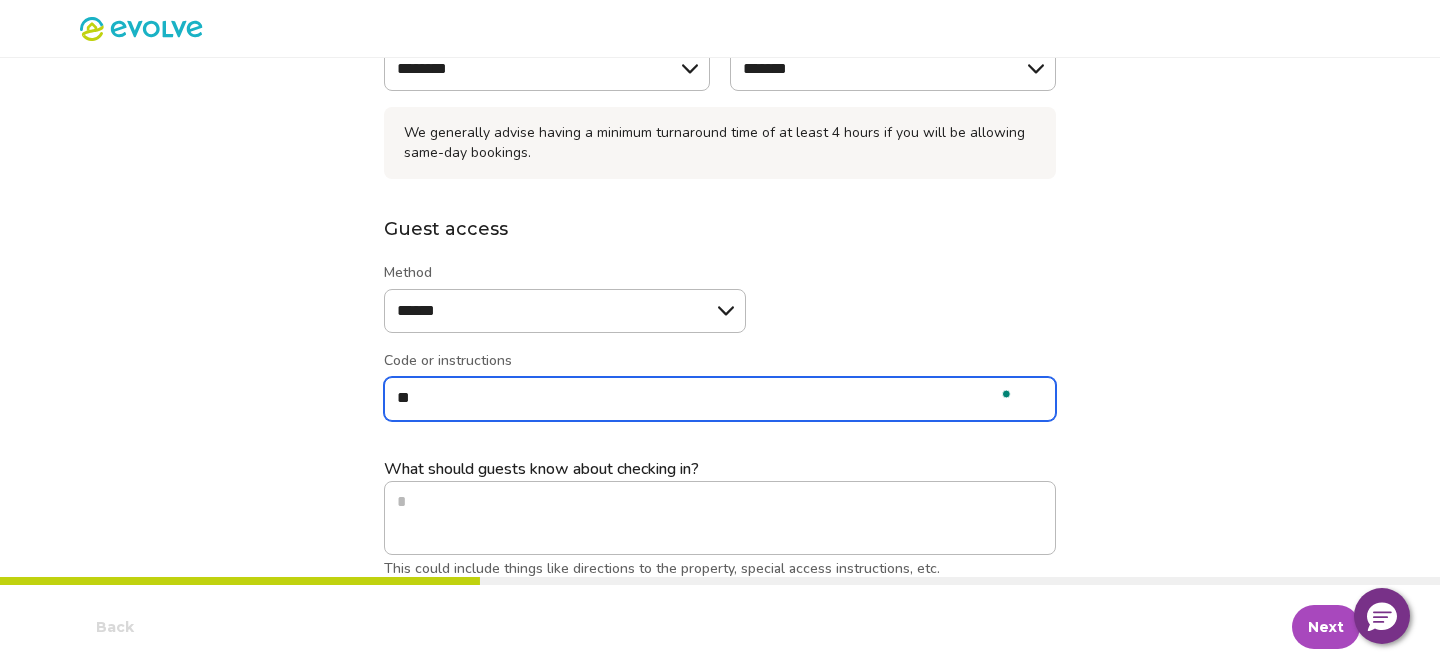 type on "*" 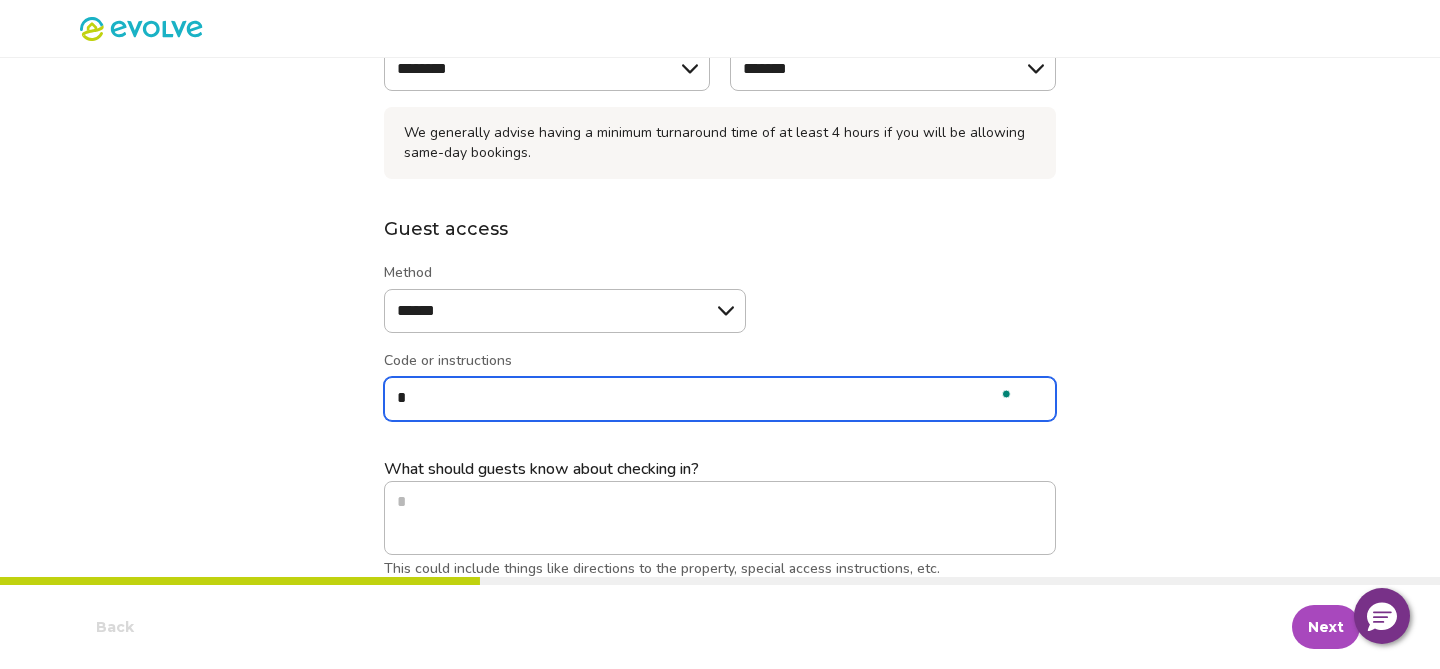 type on "*" 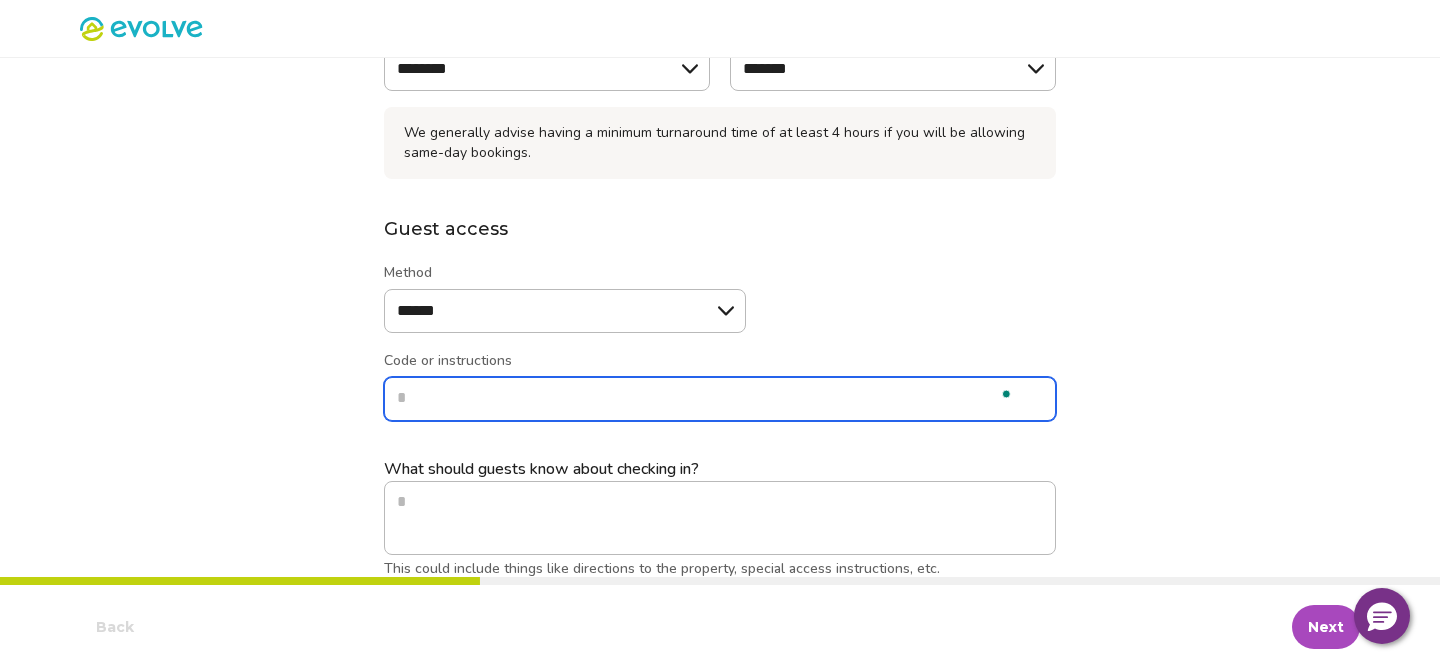 type on "*" 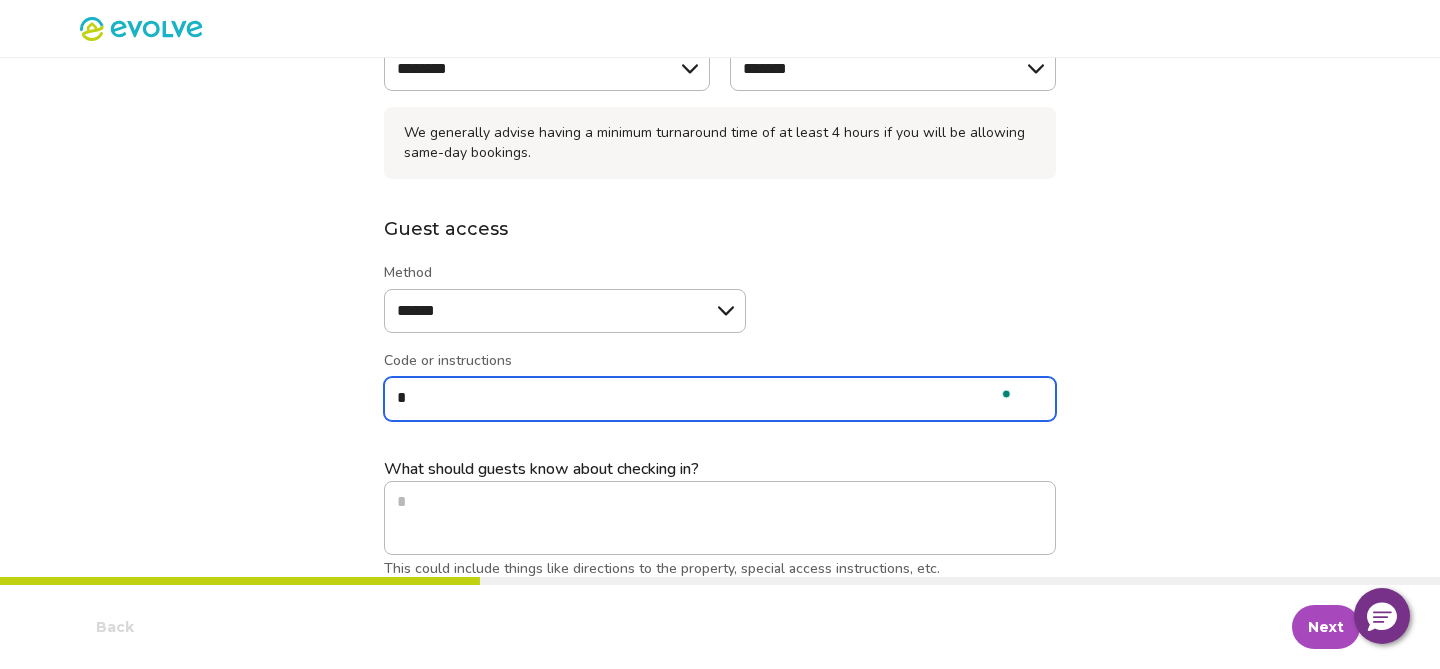 type on "*" 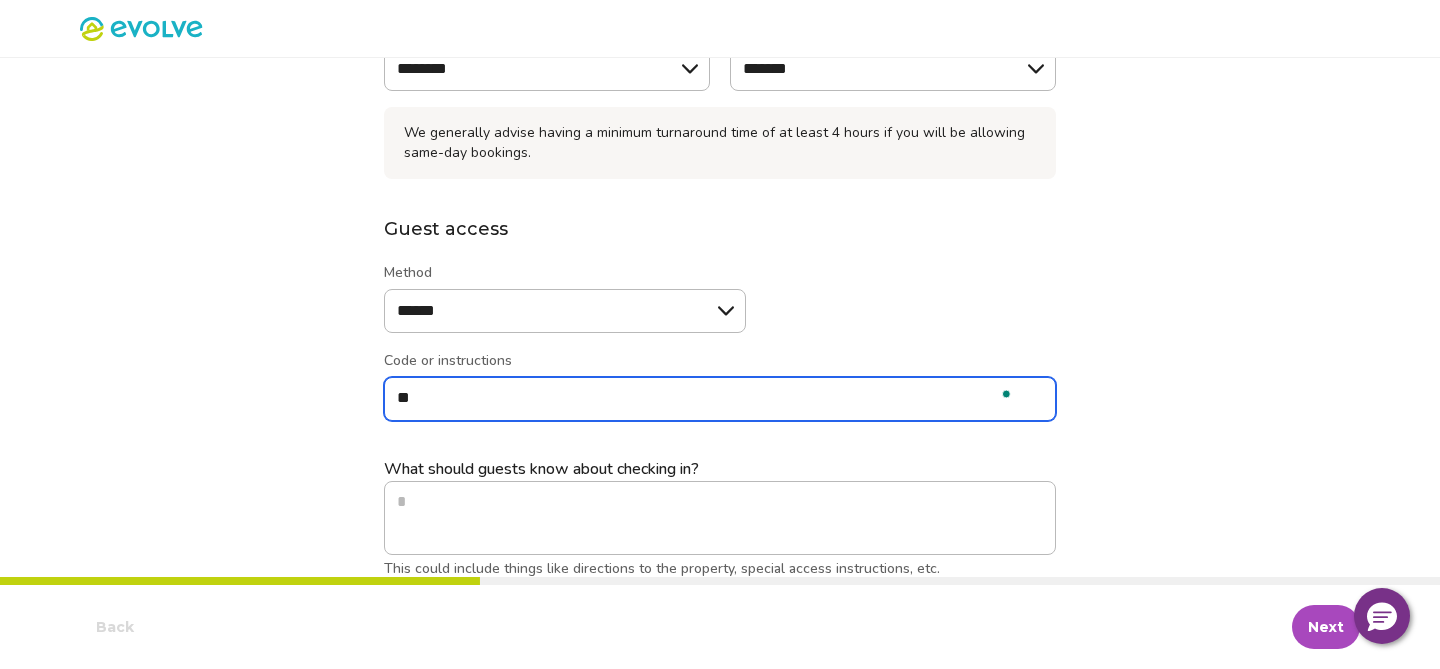 type on "*" 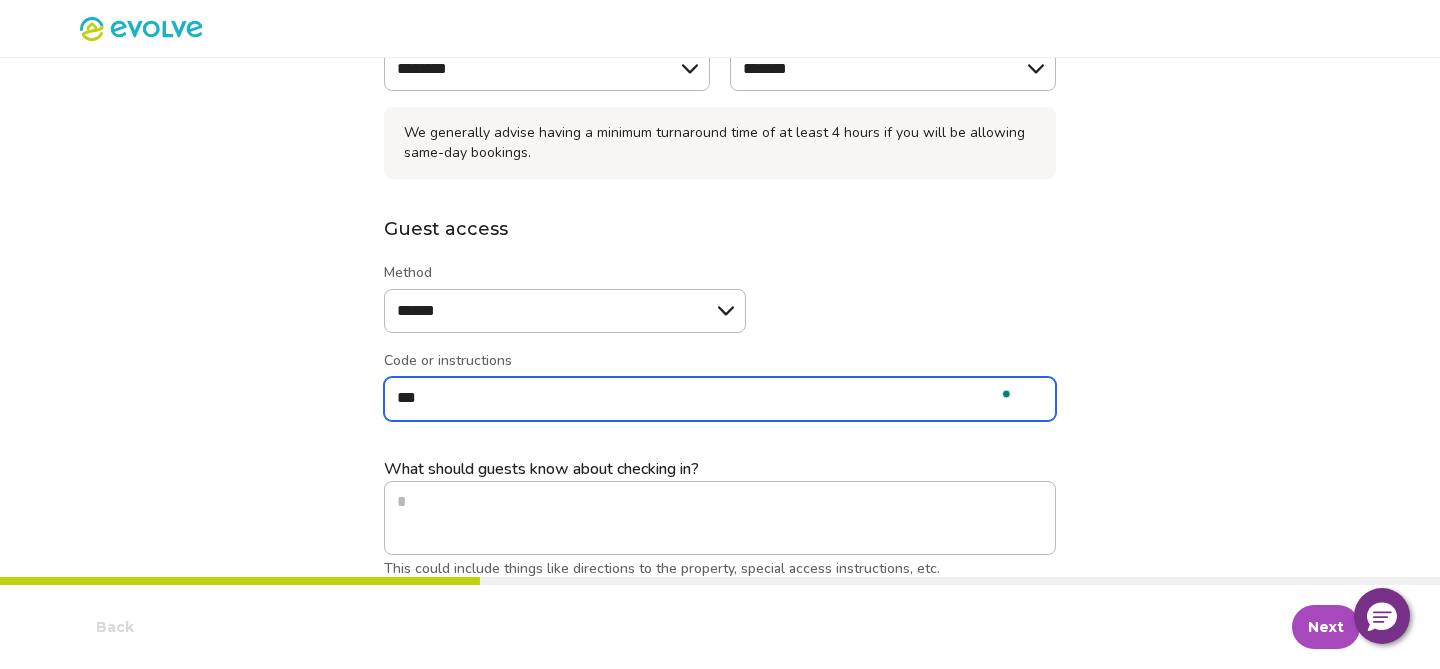 type on "*" 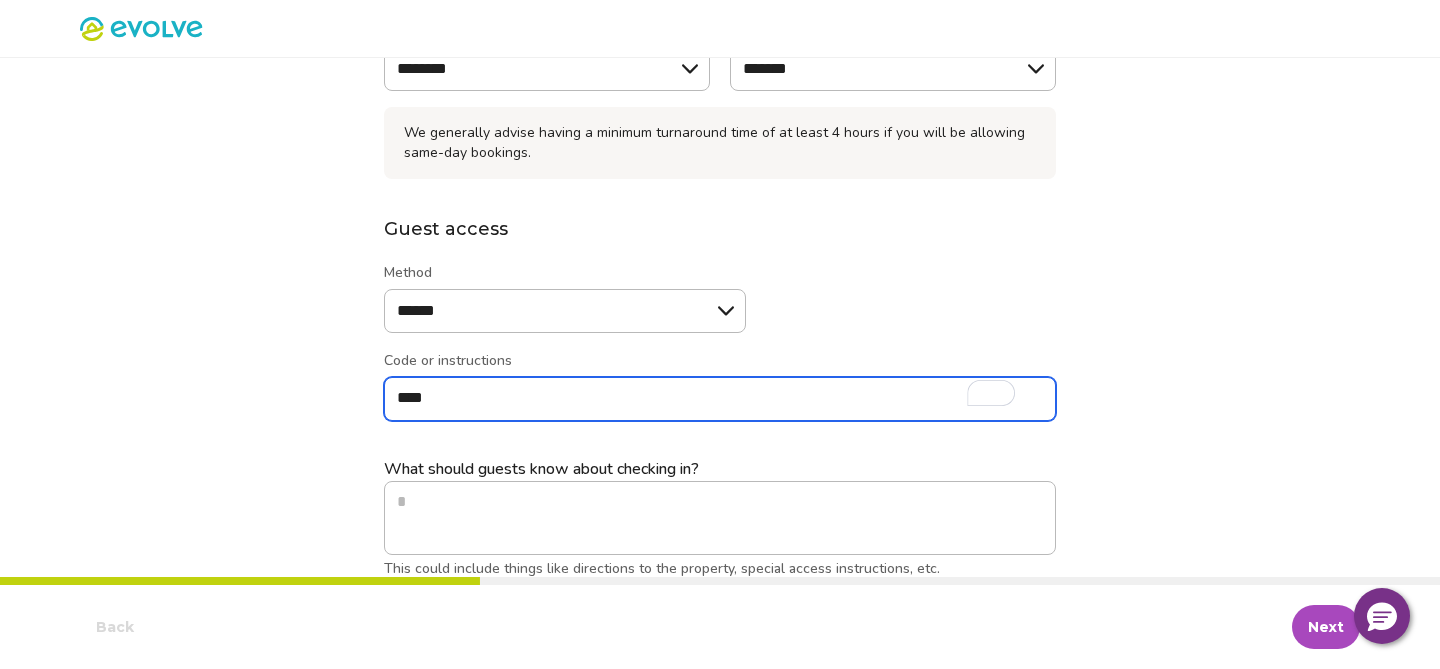 type on "*" 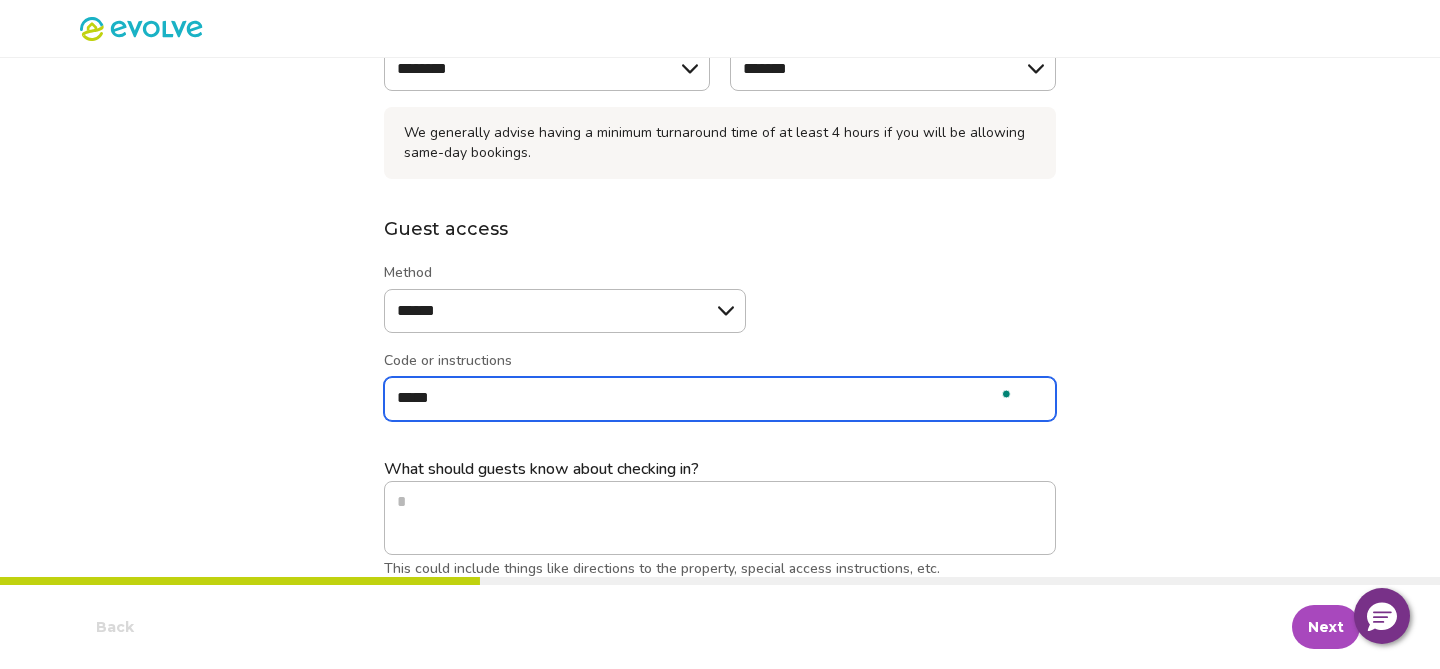 type on "*" 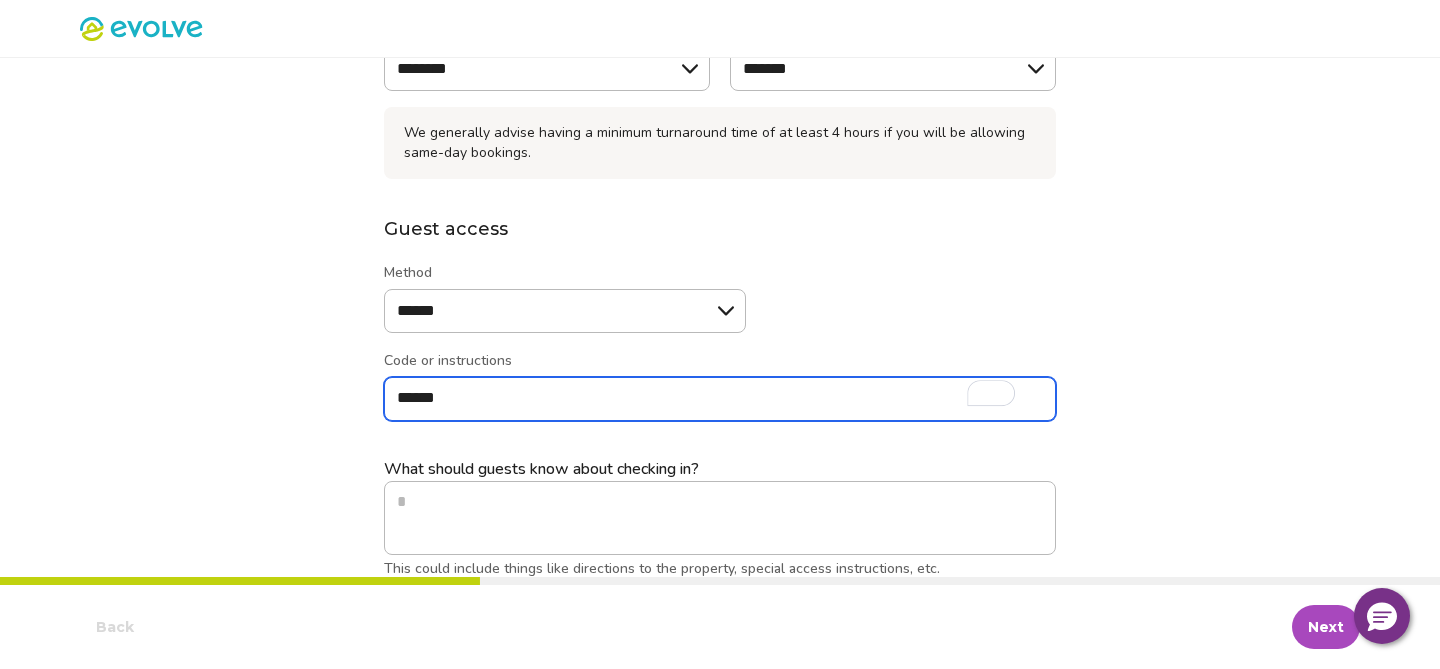 type on "*" 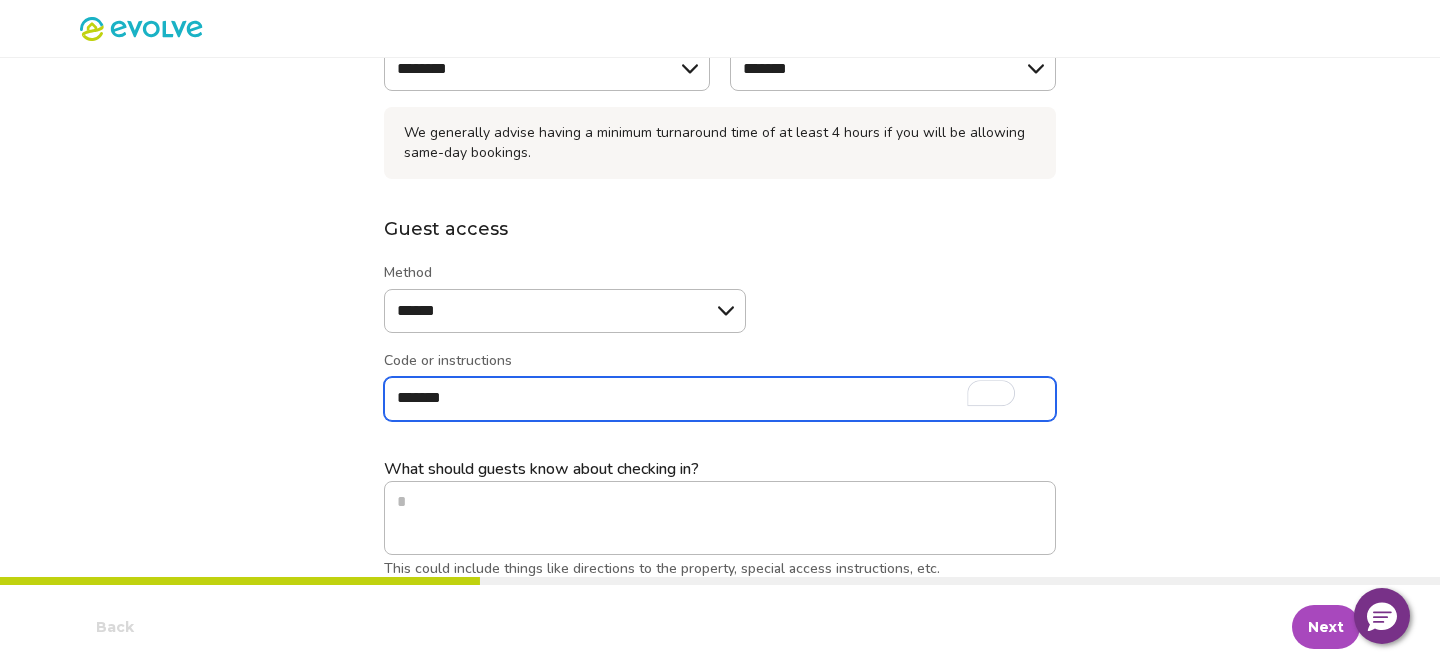 type on "*" 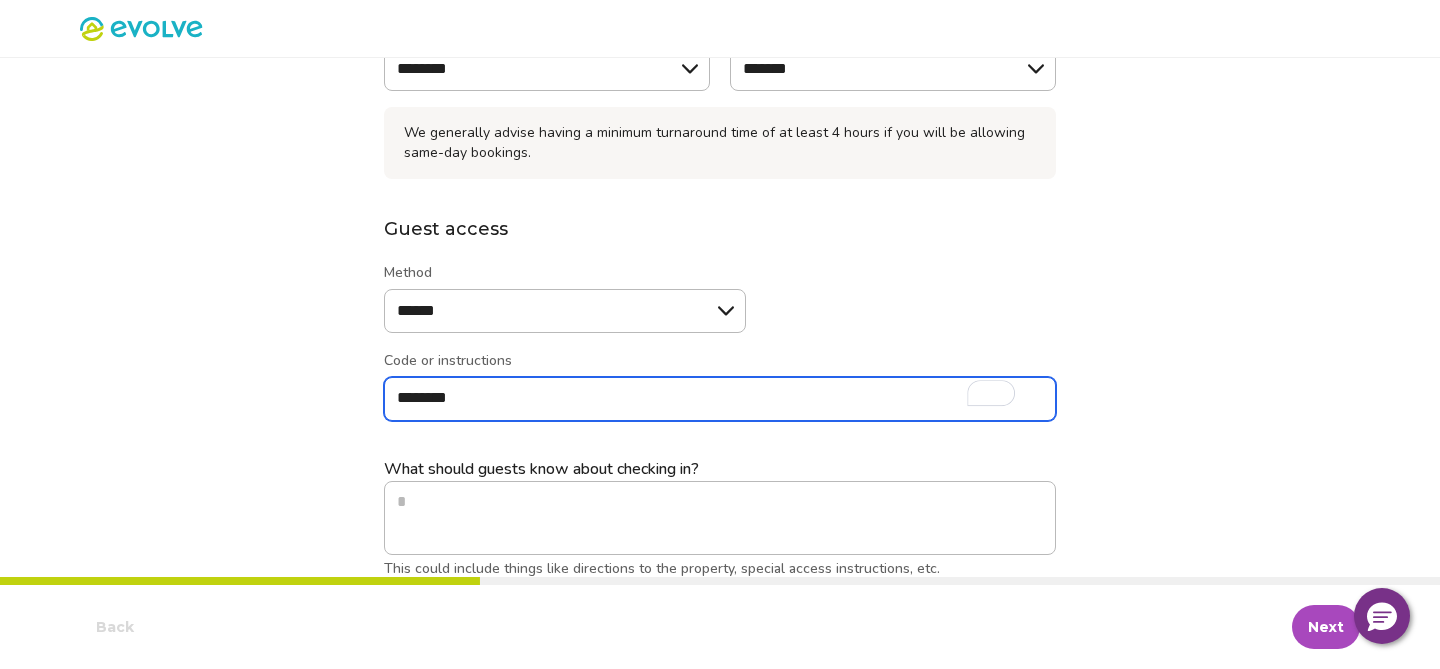 type on "*" 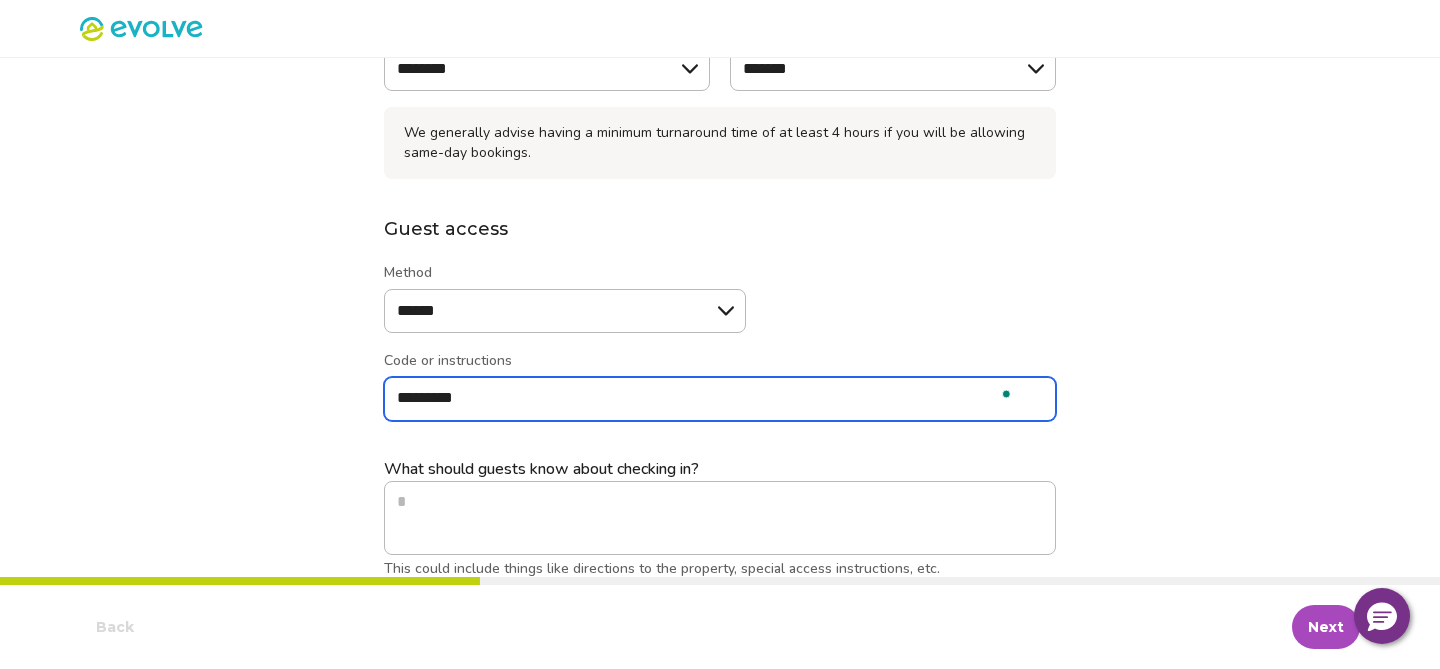 type on "*" 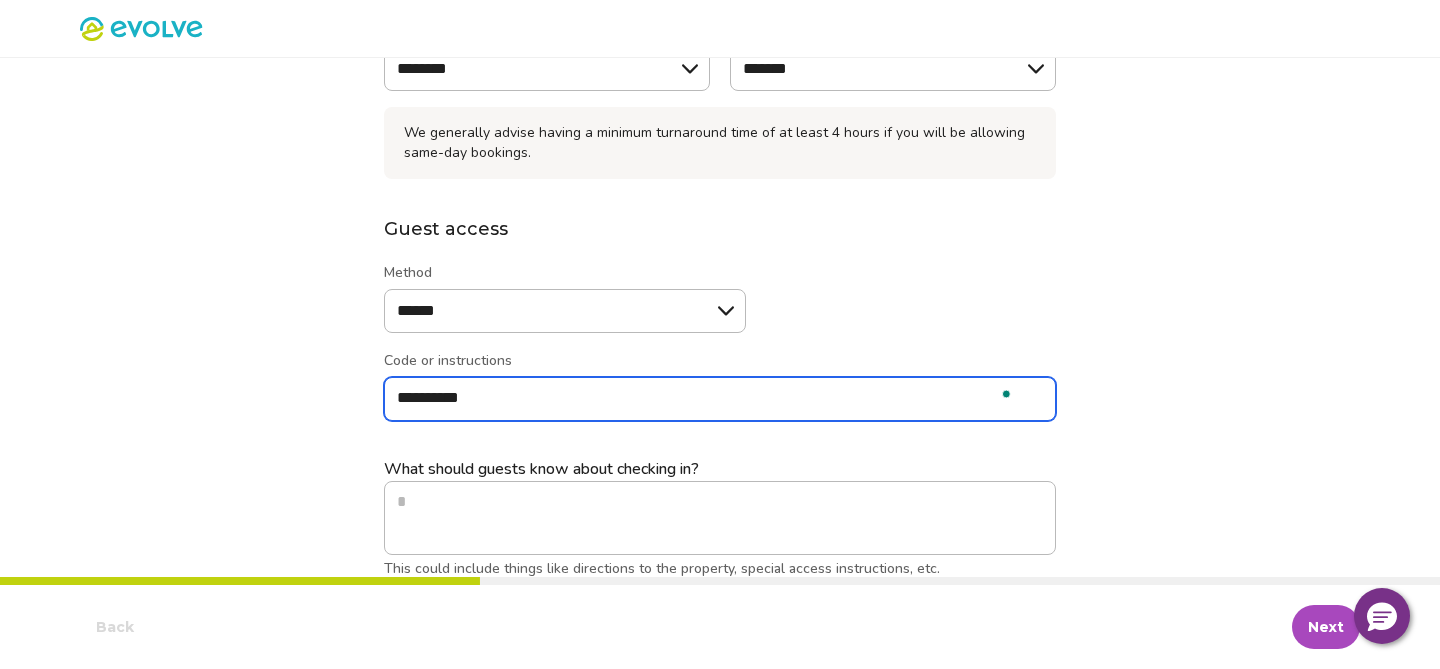 type on "*" 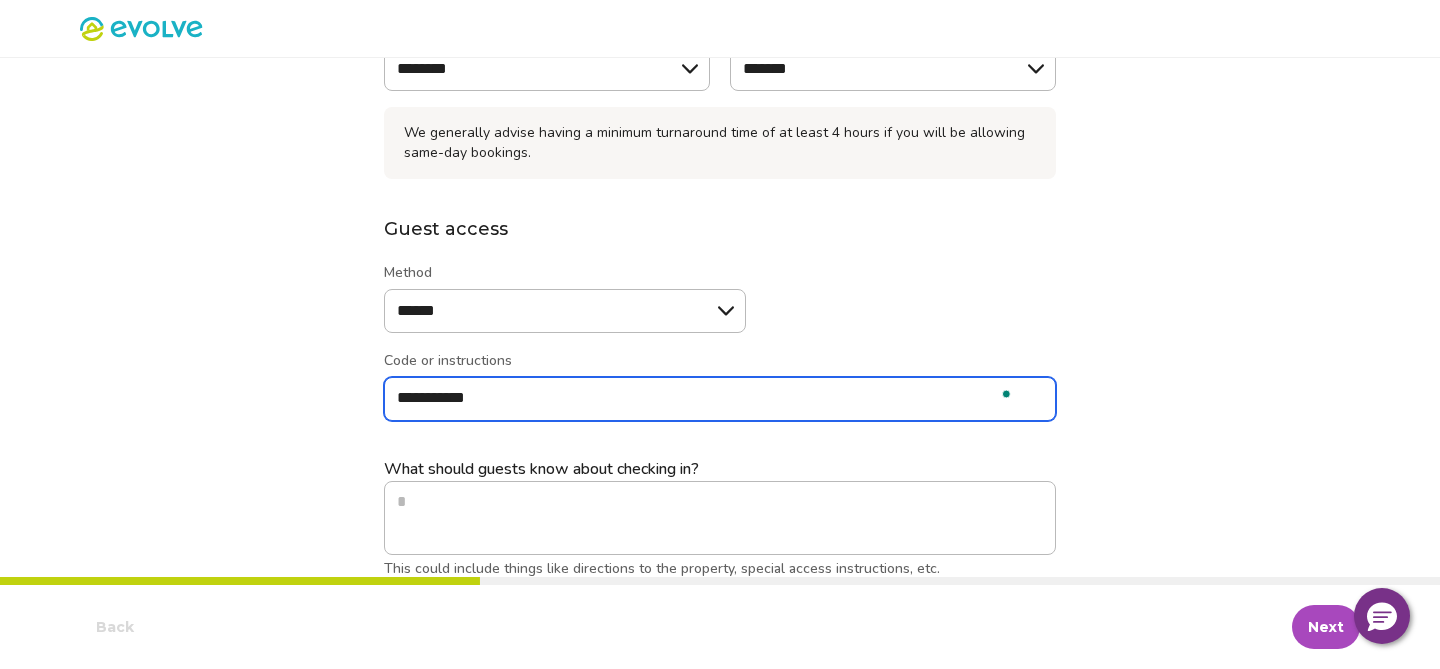 type on "*" 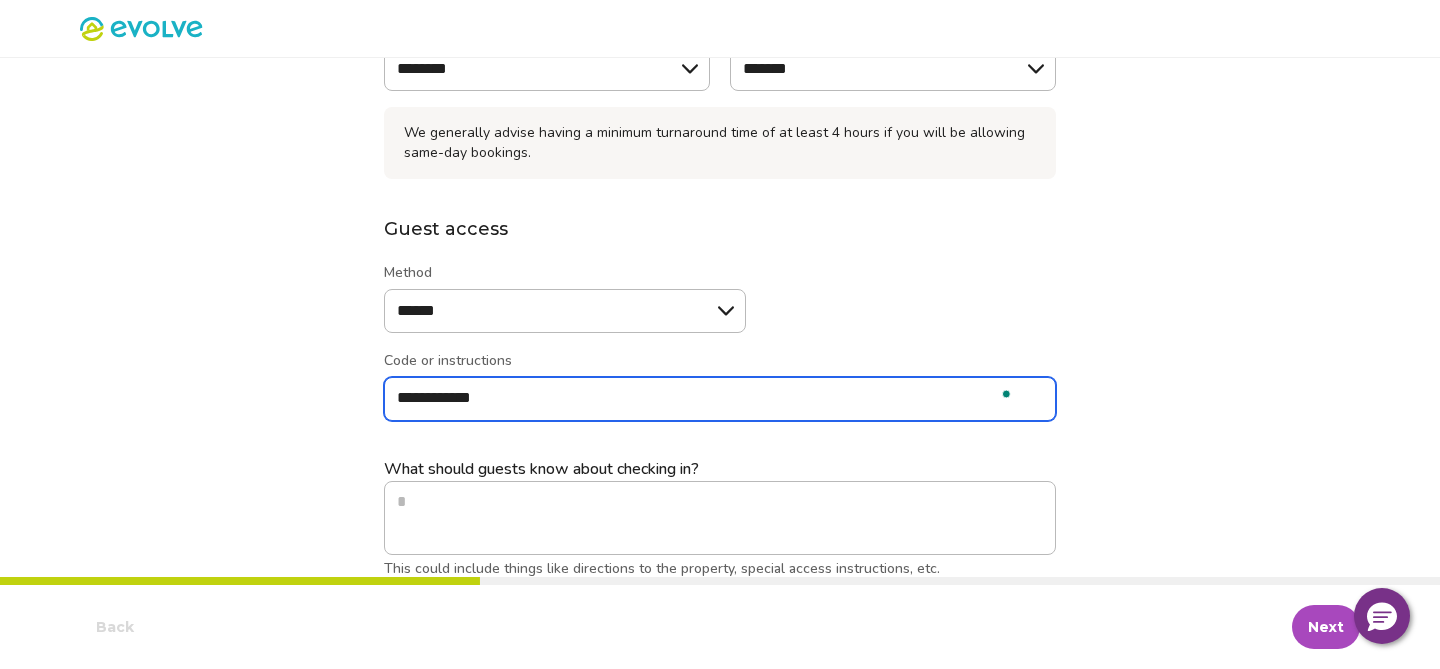 type on "*" 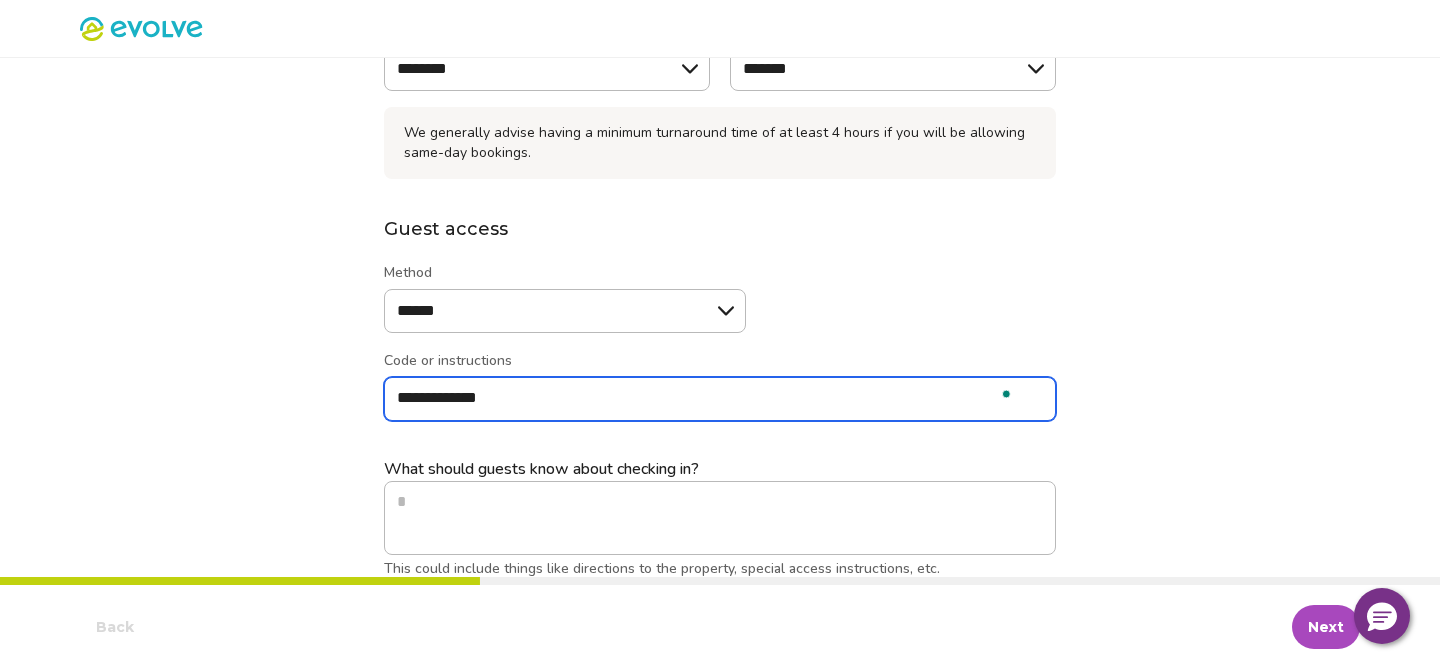 type on "*" 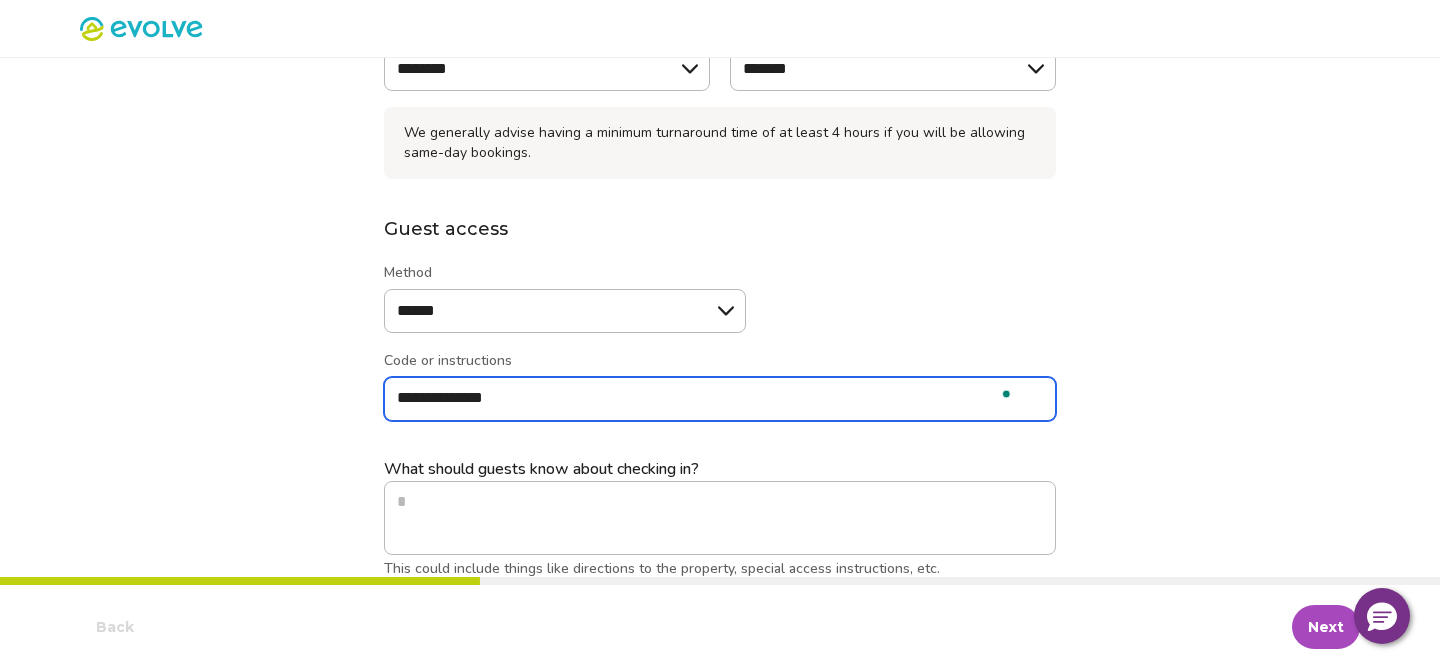 type on "*" 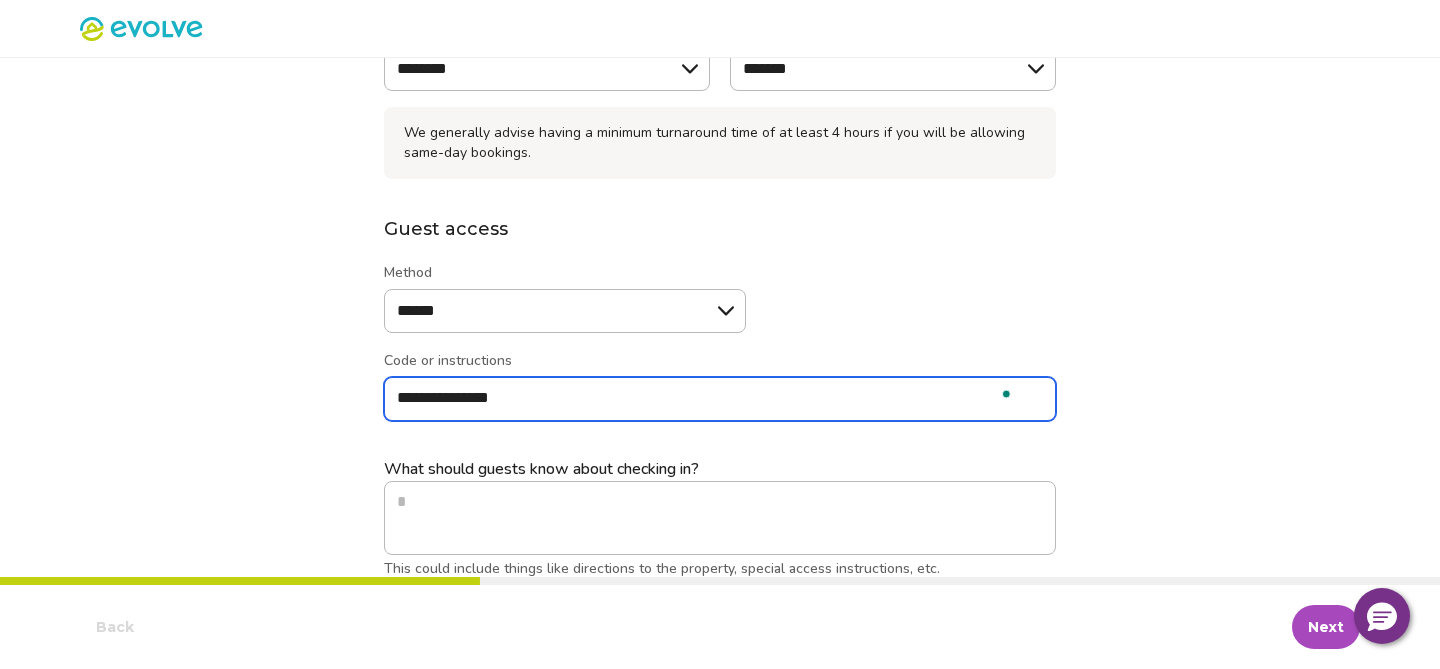 type on "*" 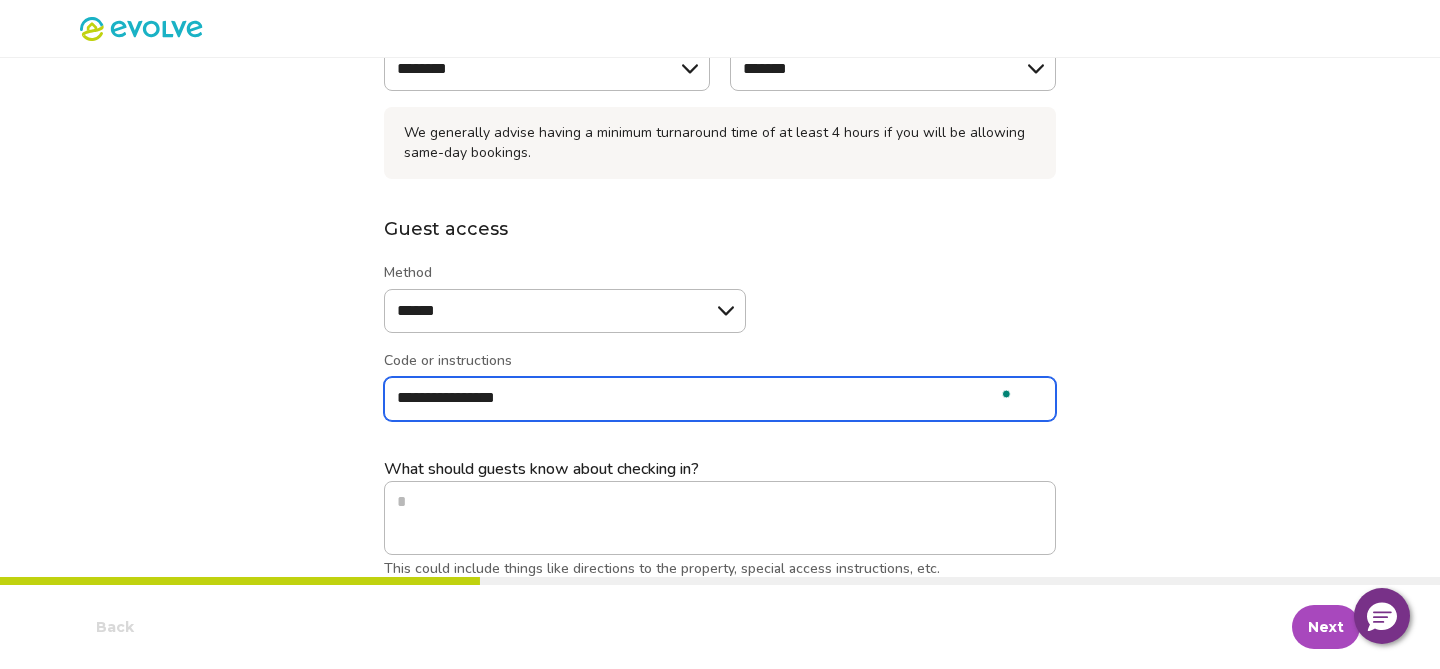 type on "*" 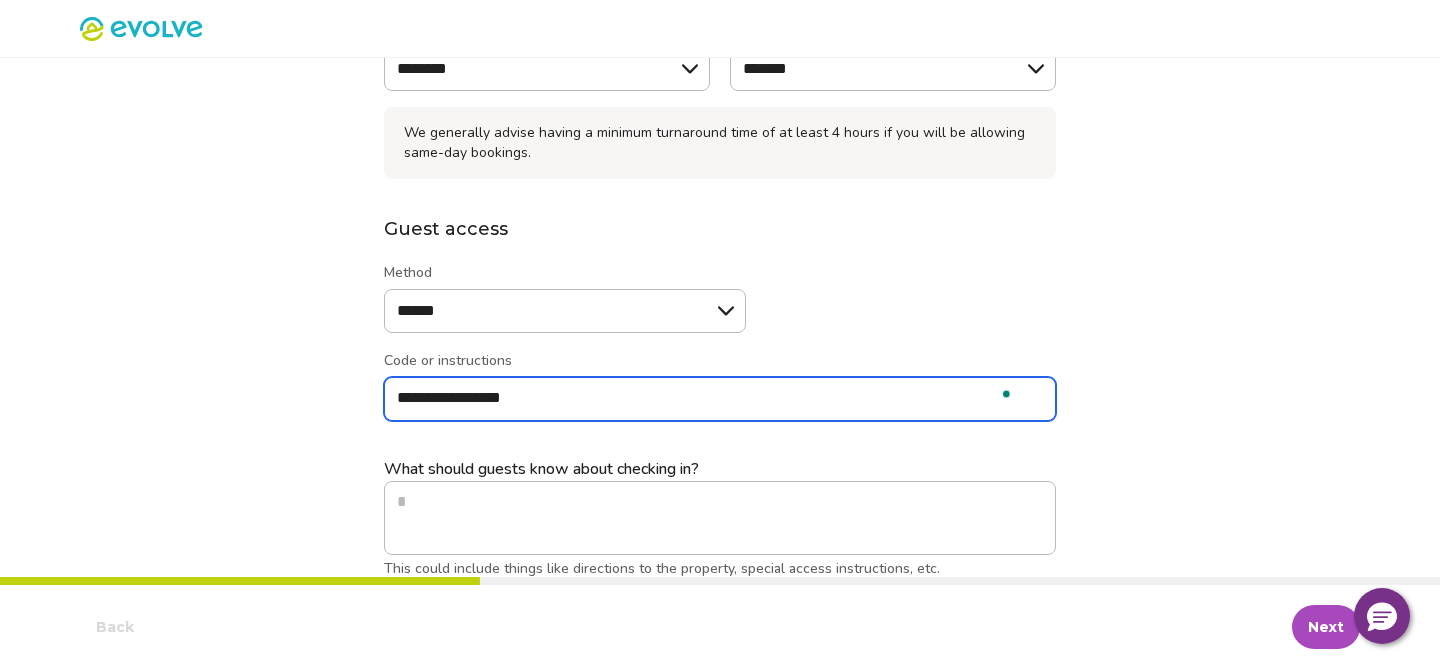 type on "*" 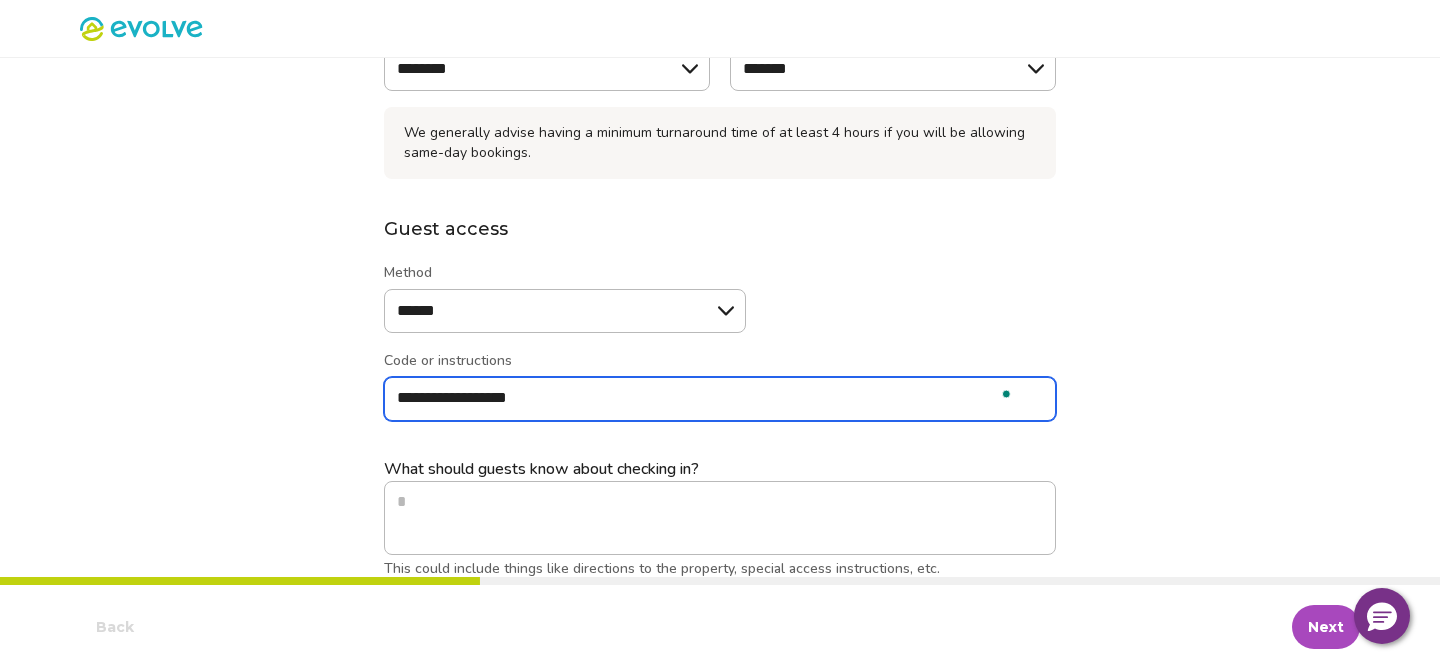 type on "*" 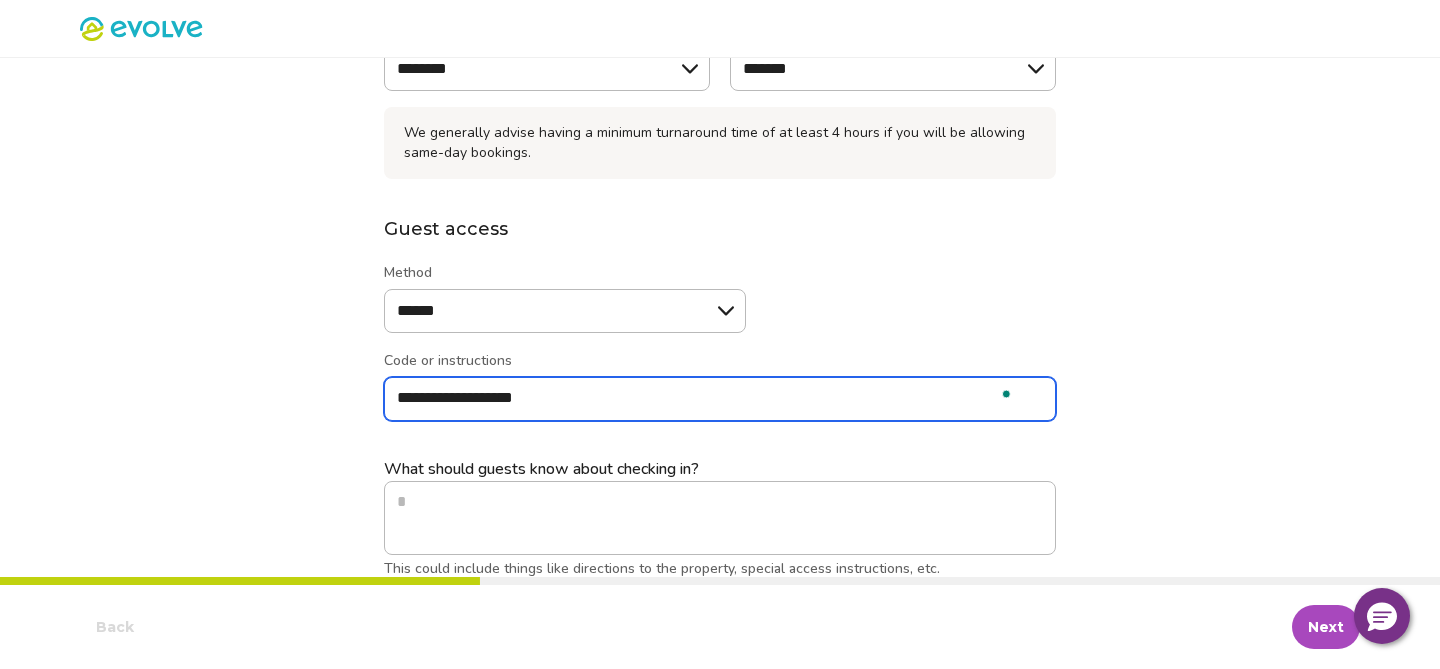 type on "*" 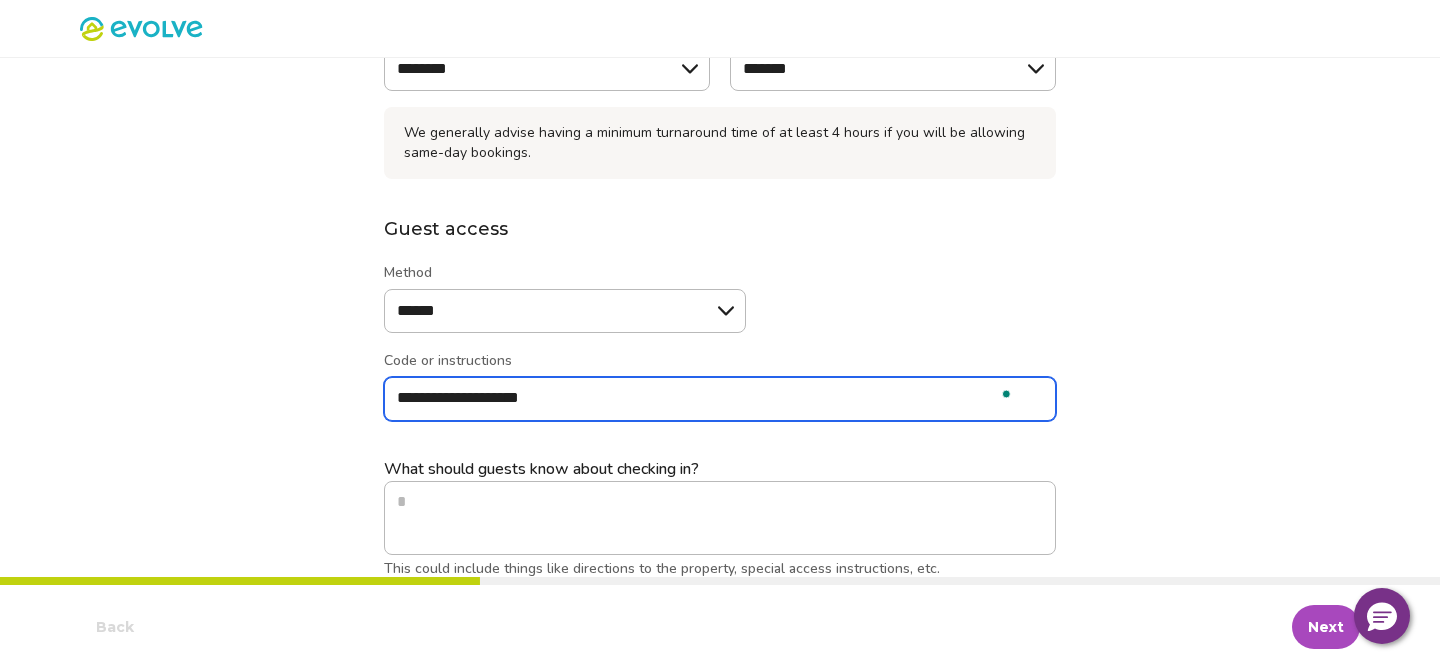 type on "*" 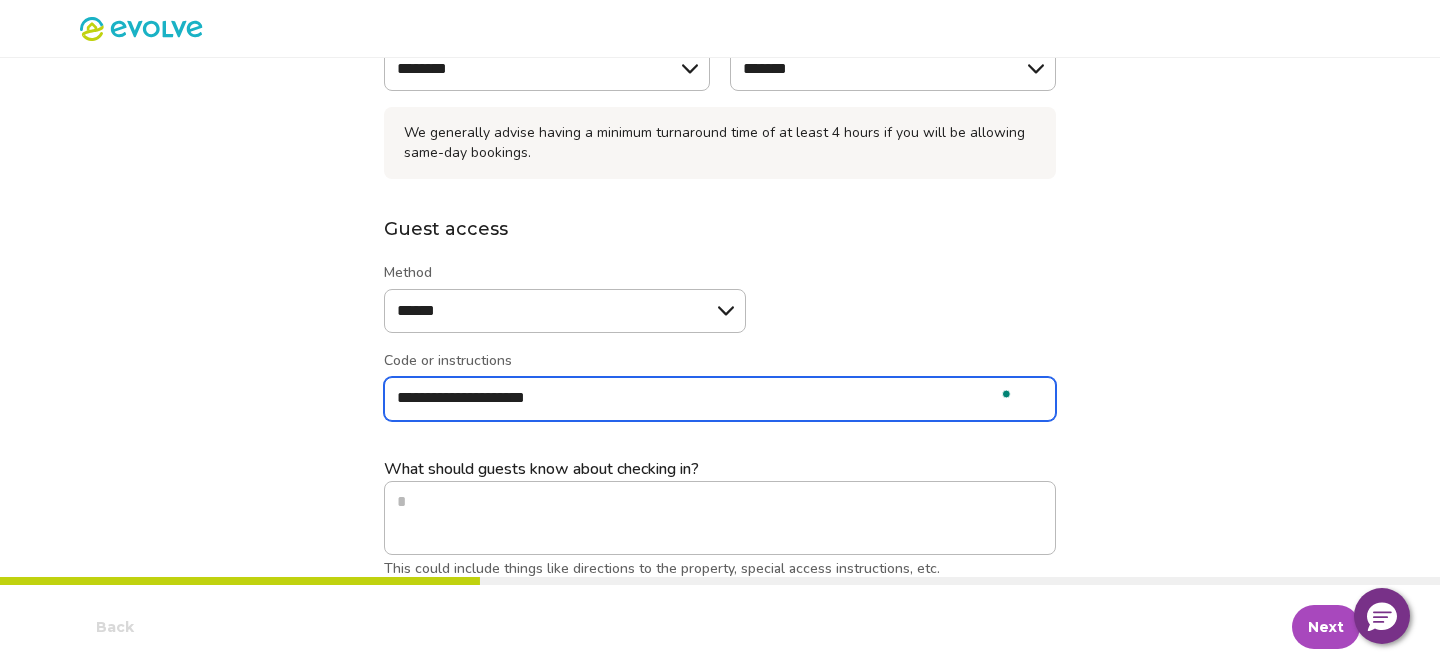 type on "*" 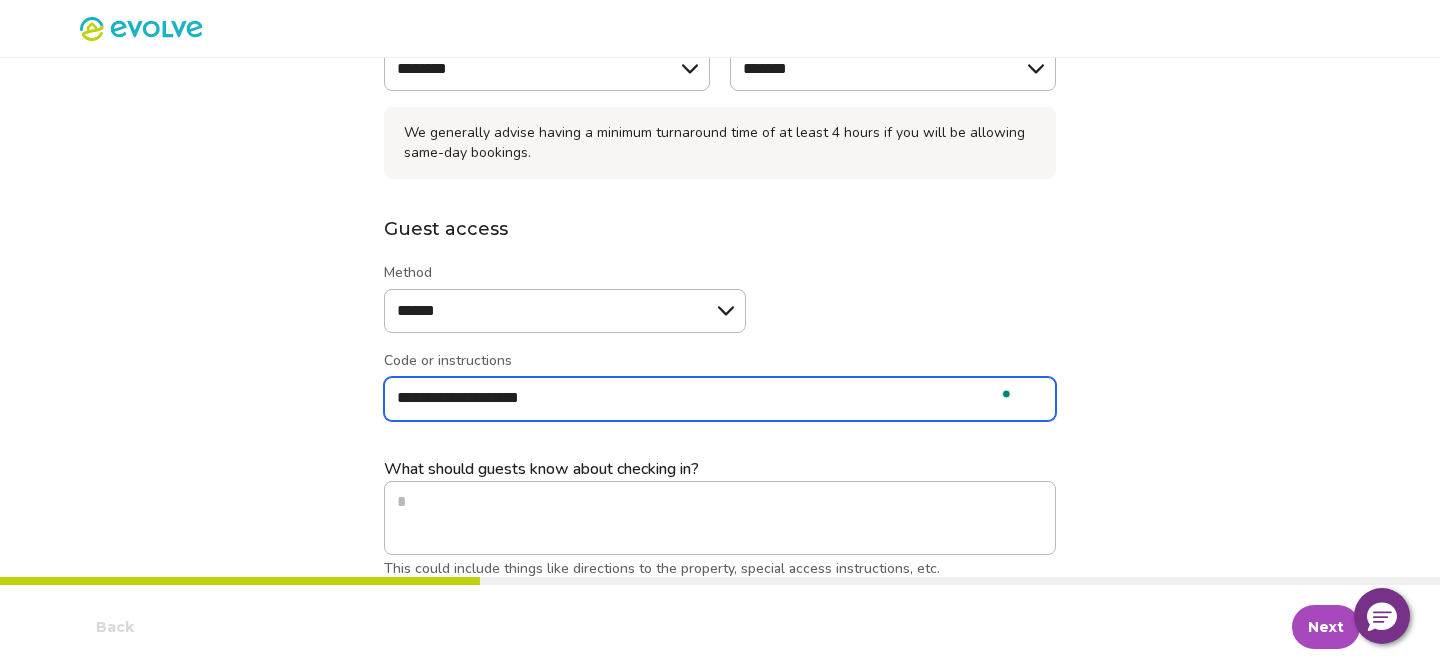 type on "*" 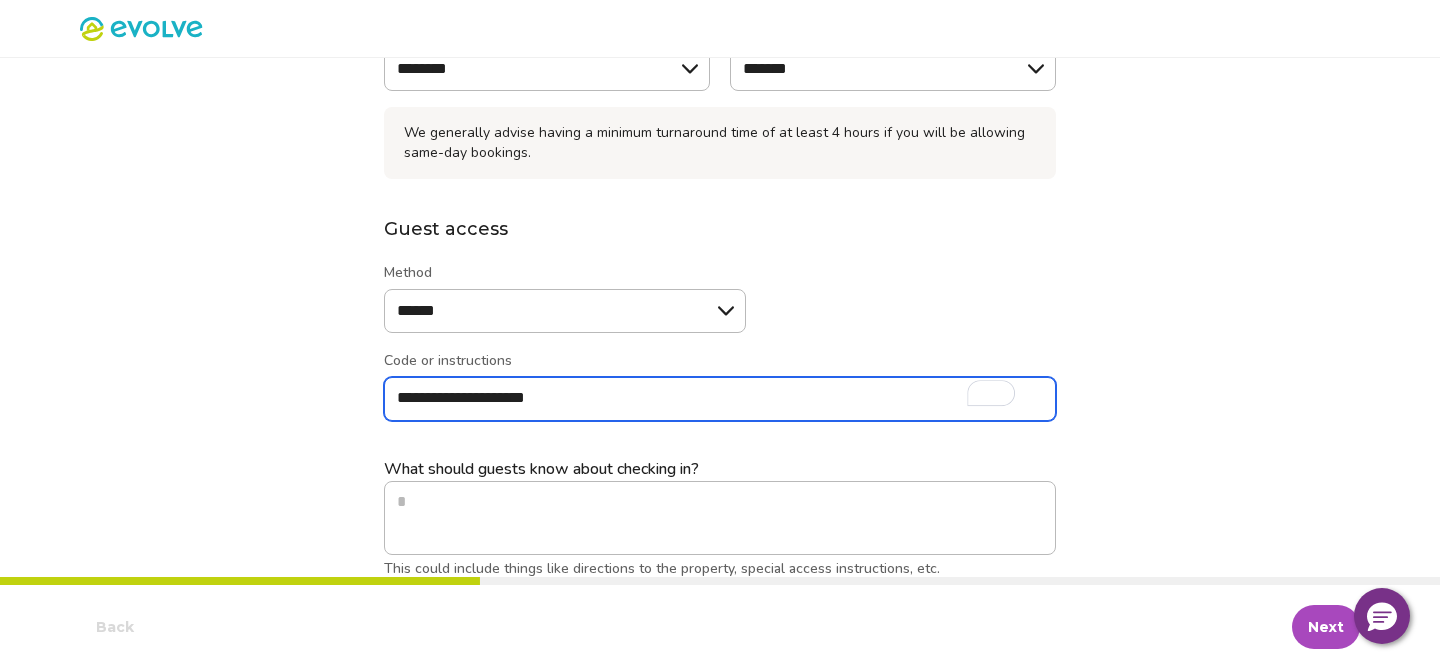 type on "*" 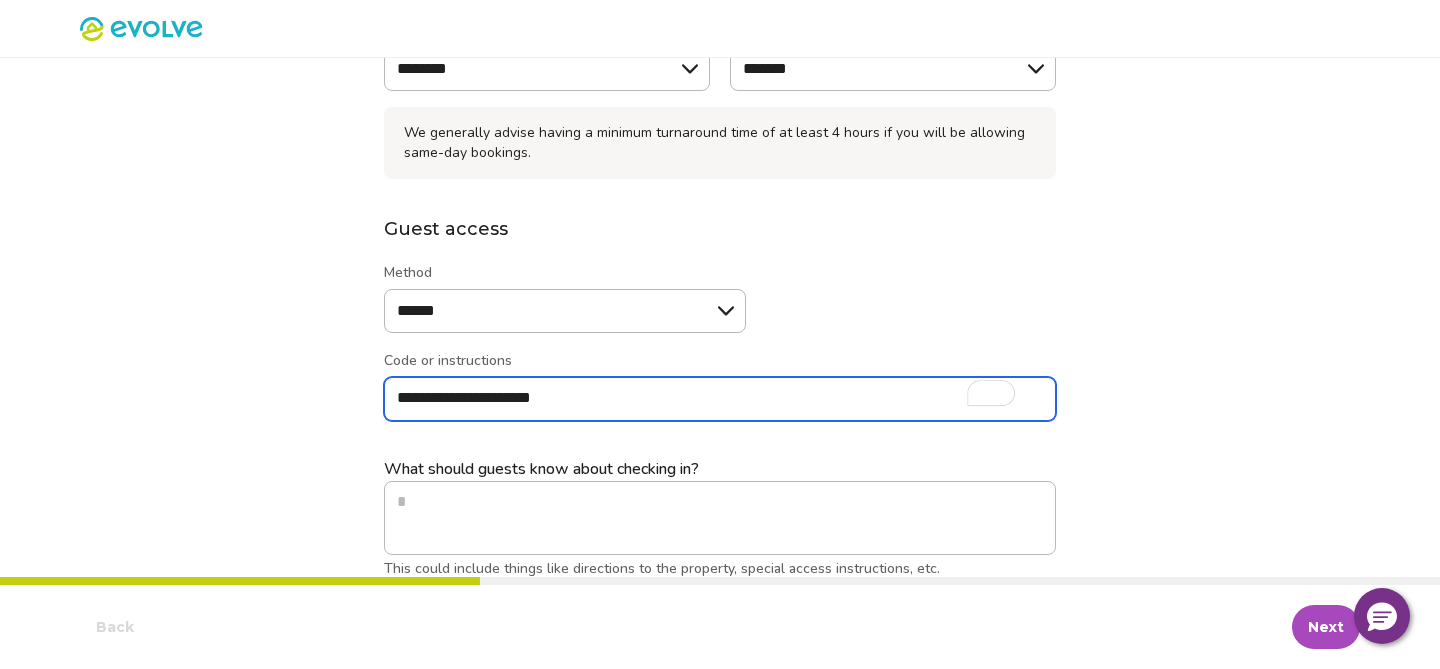 type on "*" 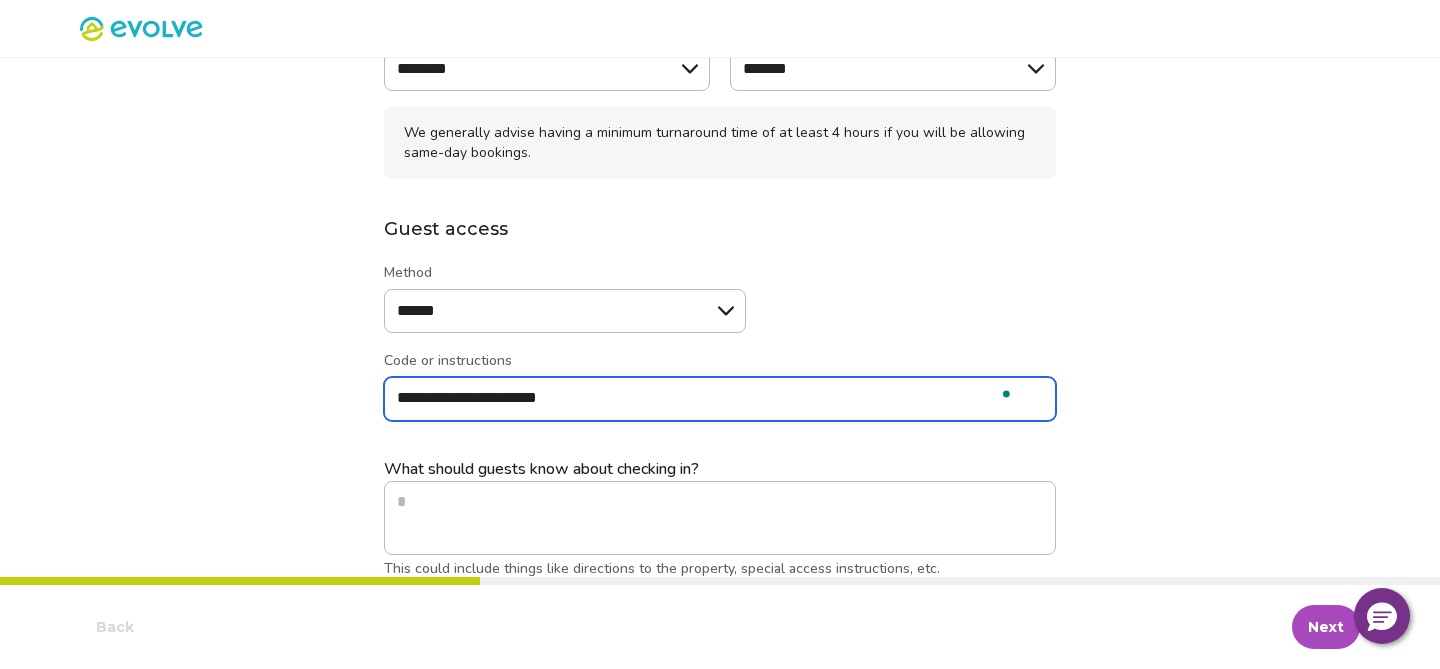 type on "*" 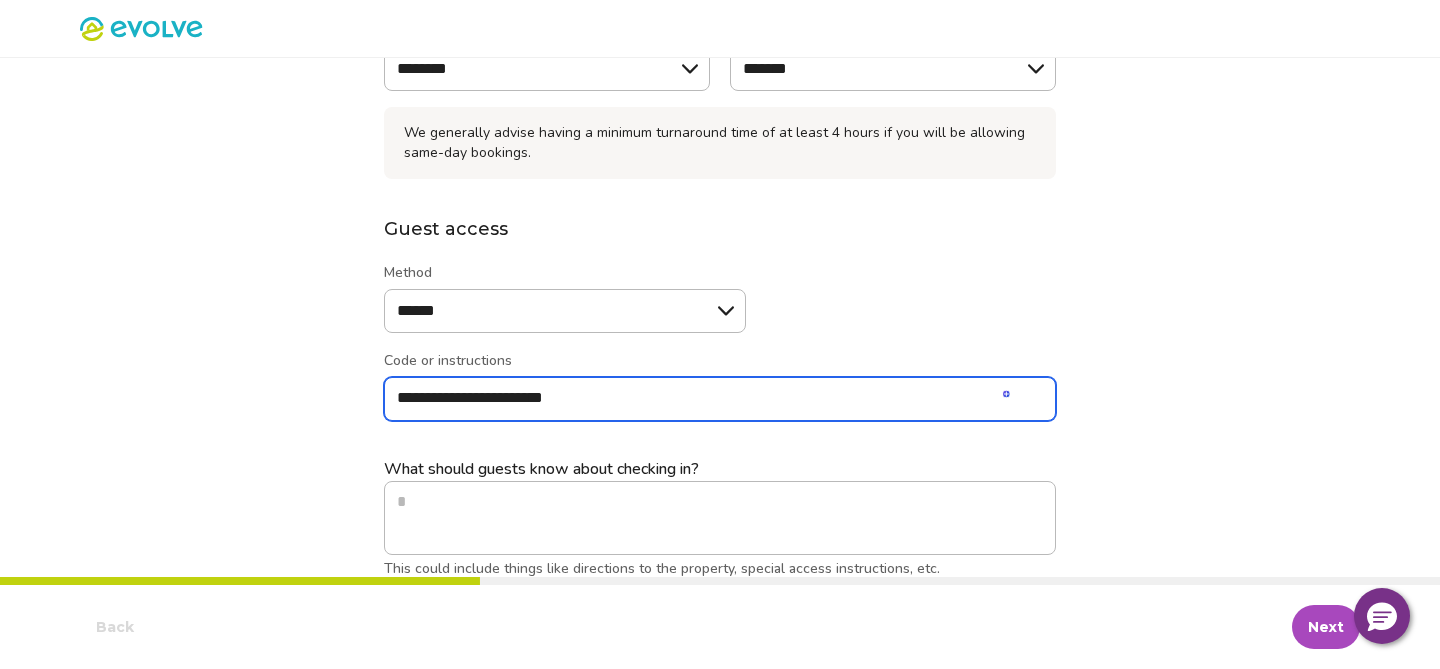 type on "*" 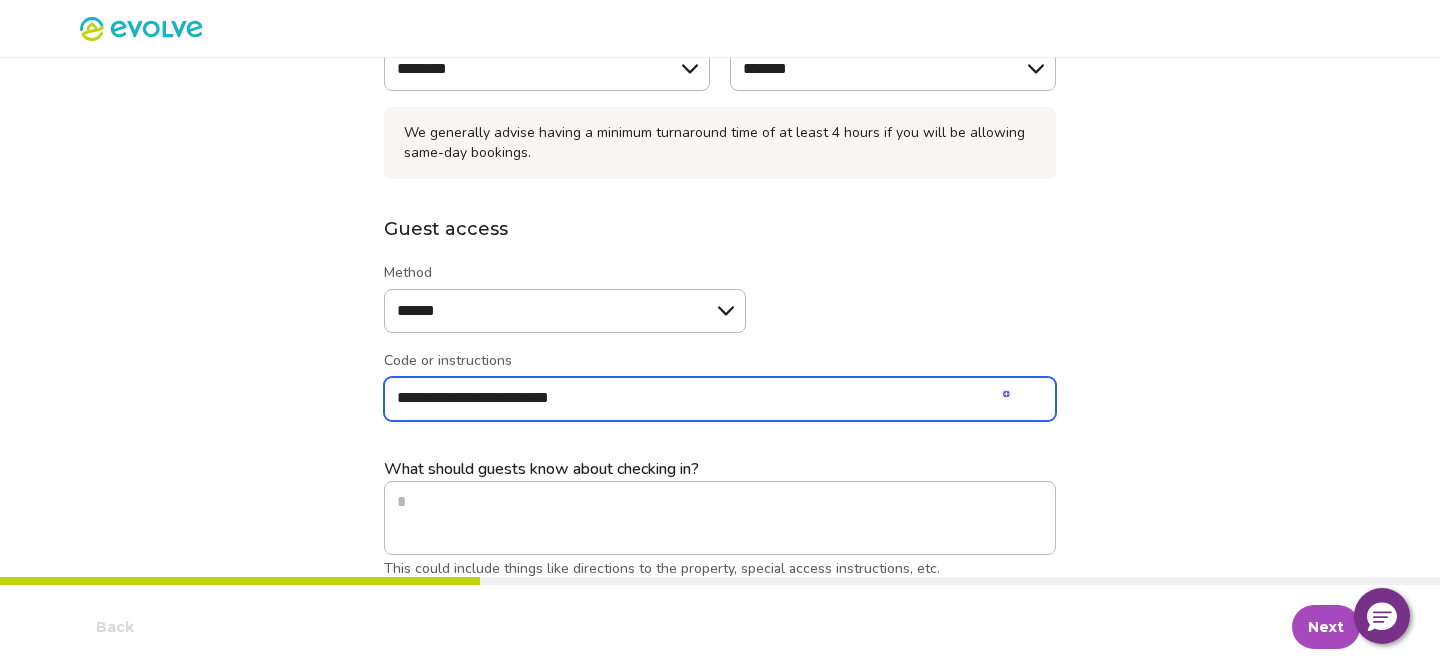 type on "*" 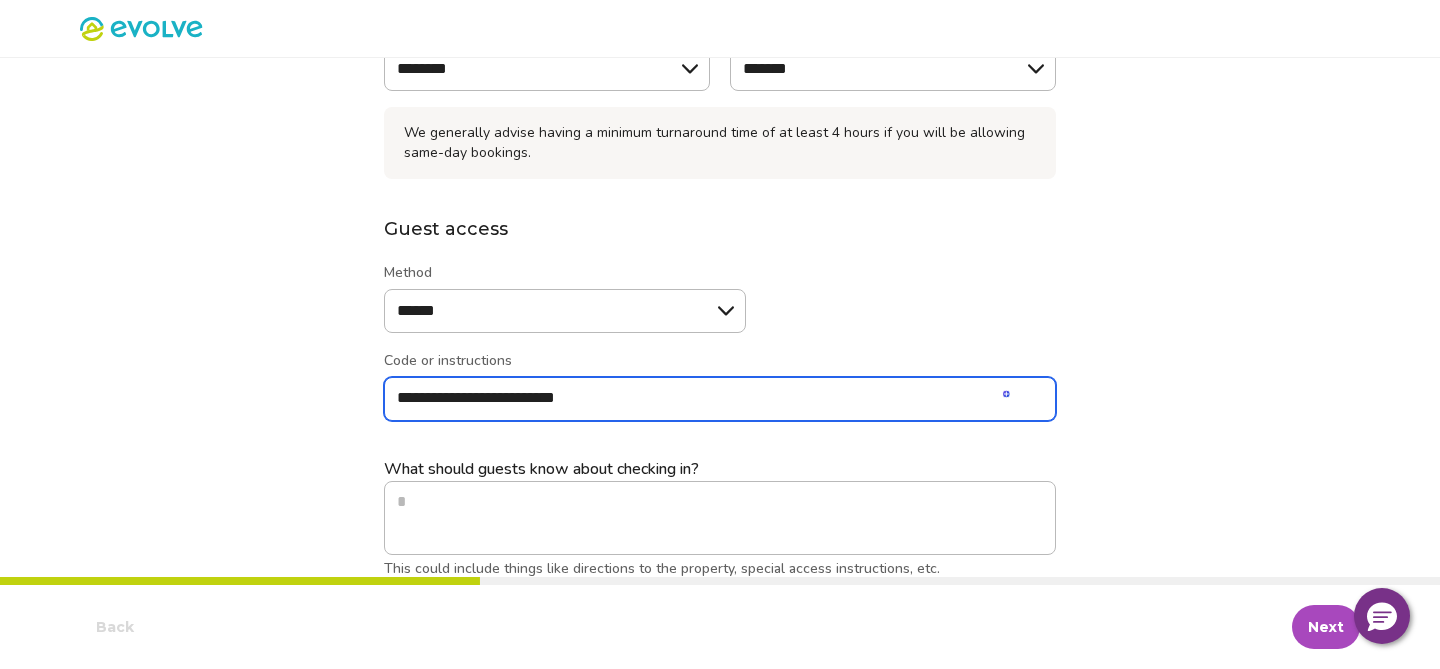 type on "*" 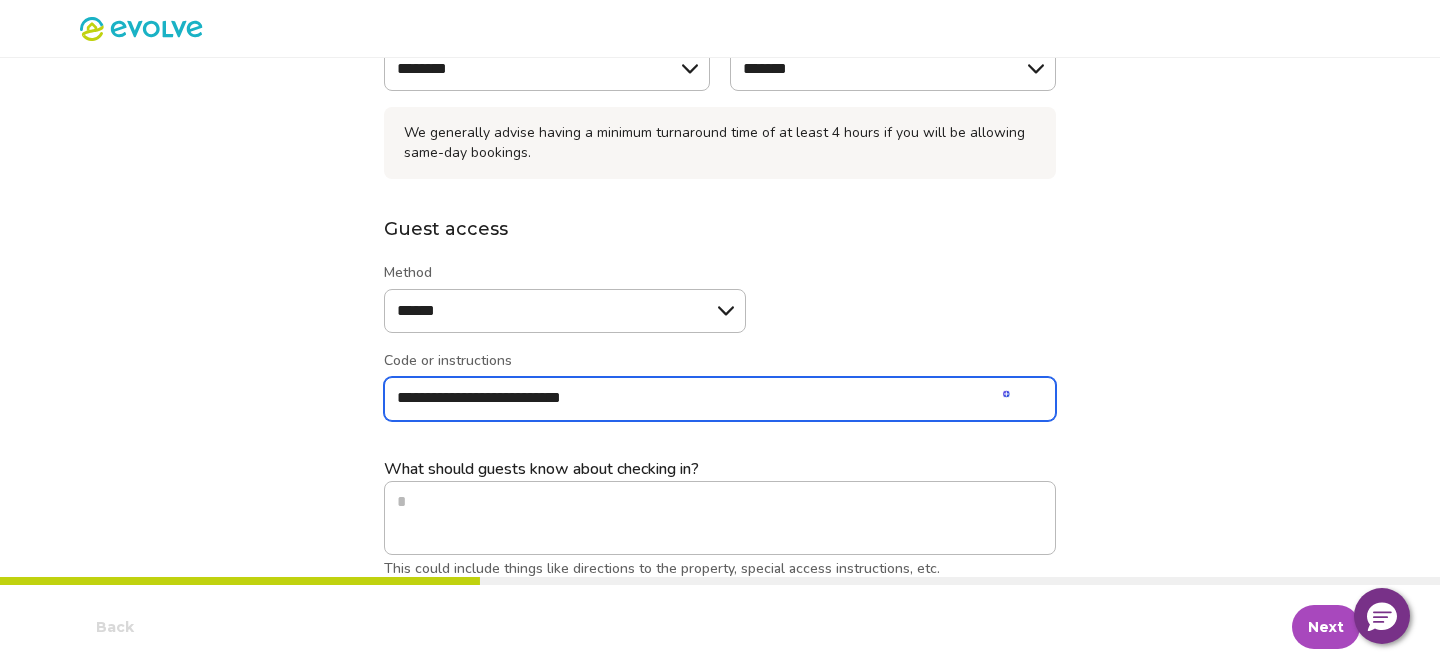type on "*" 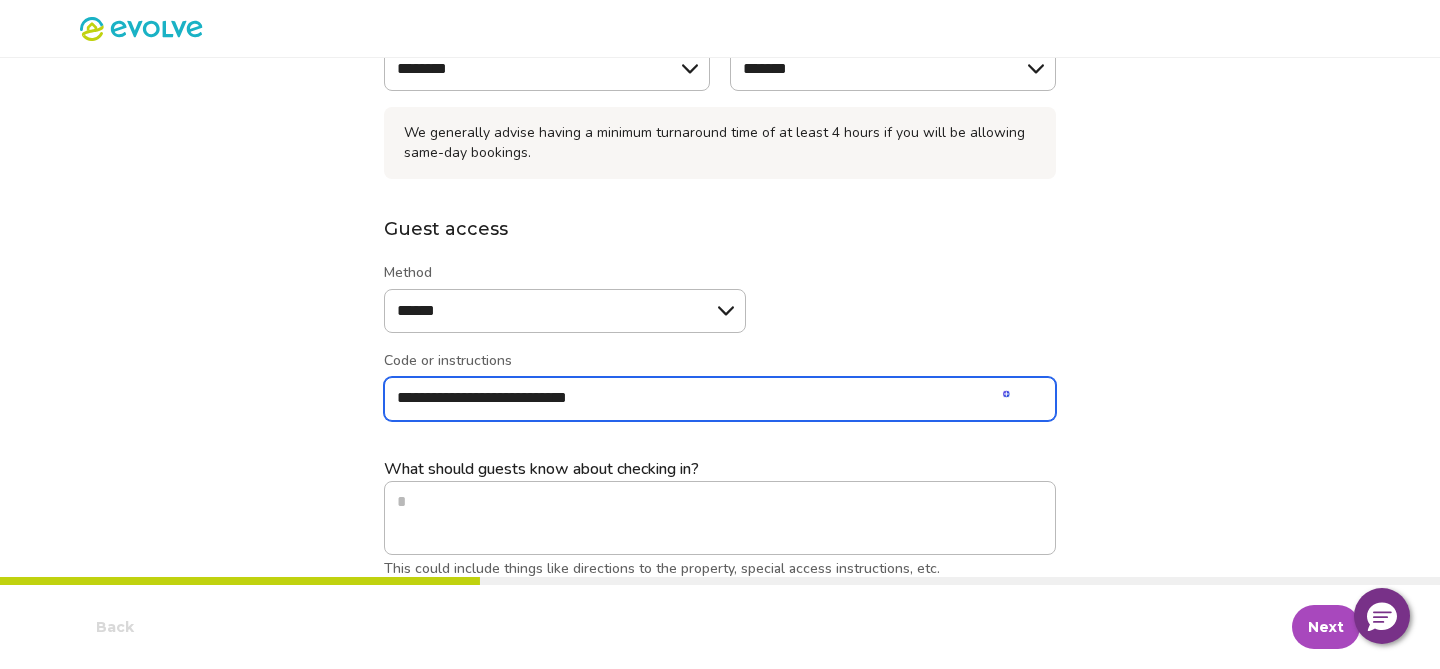 type on "*" 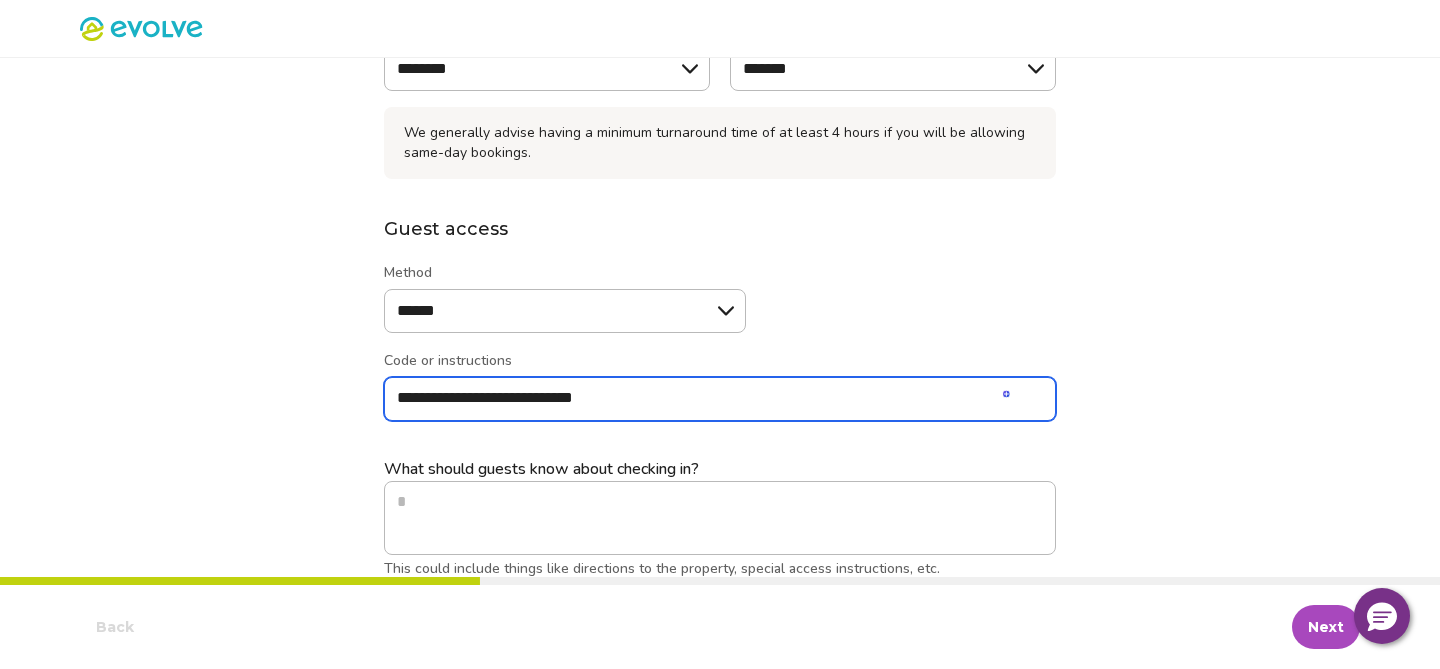 type on "*" 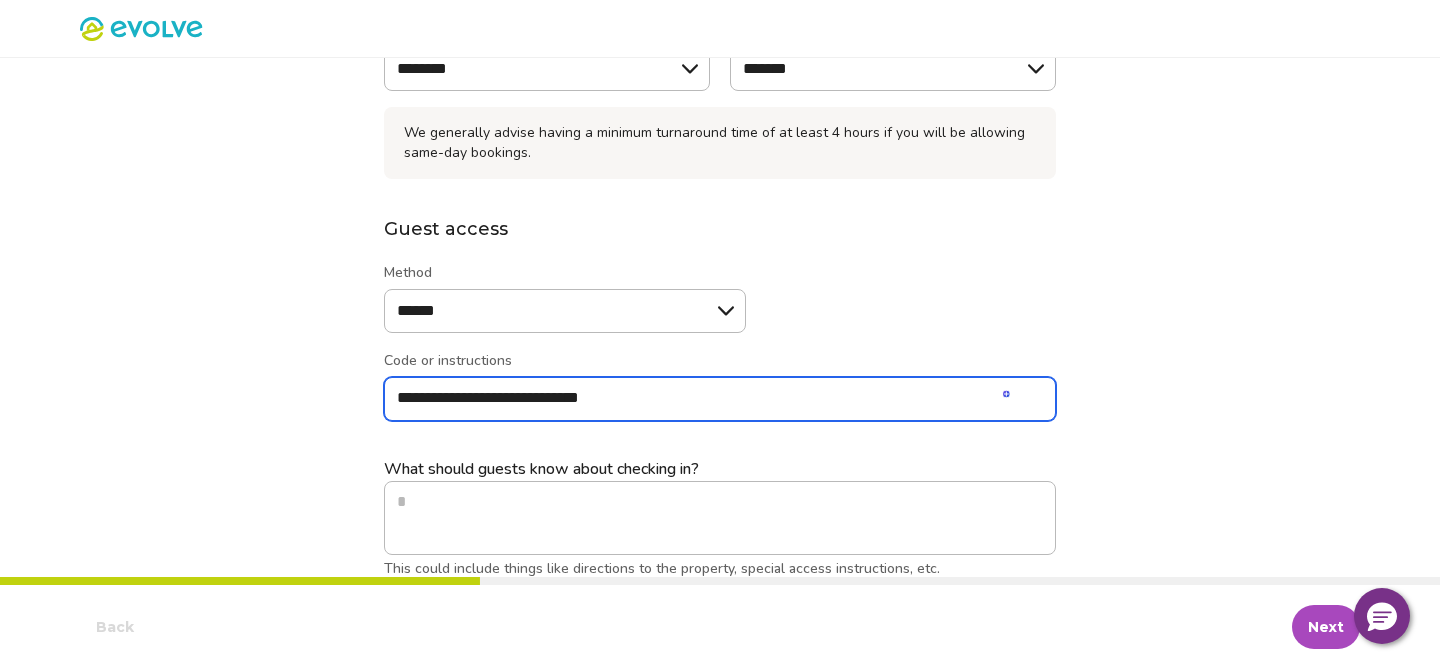 type on "**********" 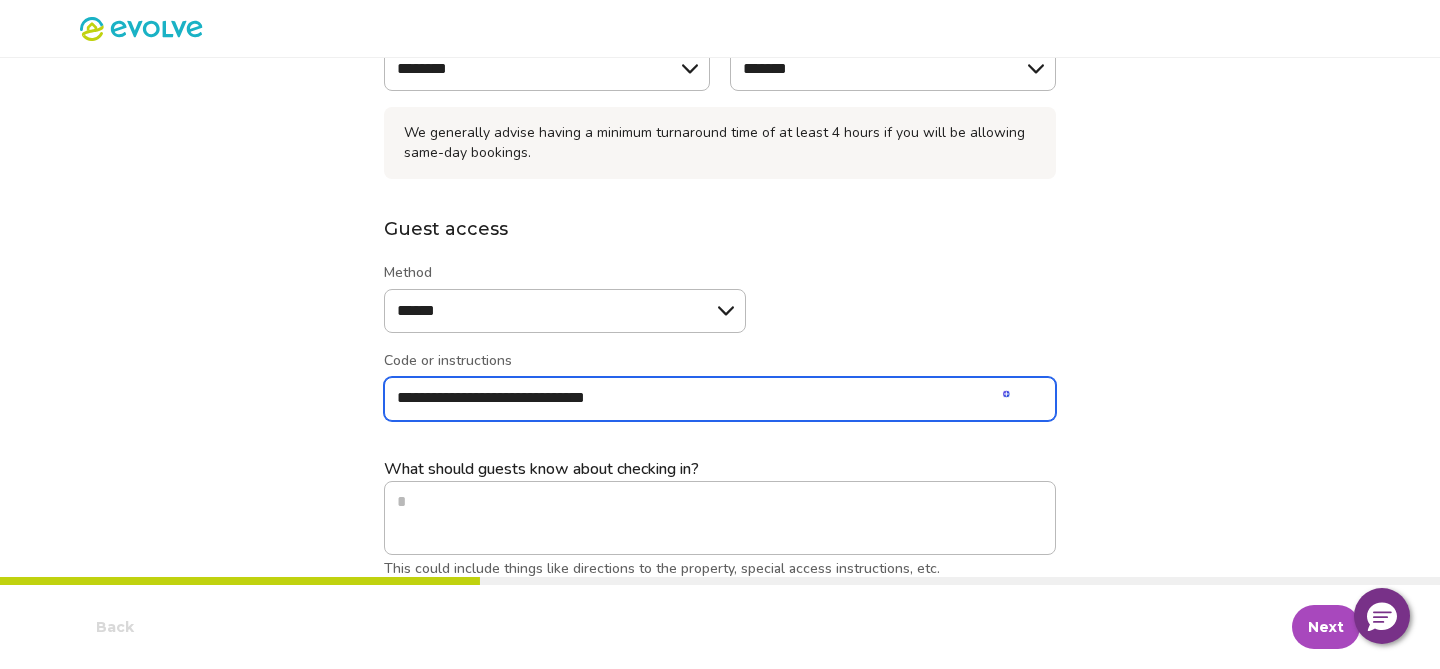 type on "*" 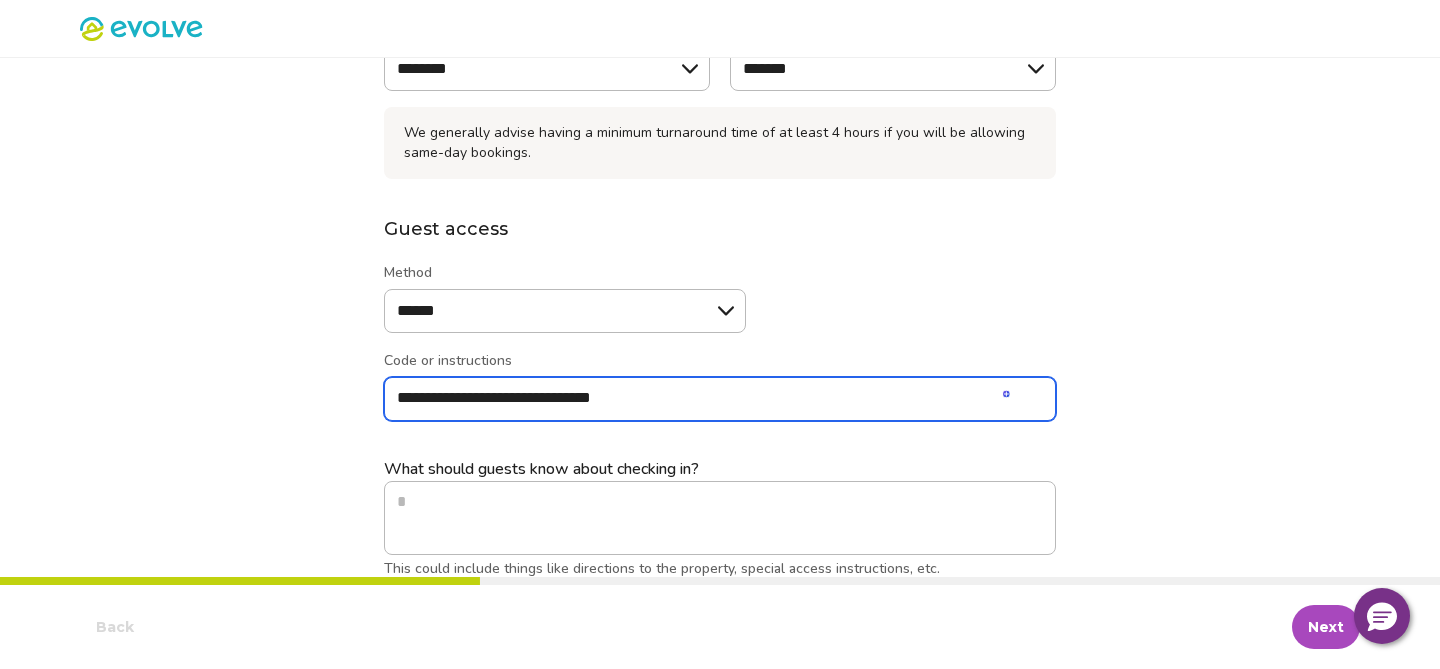 type on "*" 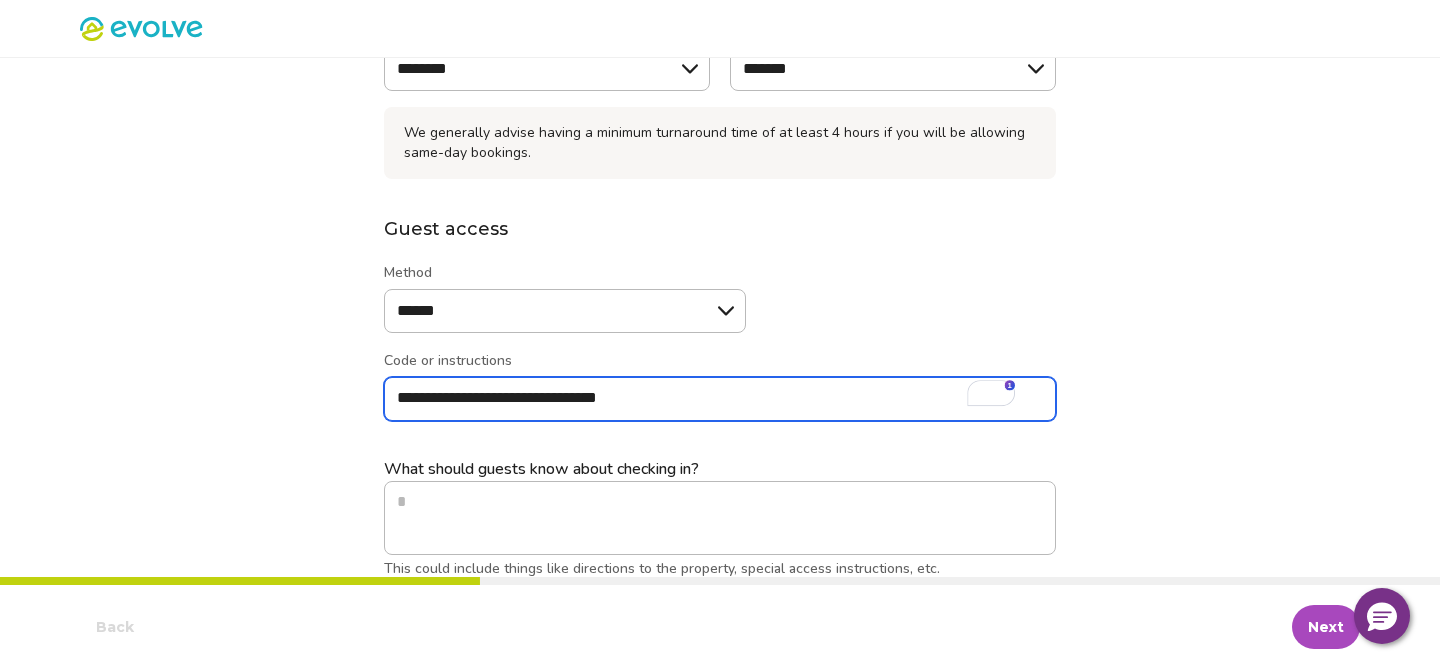 type on "*" 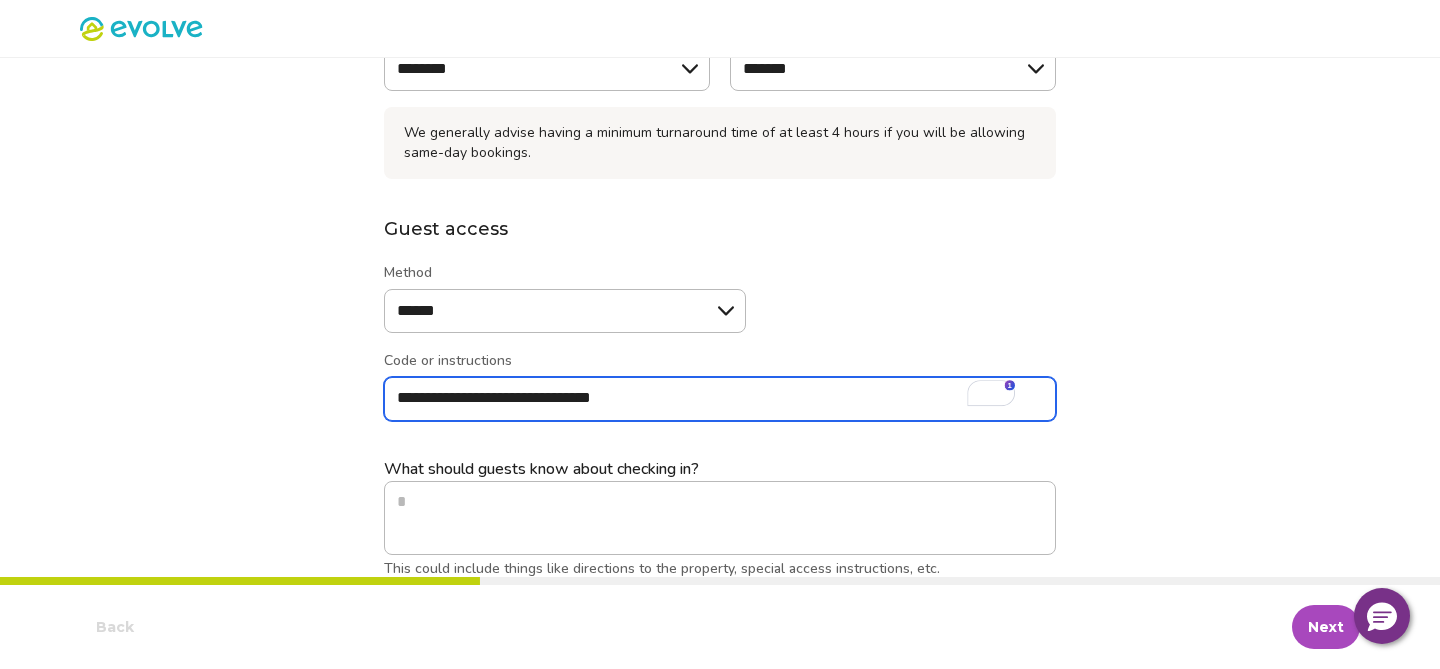 type on "*" 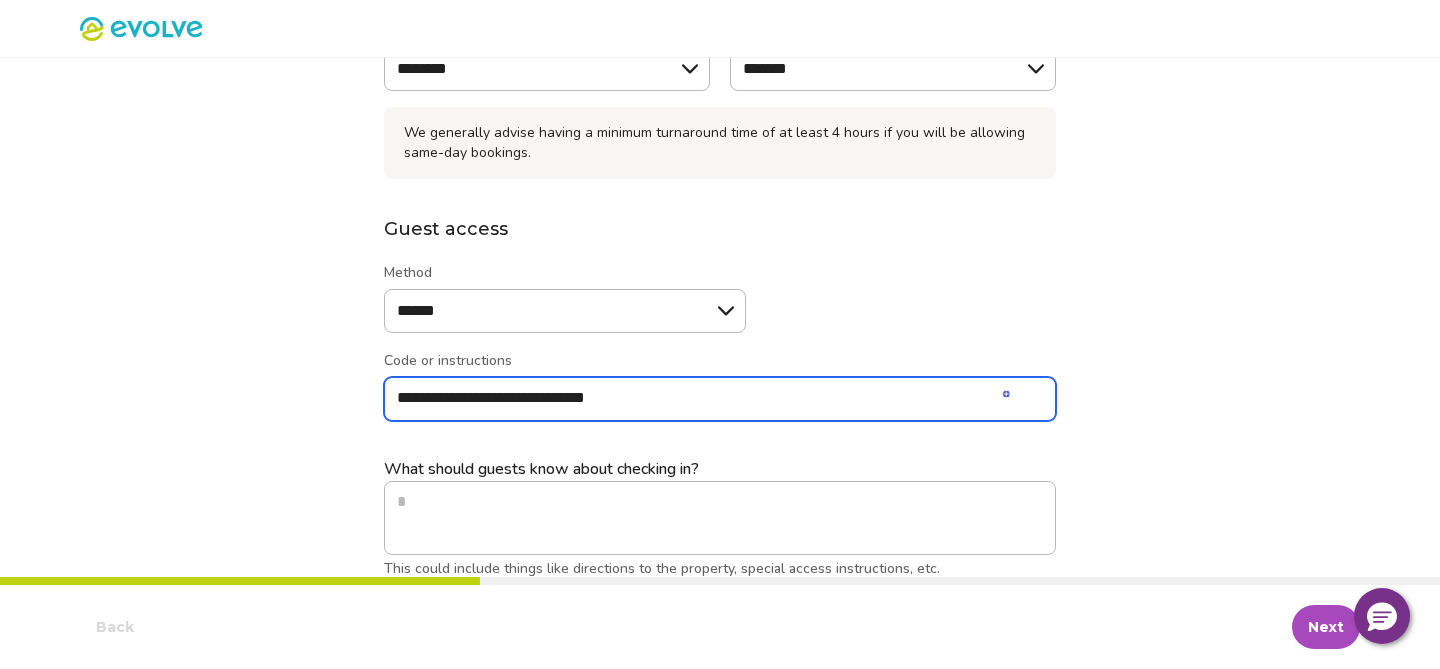 type on "*" 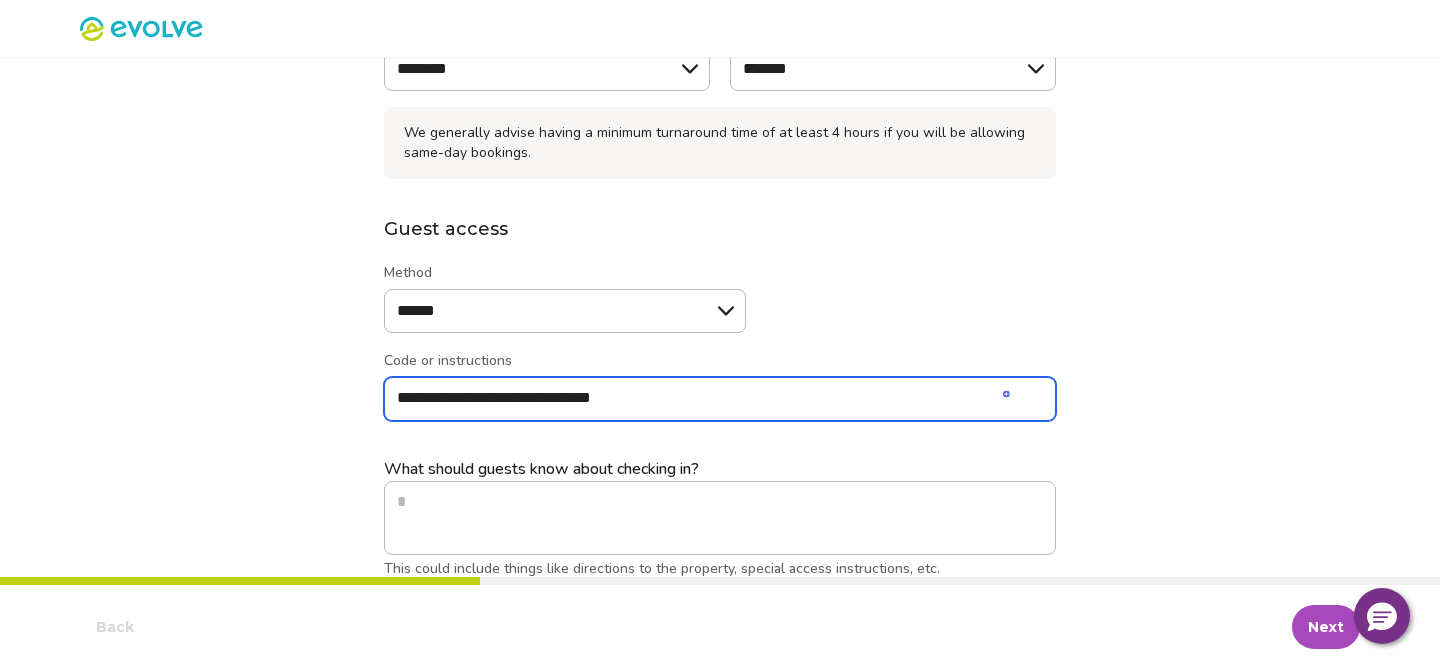 type on "*" 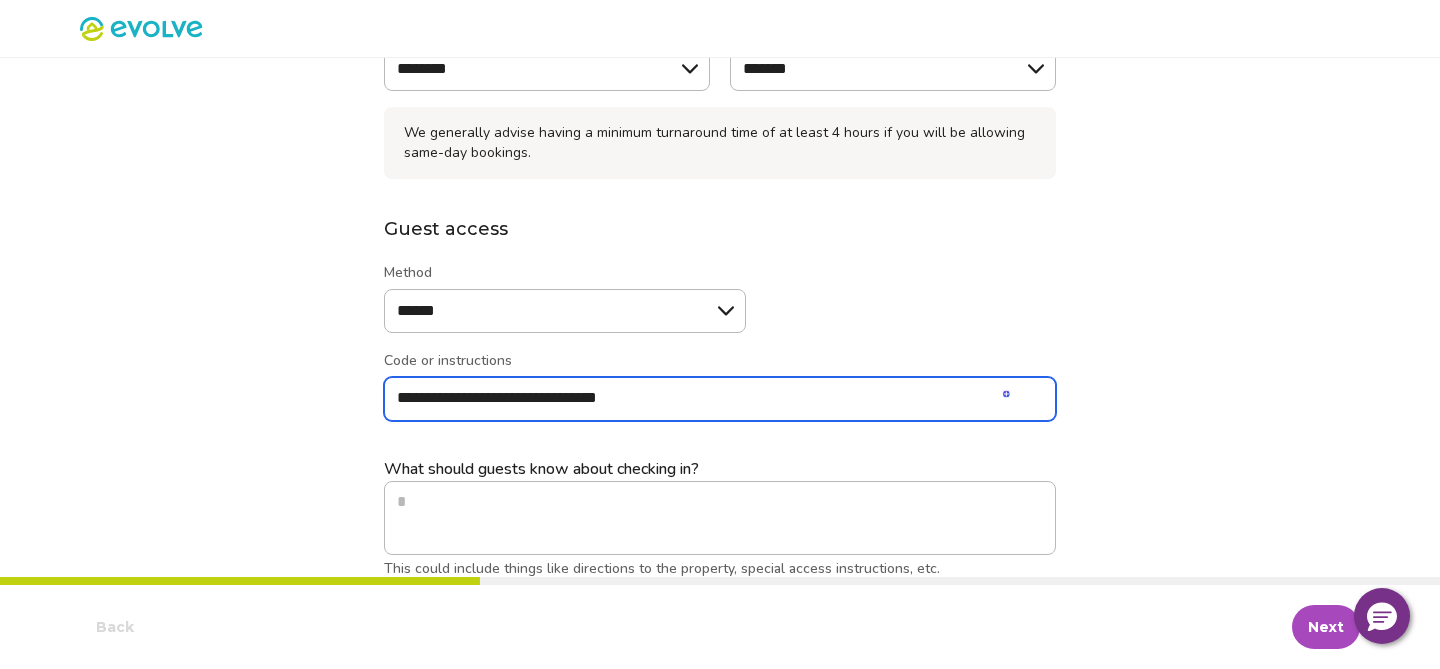 type on "*" 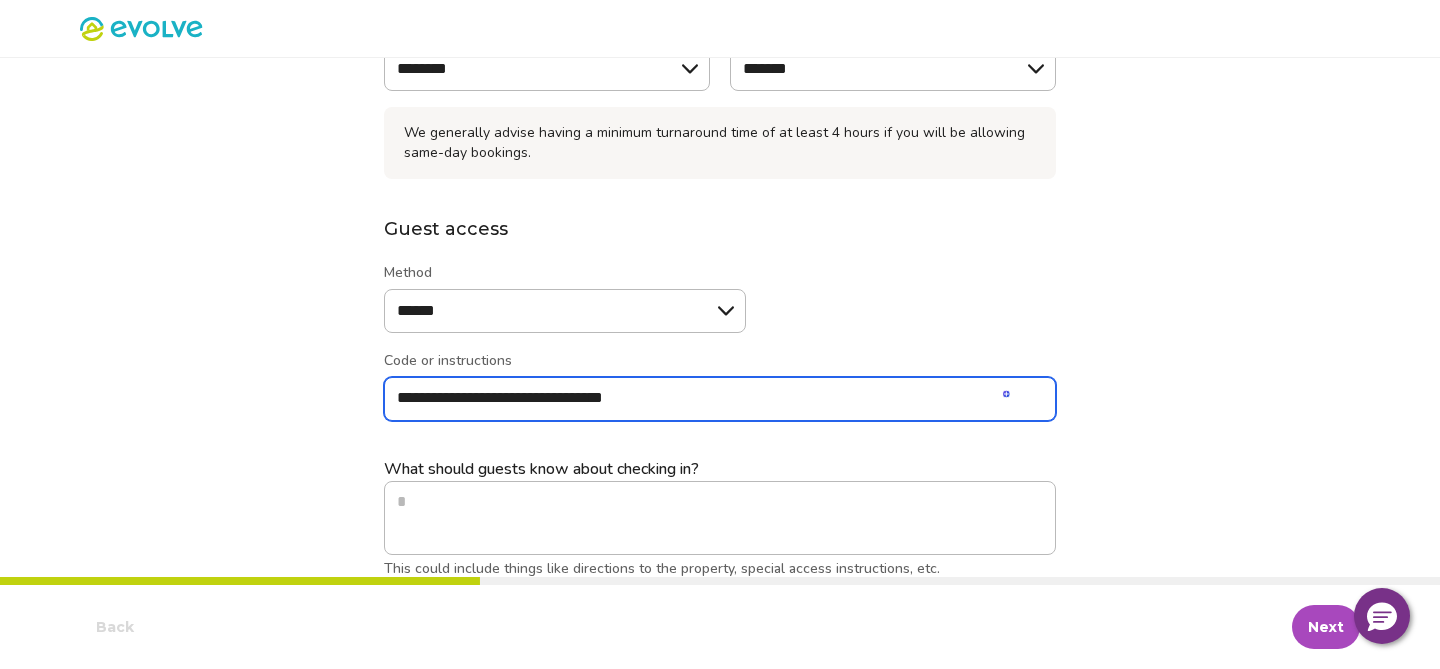type on "*" 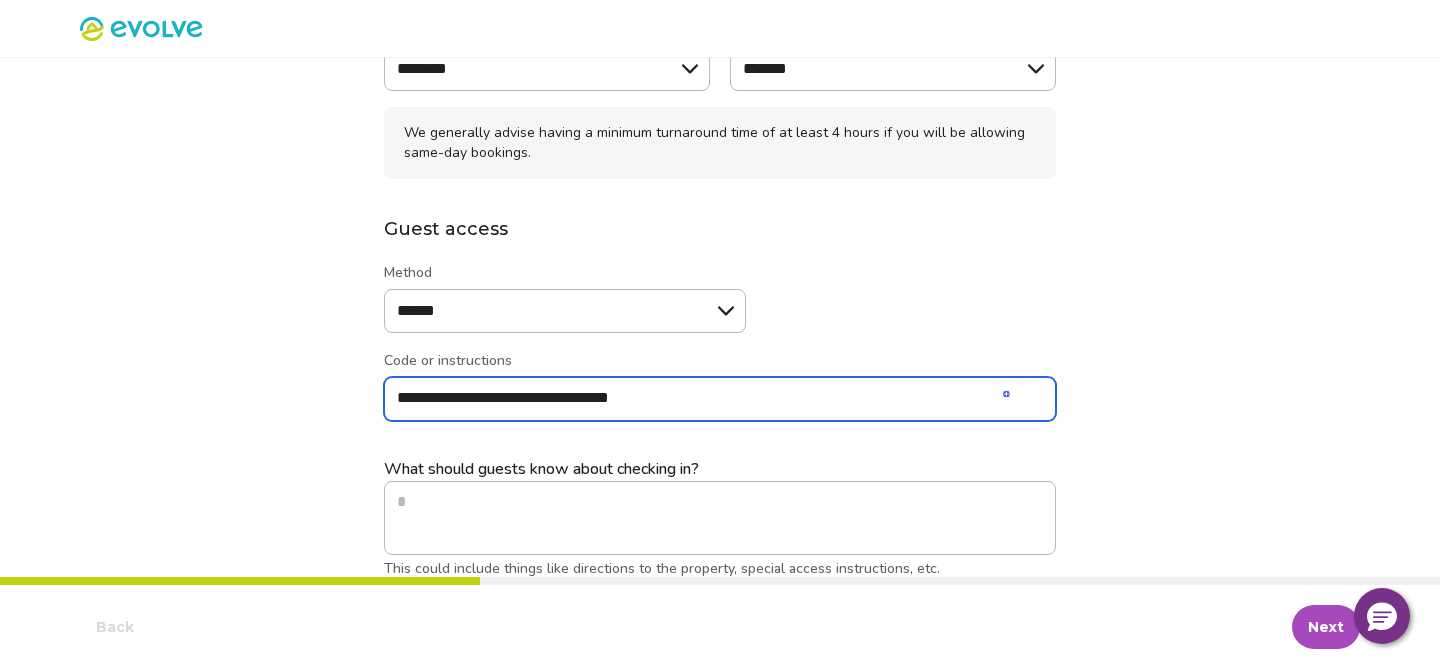 type on "*" 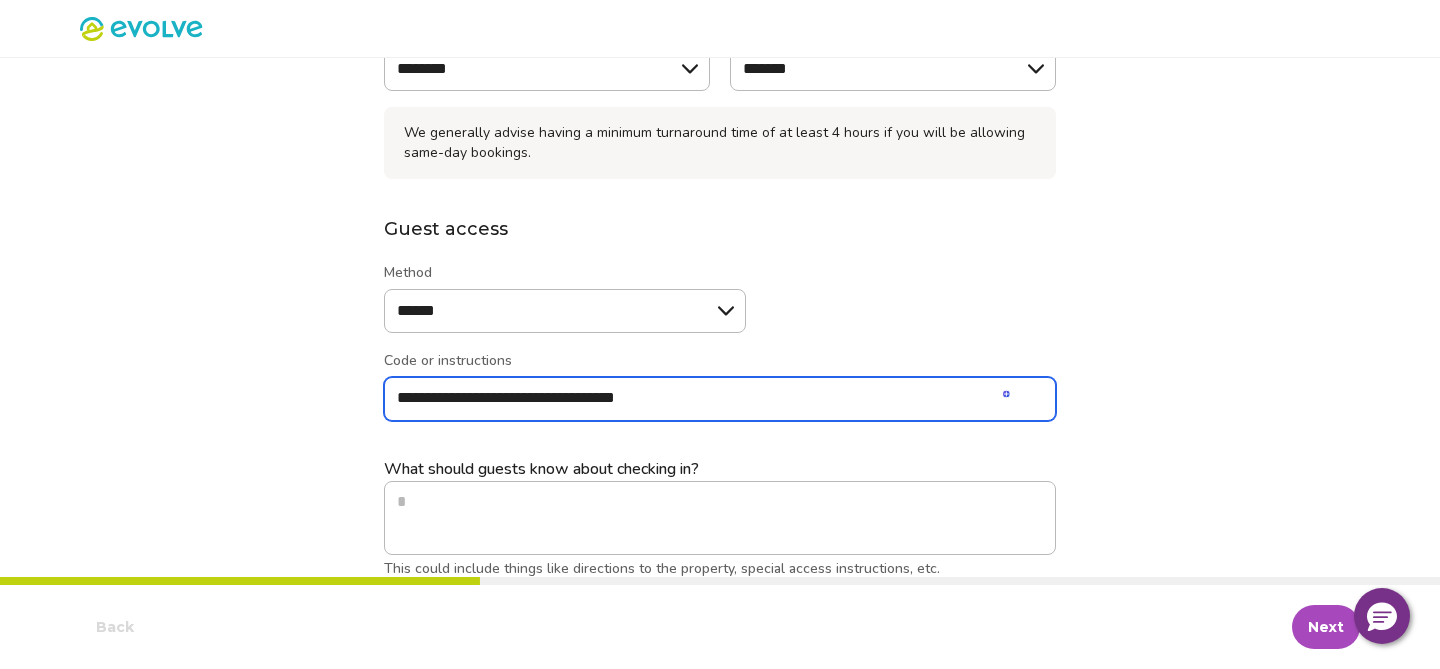 type on "*" 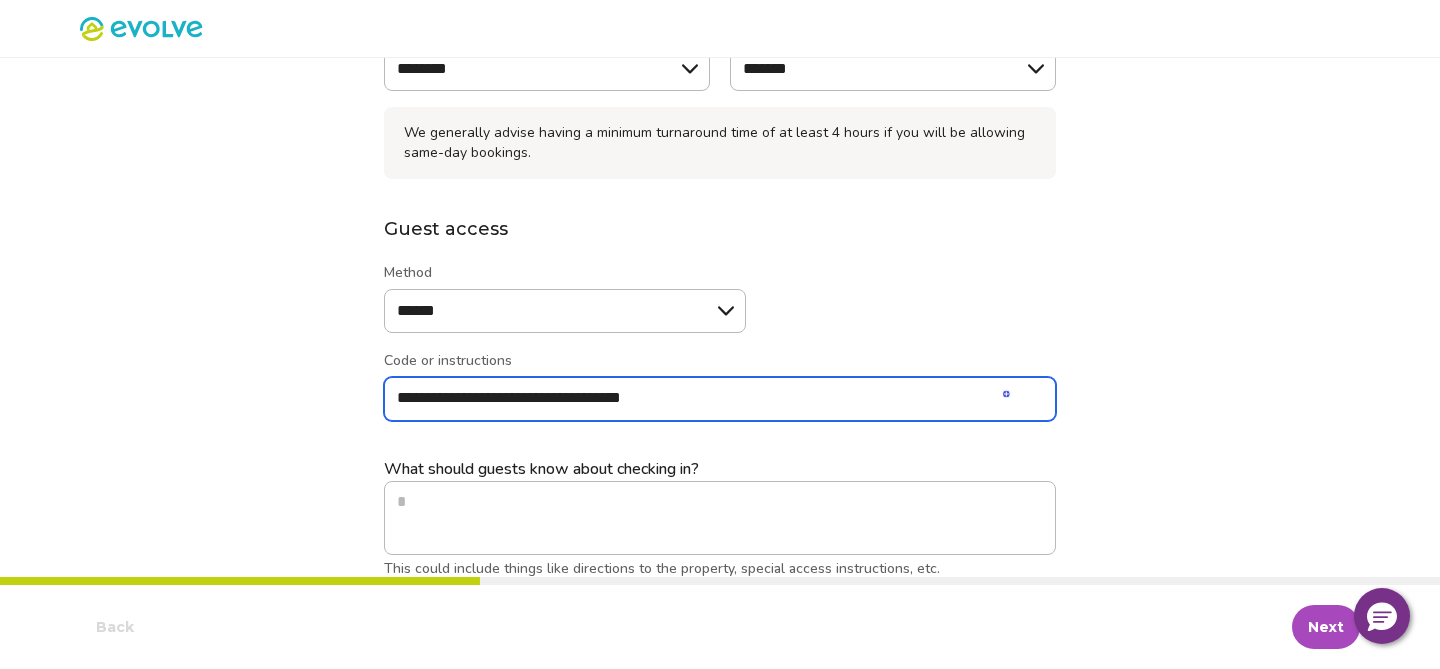 type on "*" 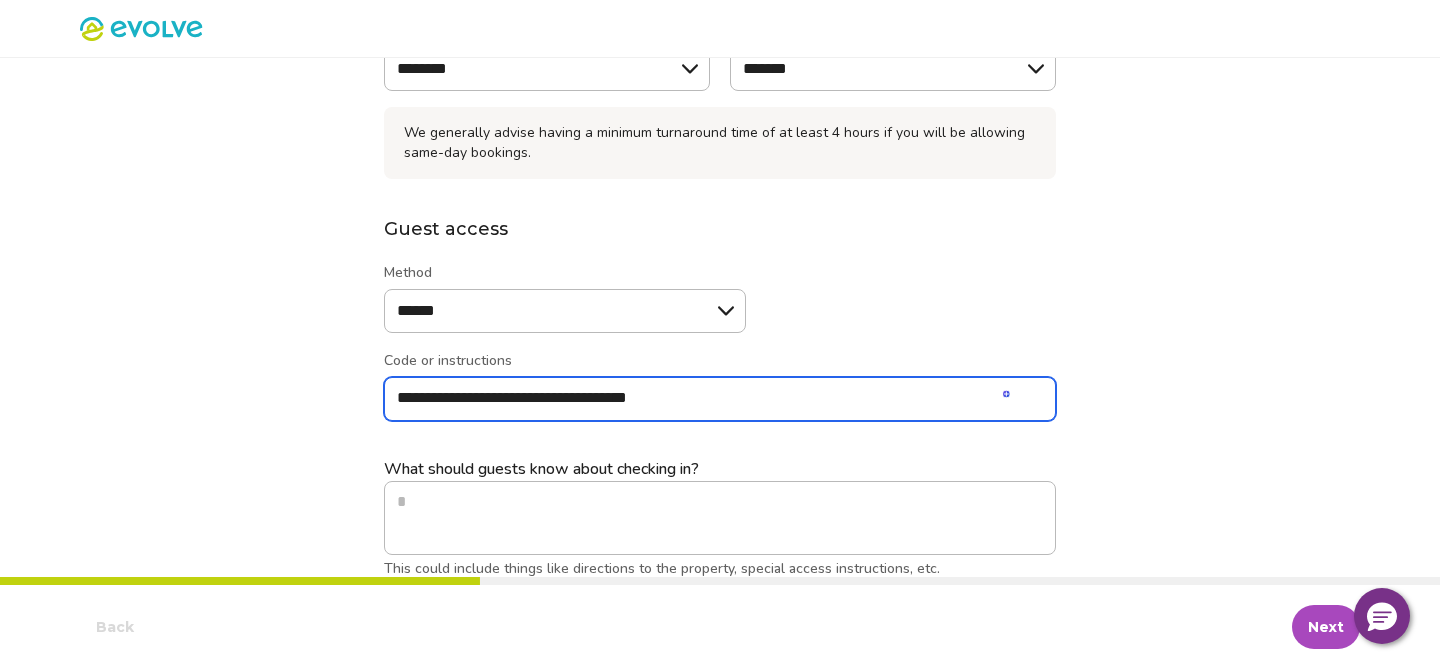 type on "*" 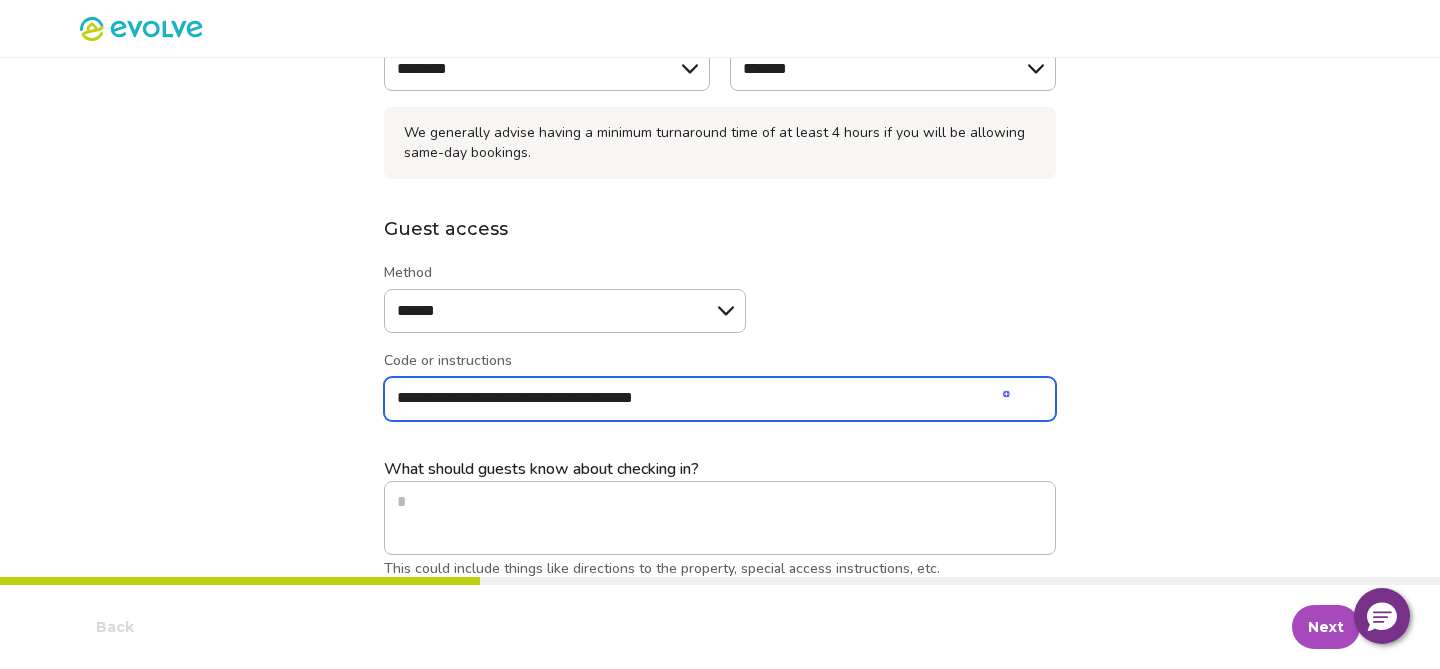 type on "*" 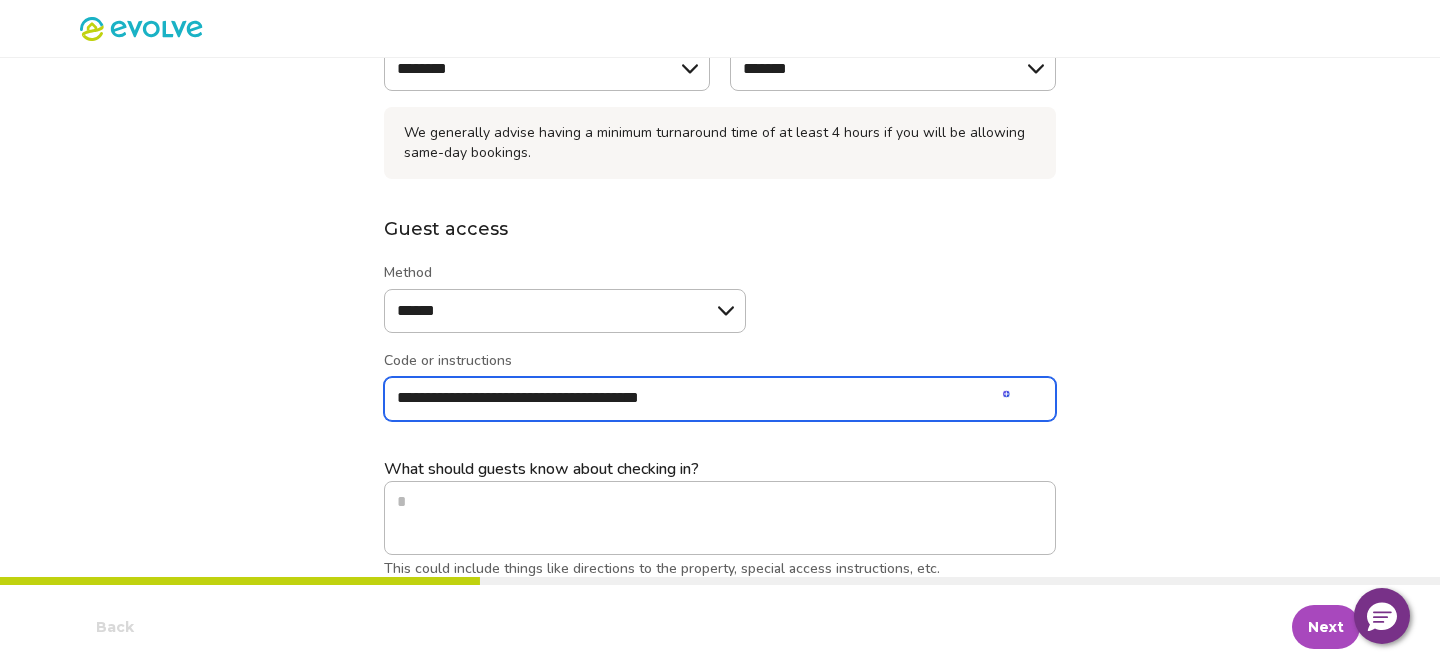 type on "*" 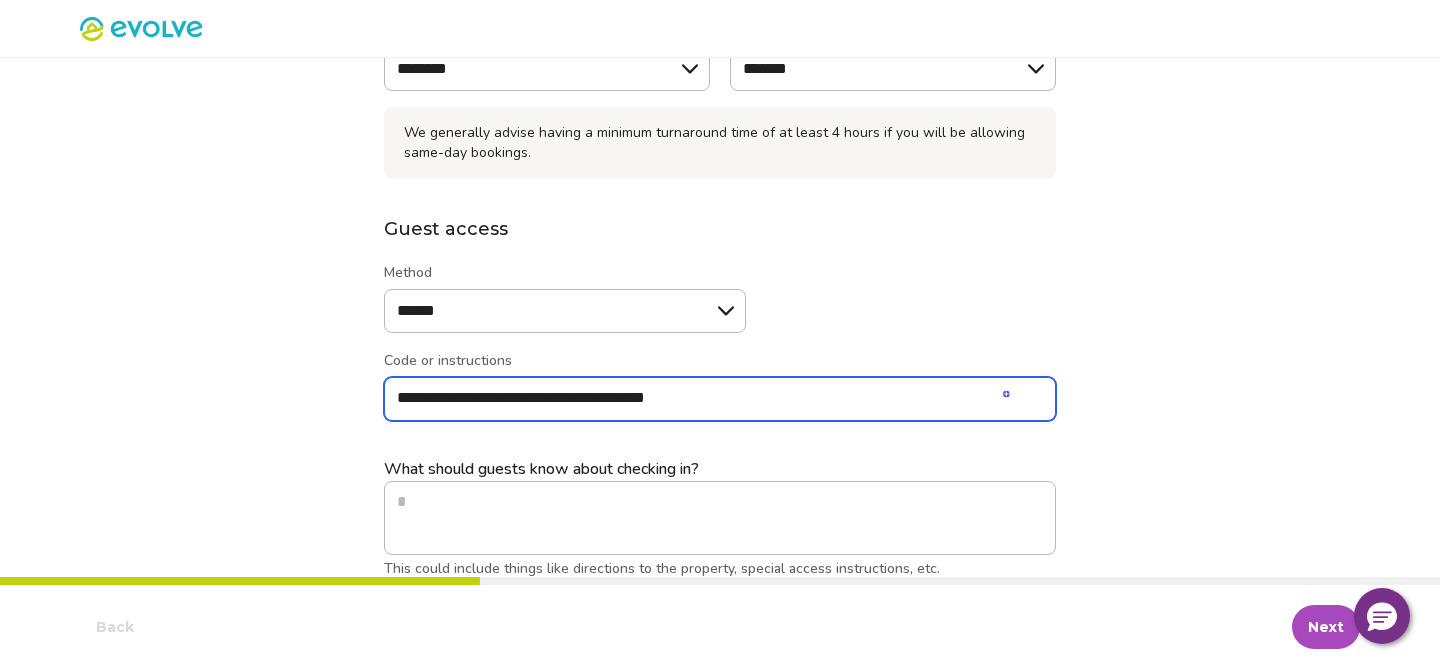 type on "*" 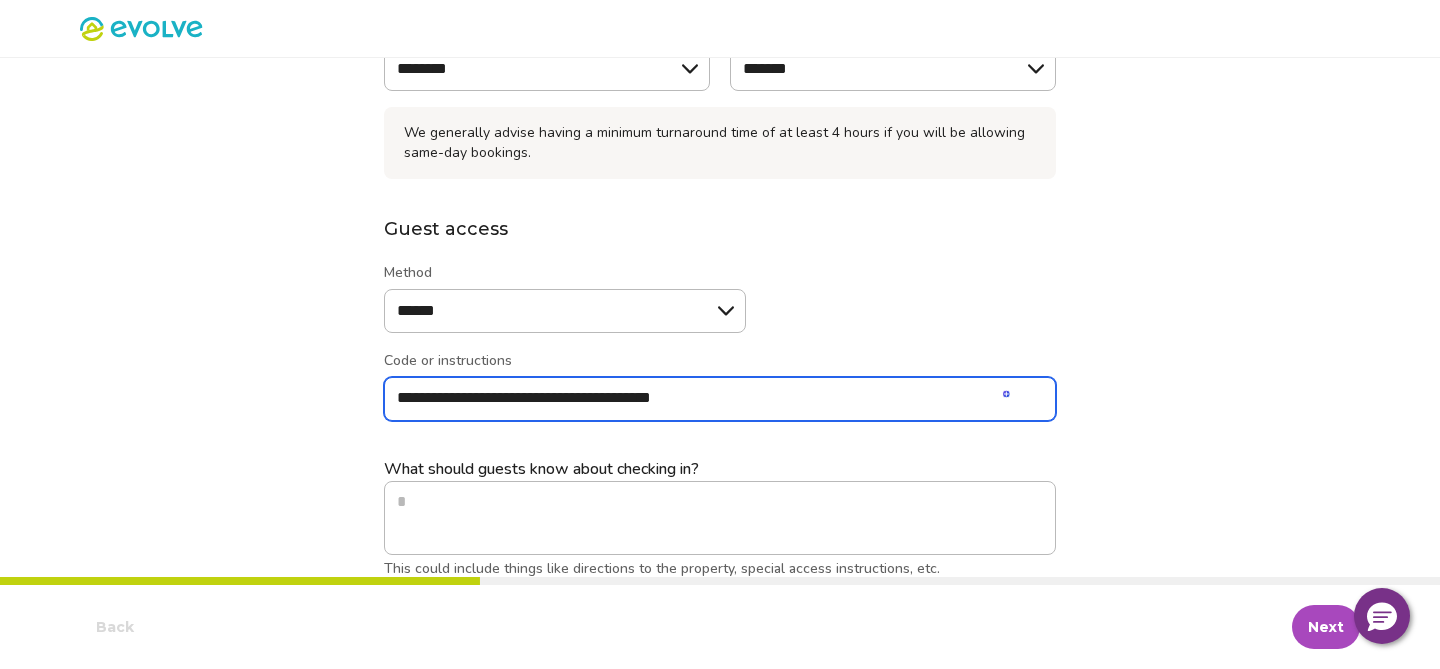type on "*" 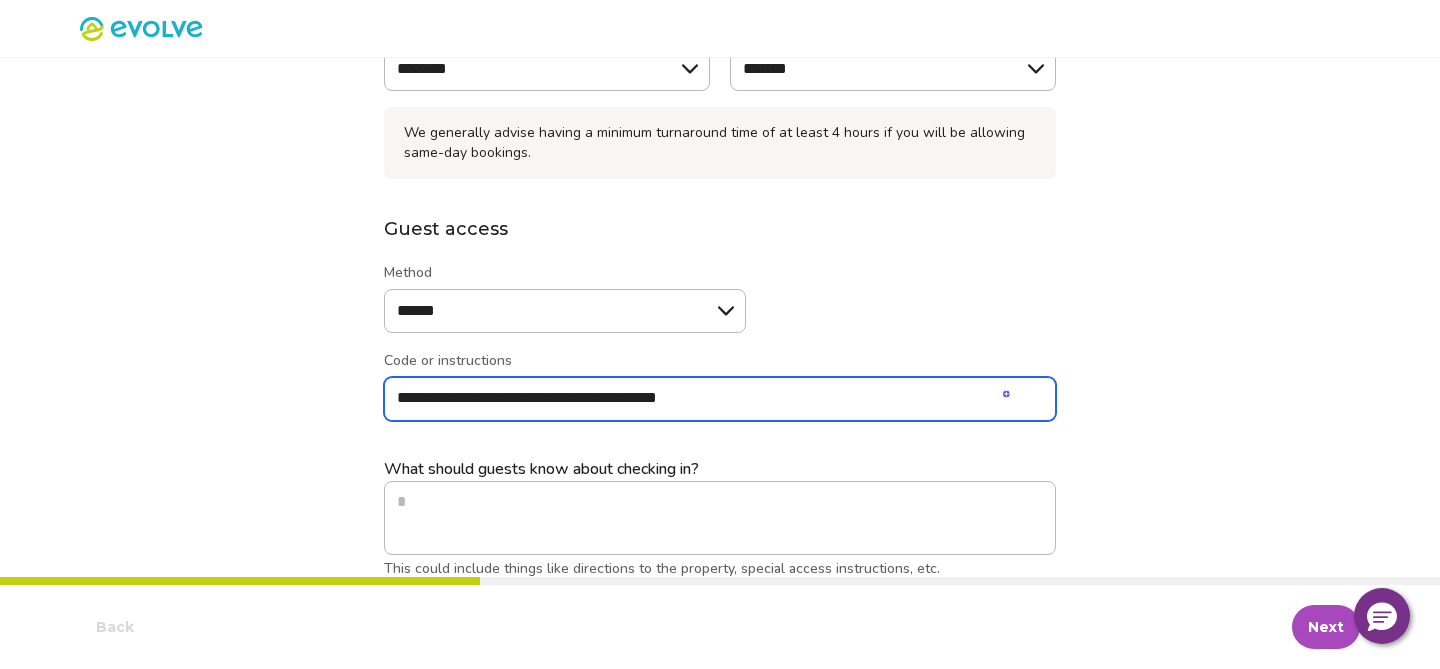 type on "**********" 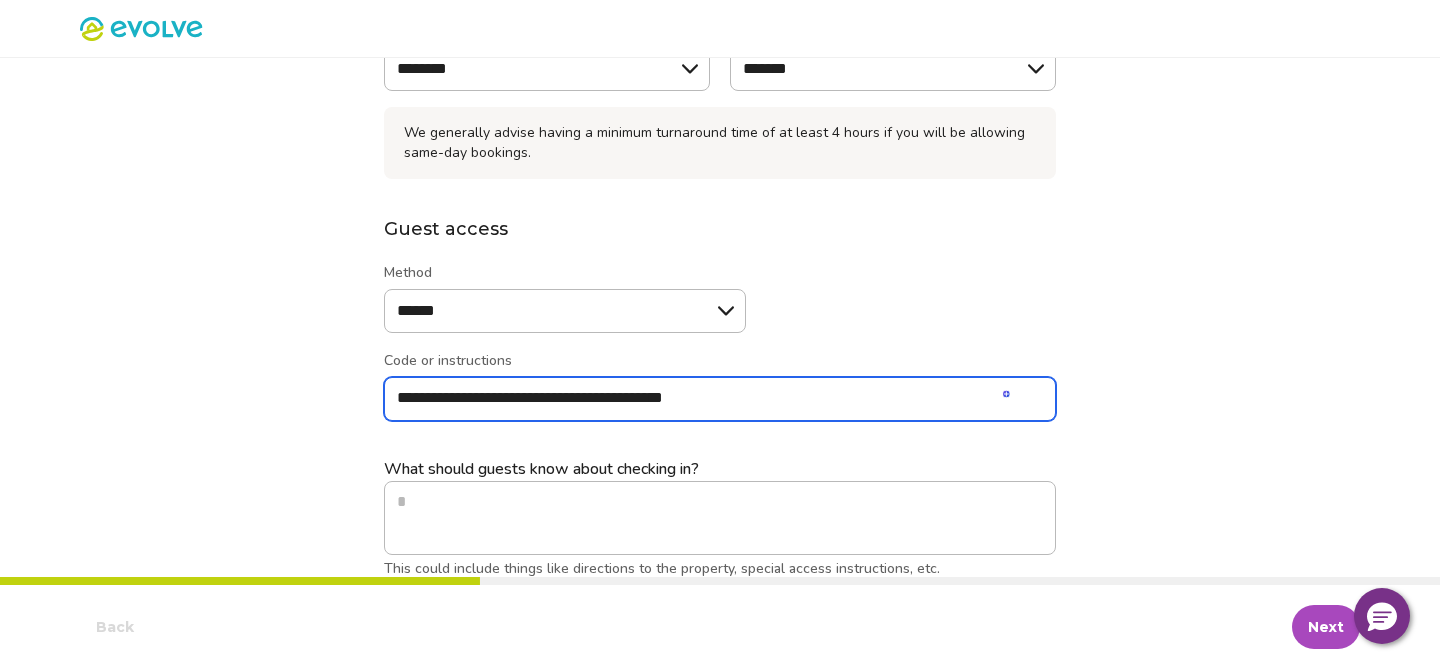 type on "*" 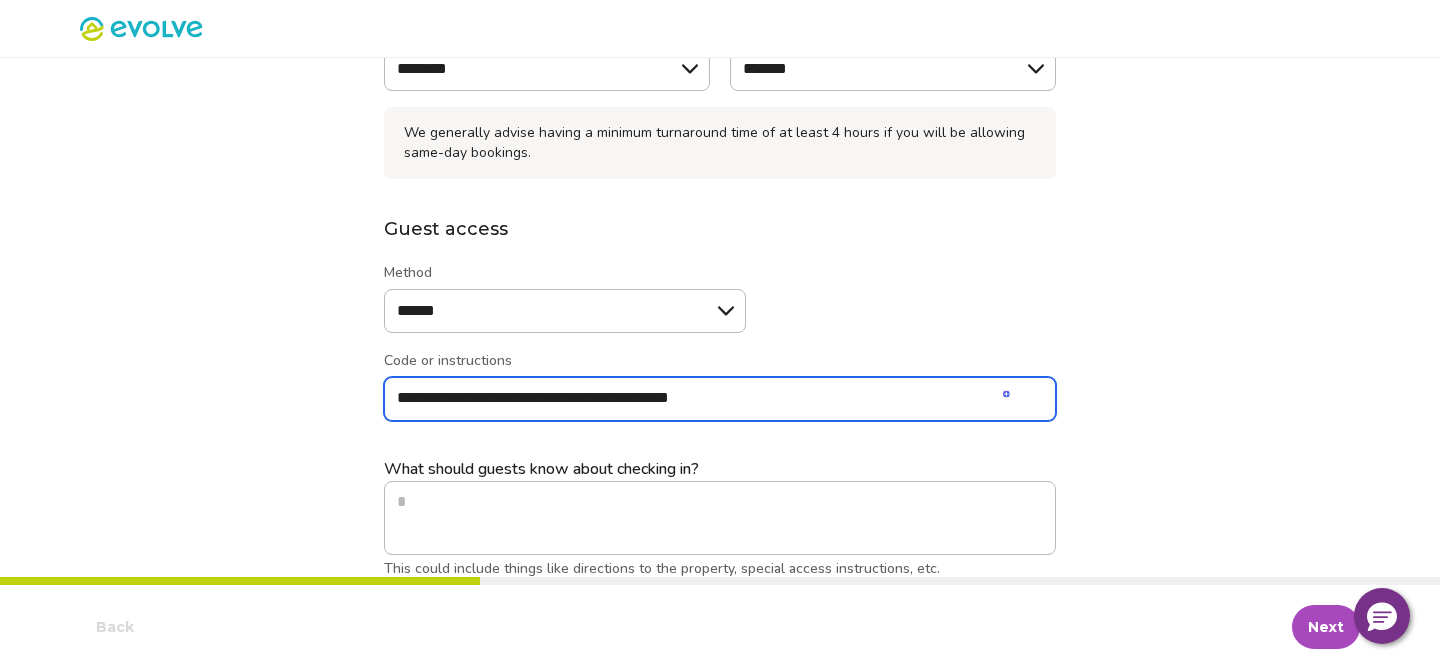 type on "*" 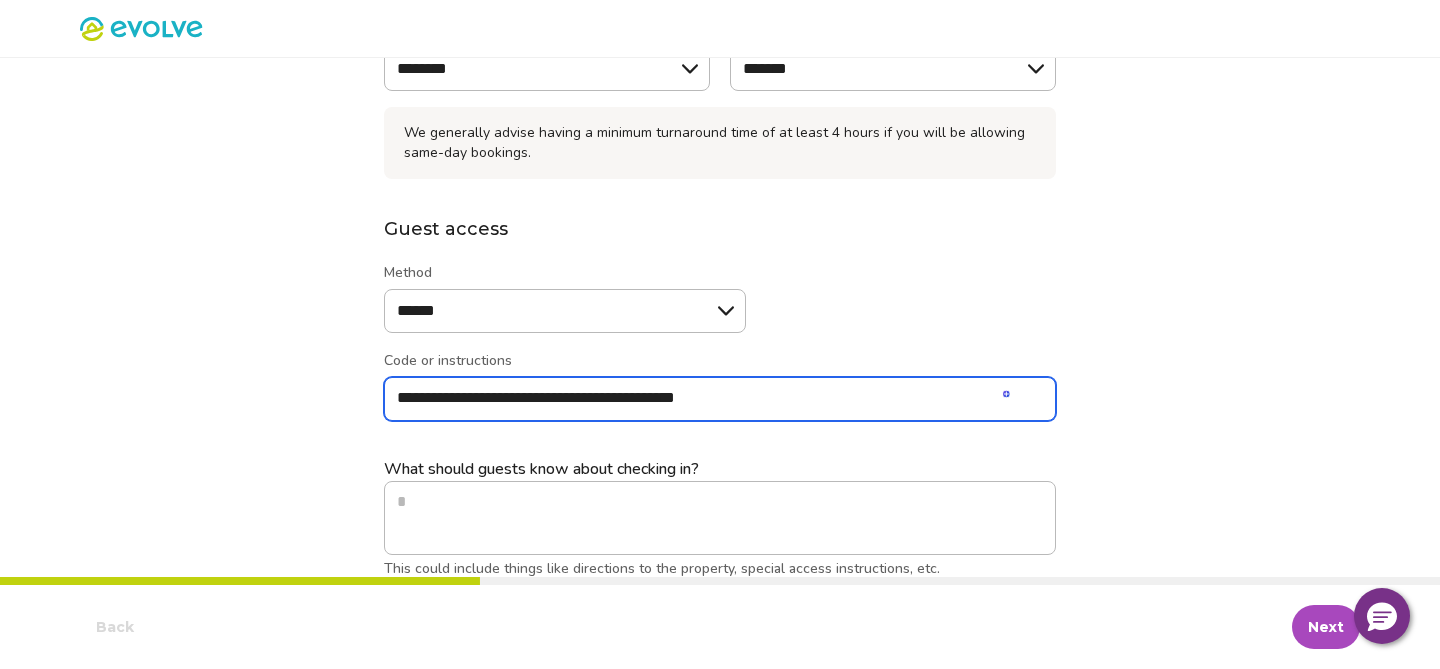 type on "*" 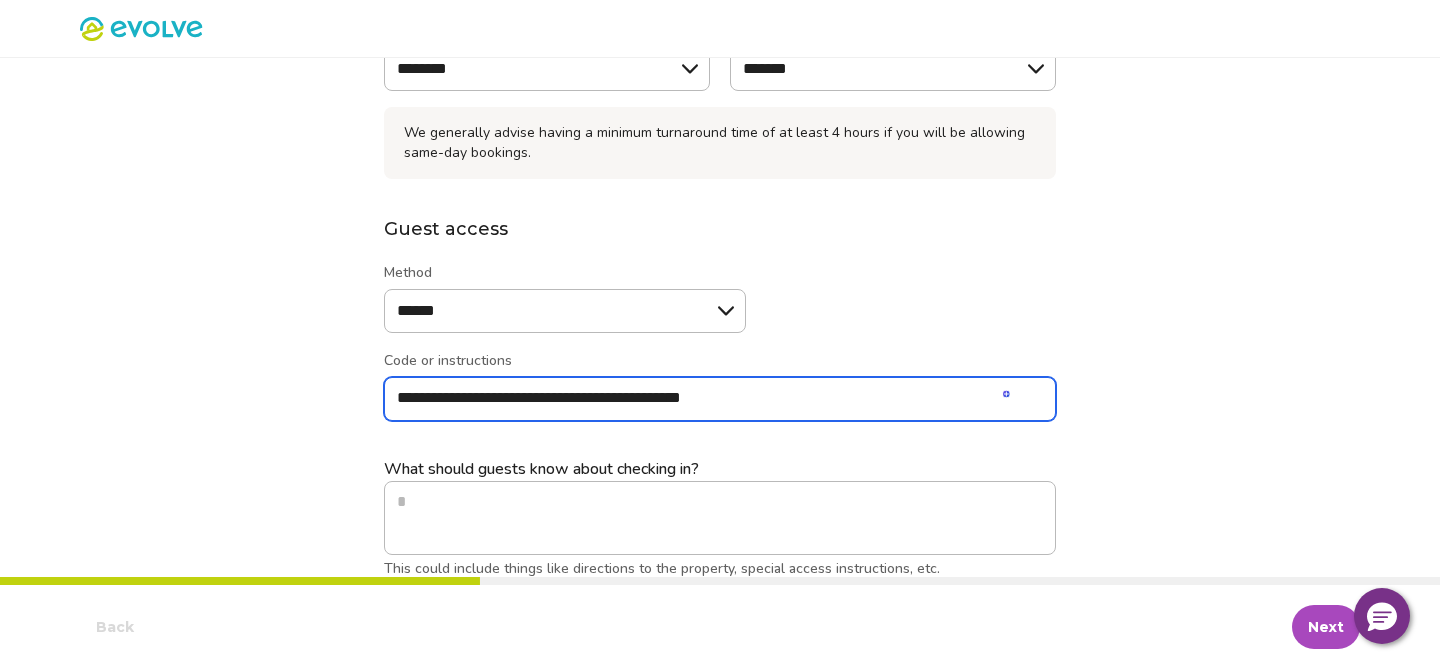 type on "*" 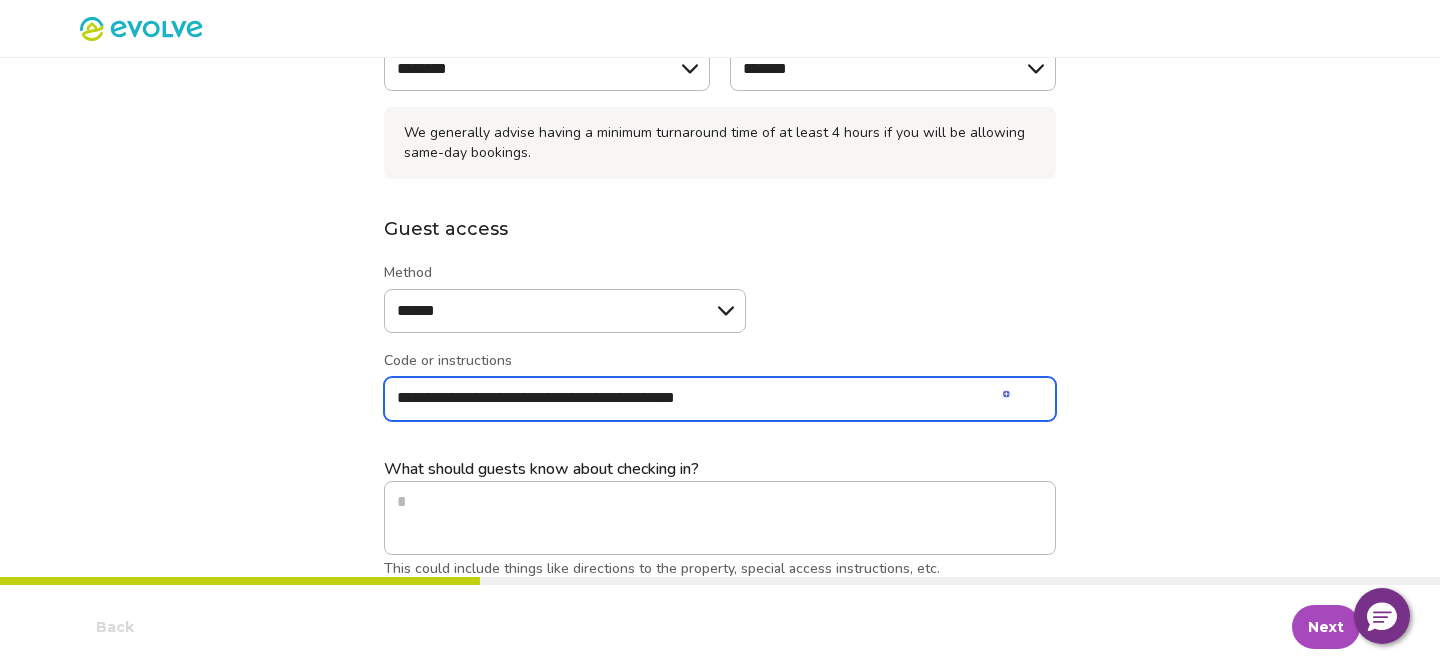 type on "*" 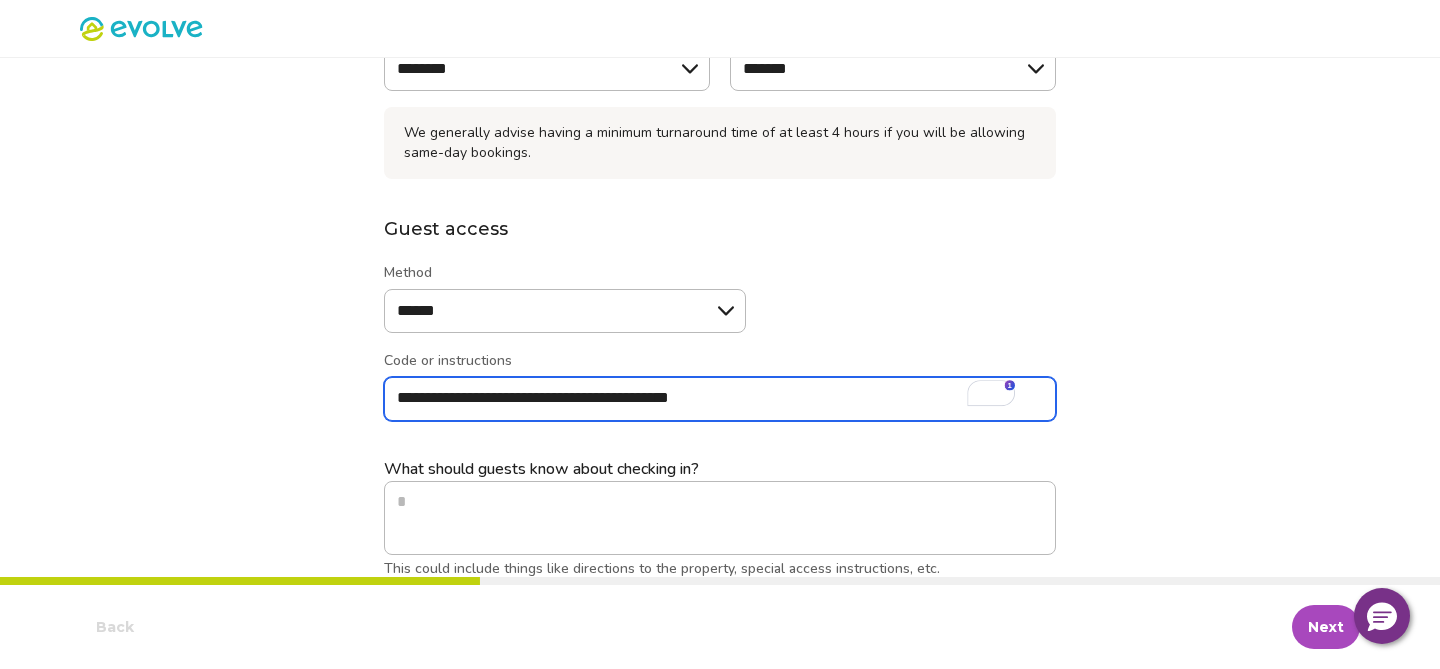 type on "*" 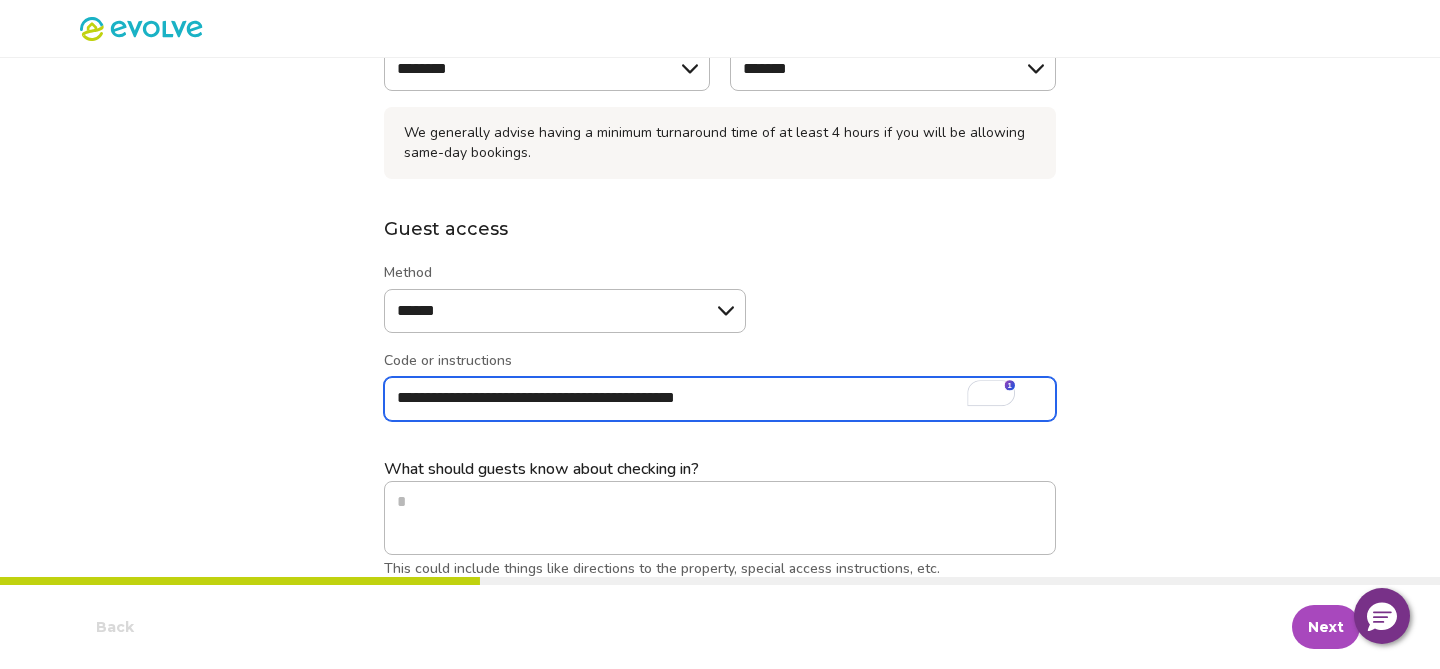 type on "*" 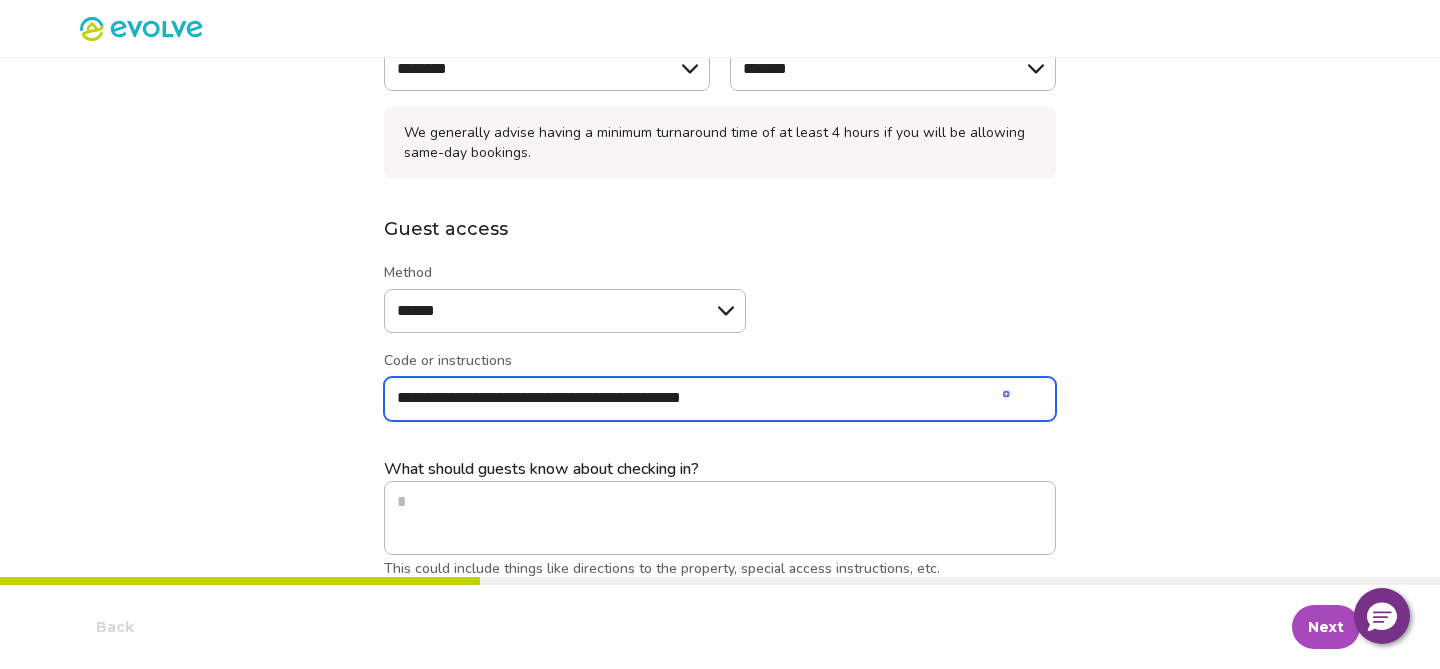 type on "*" 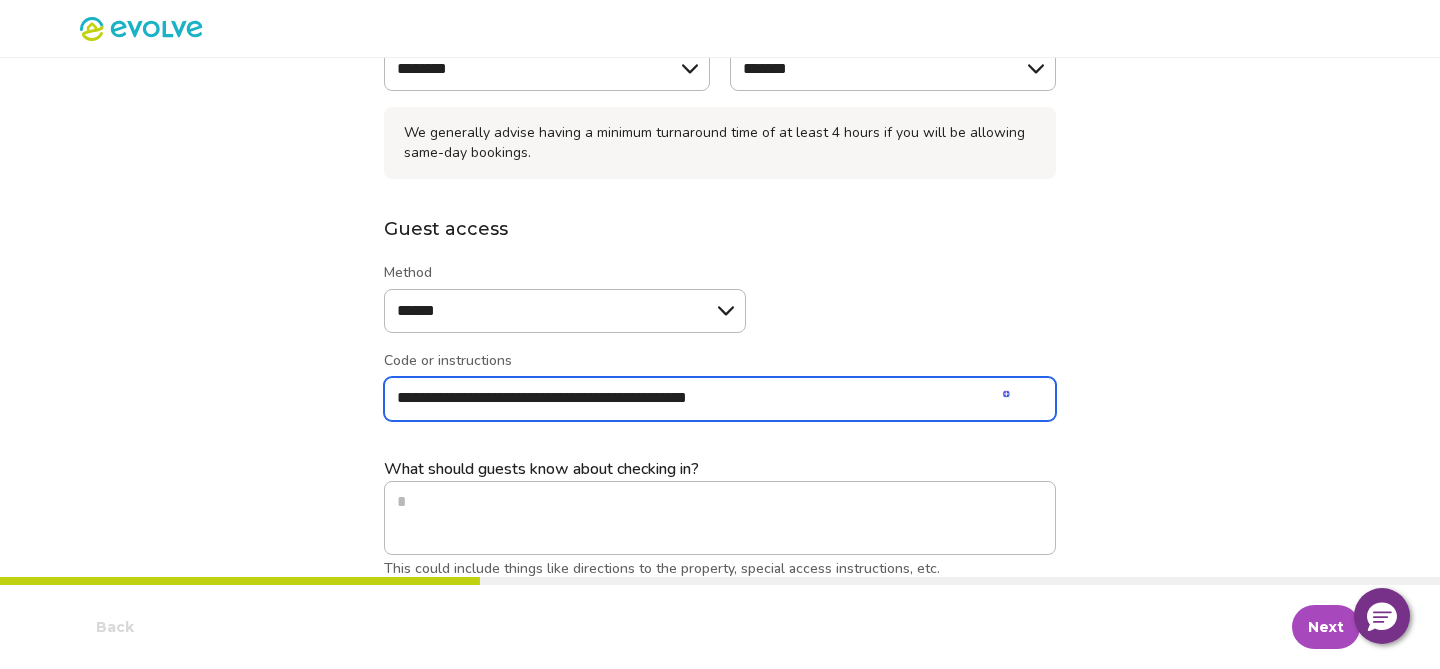 type on "*" 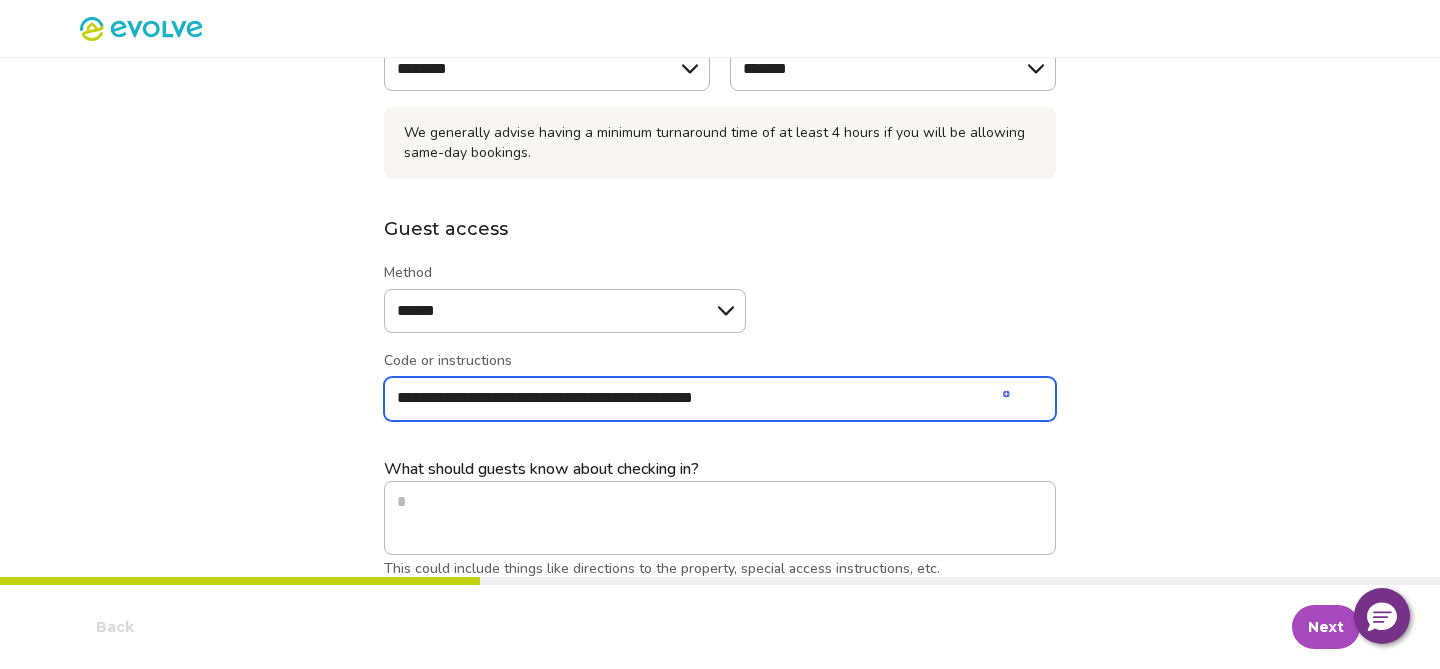 type on "*" 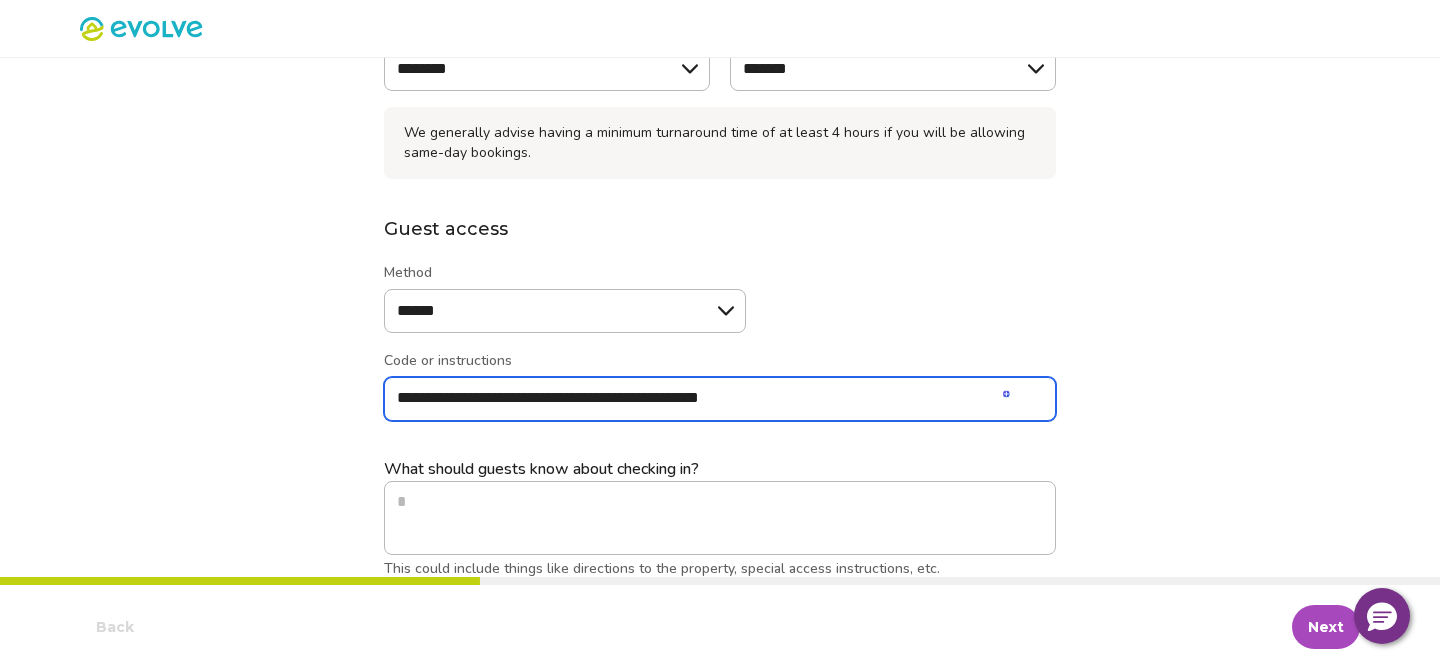 type on "*" 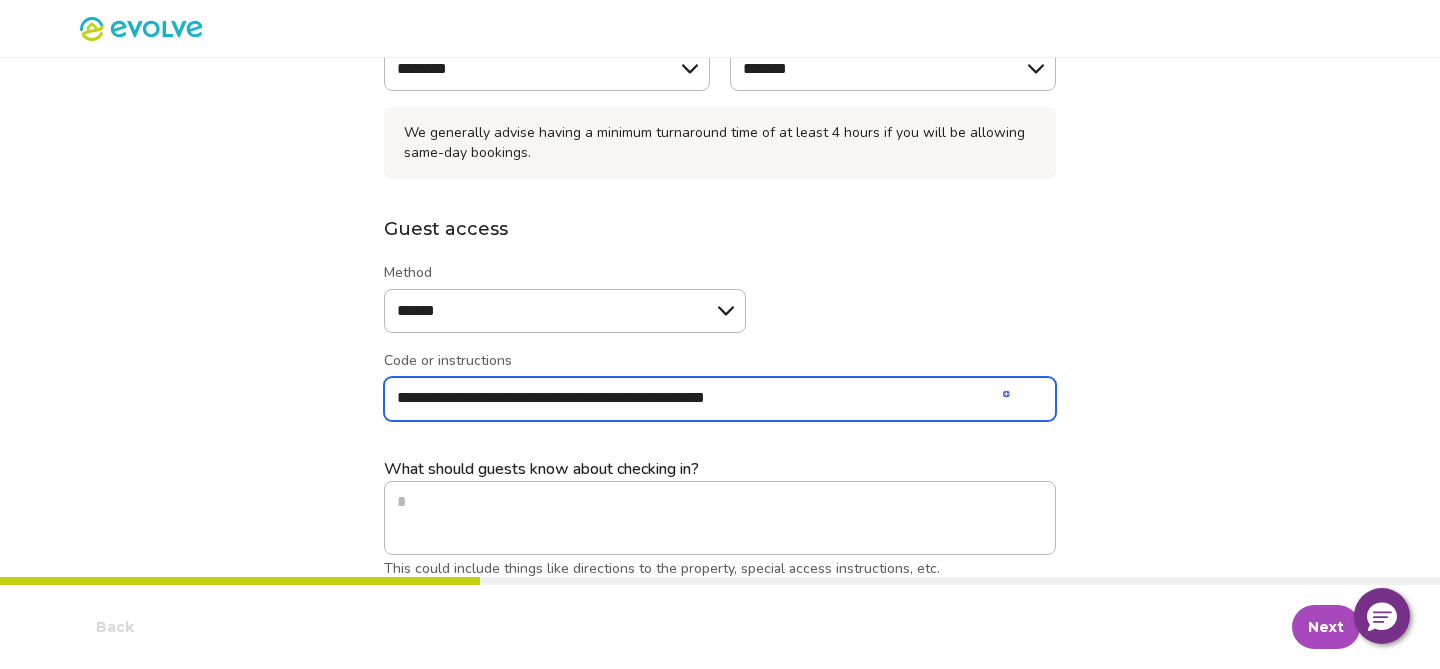 type on "*" 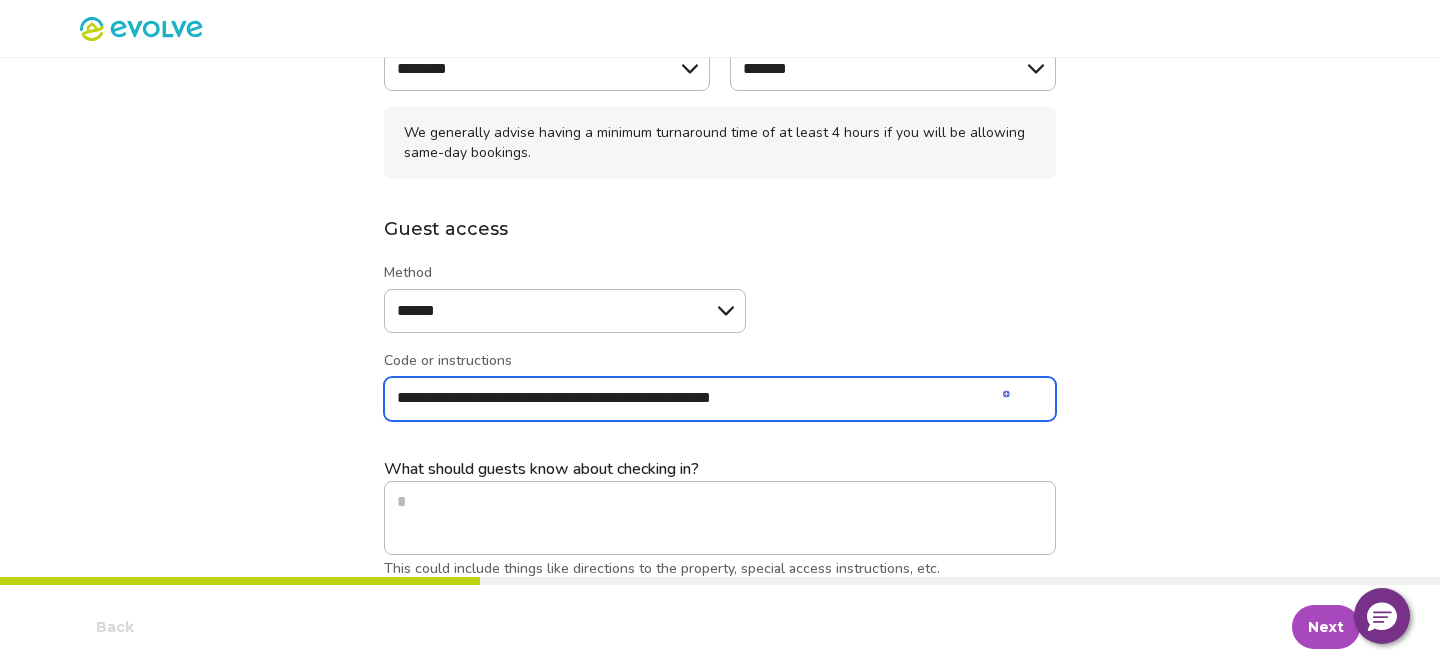 type on "*" 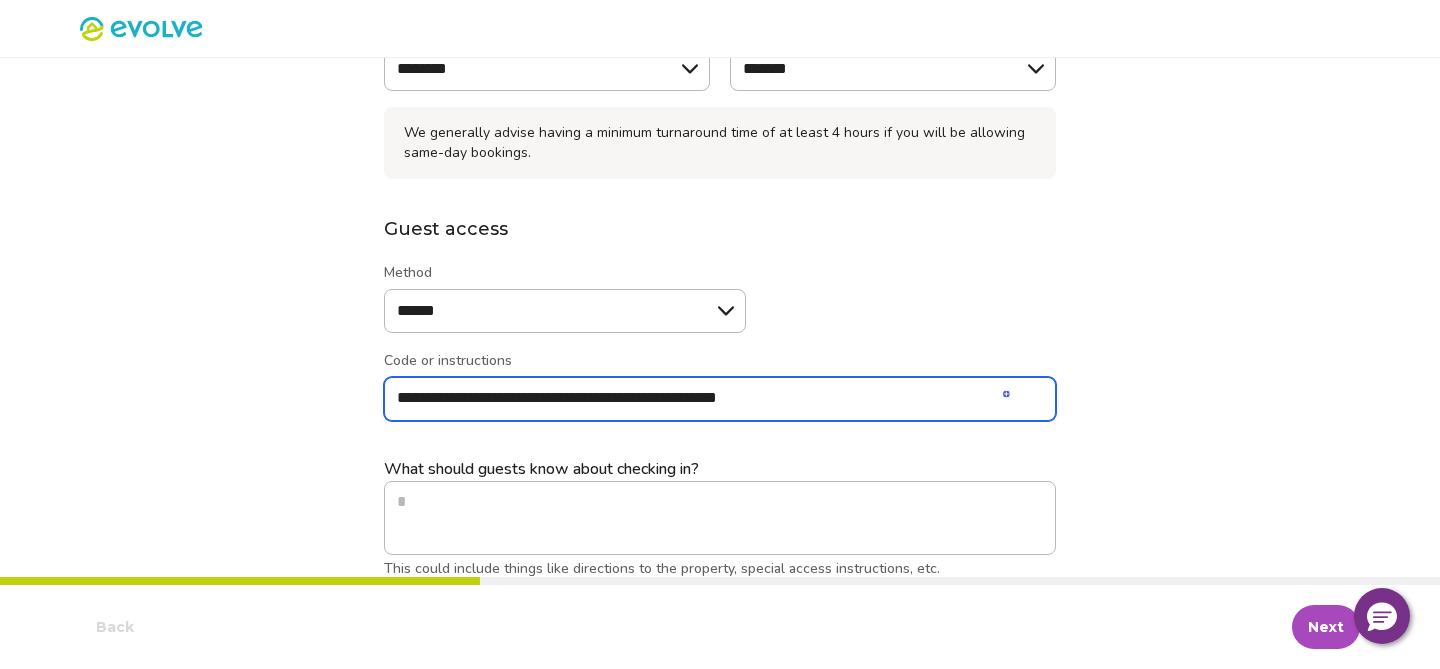 type on "**********" 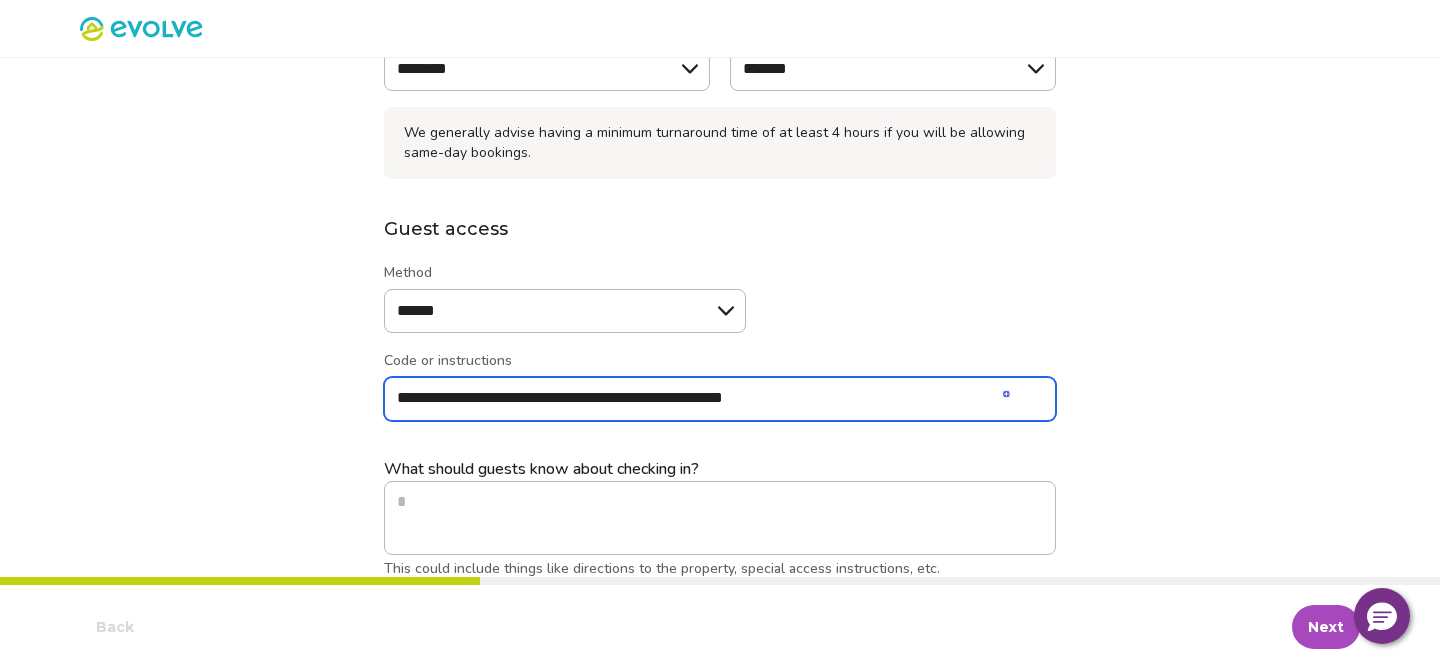 type on "*" 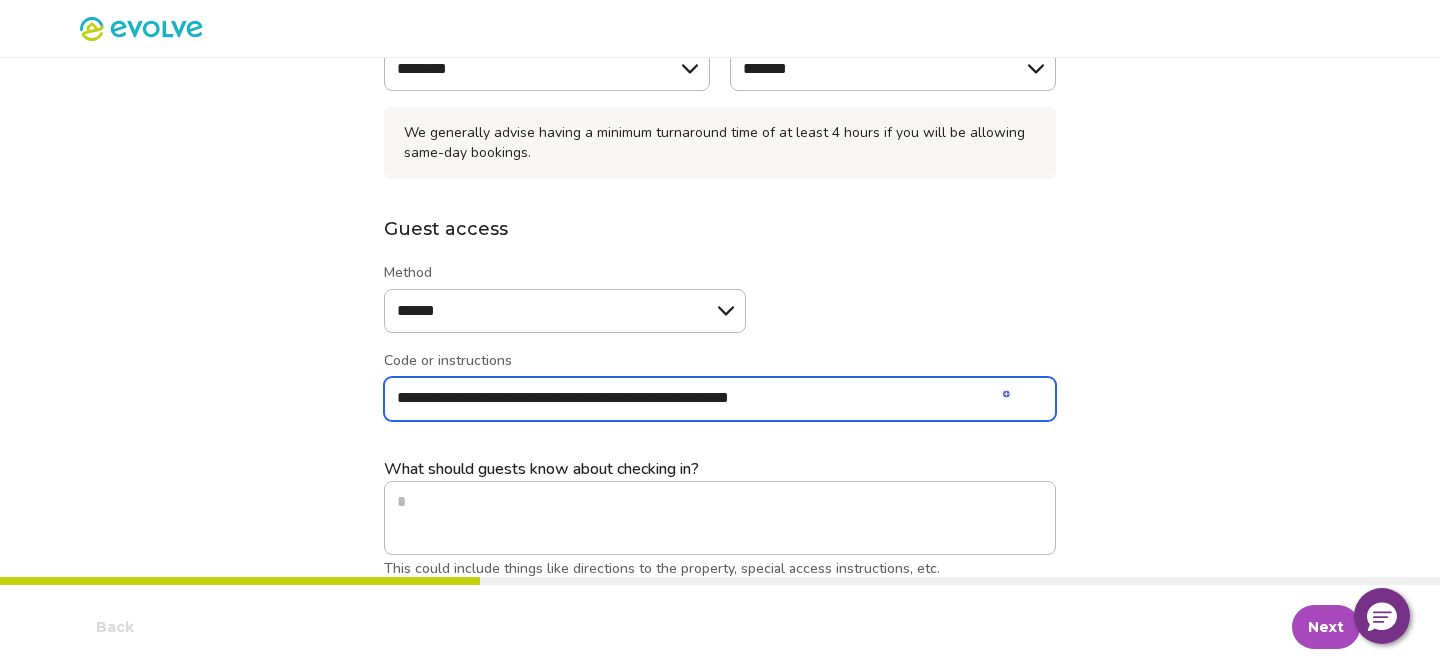 type on "*" 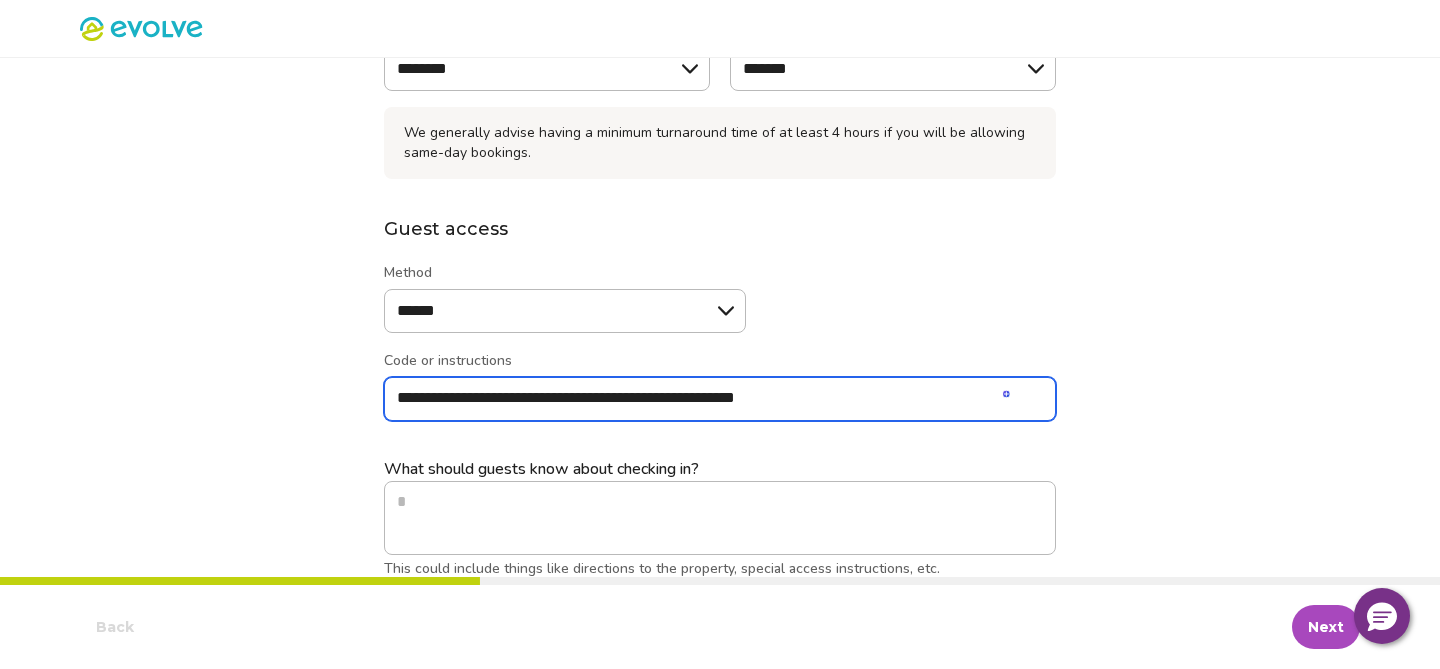 type on "*" 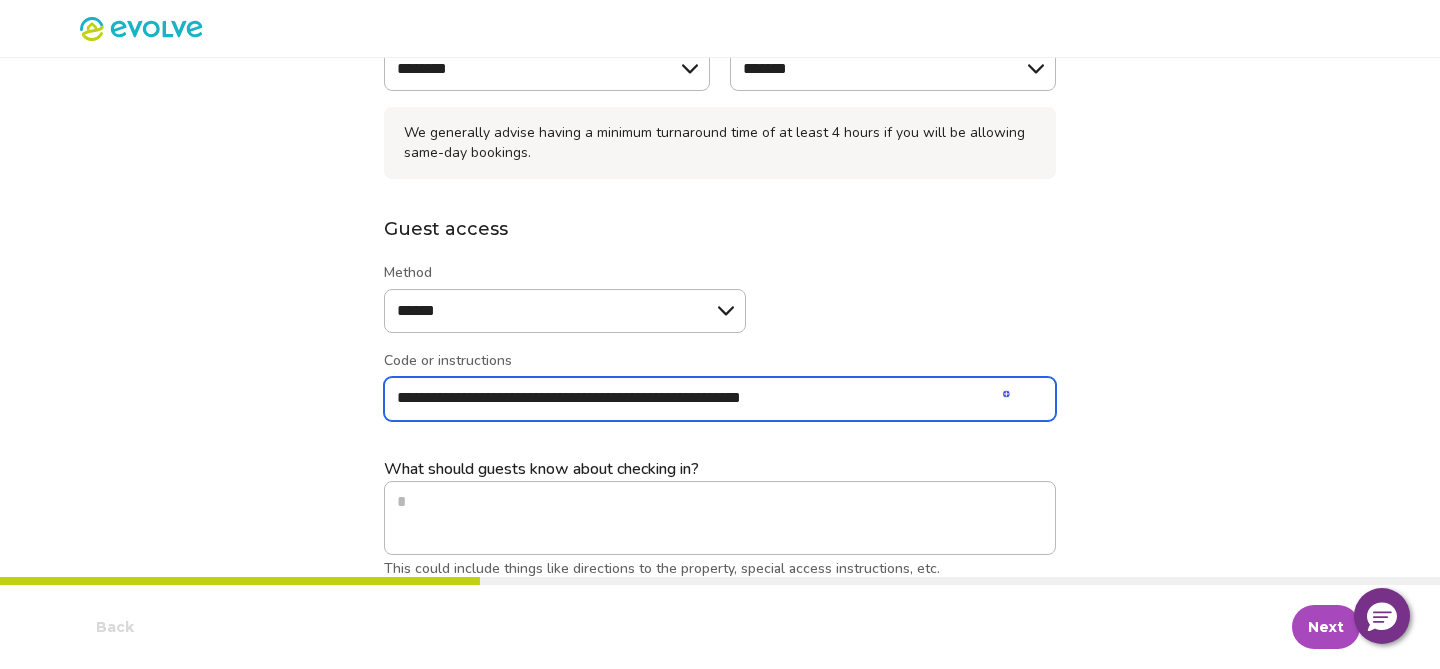 type on "*" 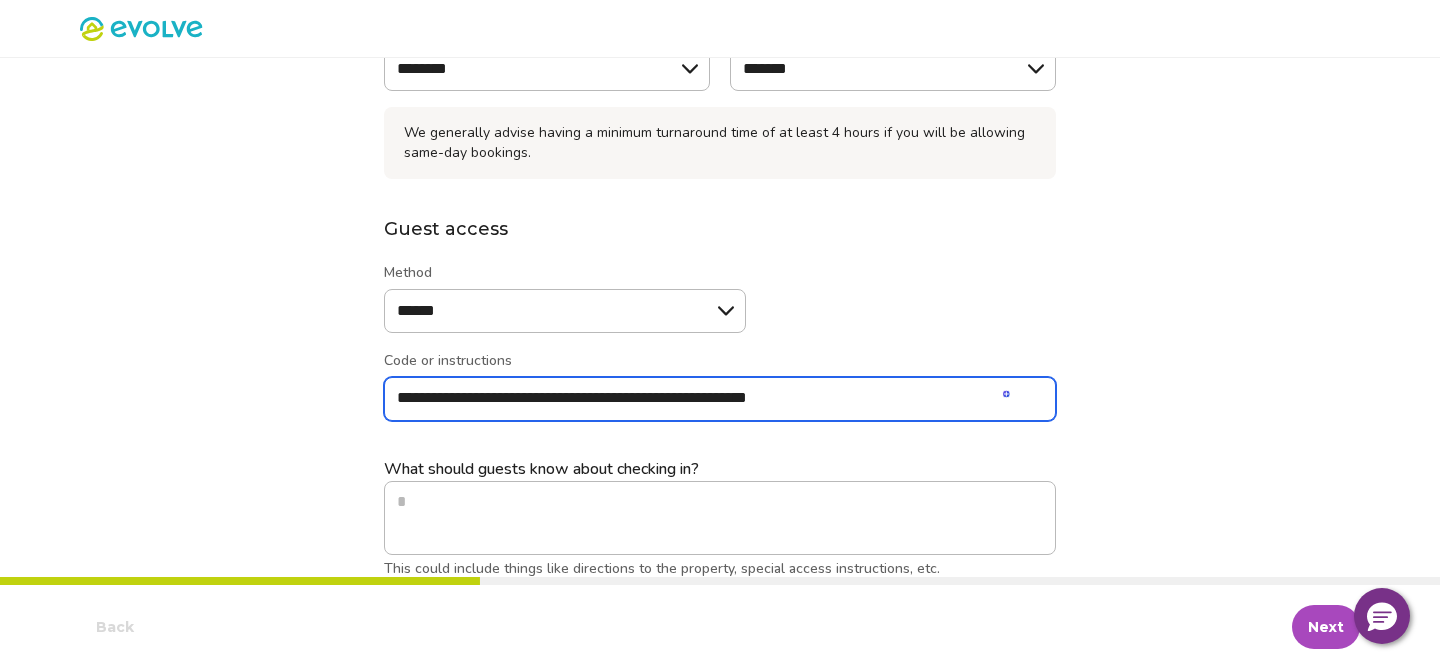 type on "*" 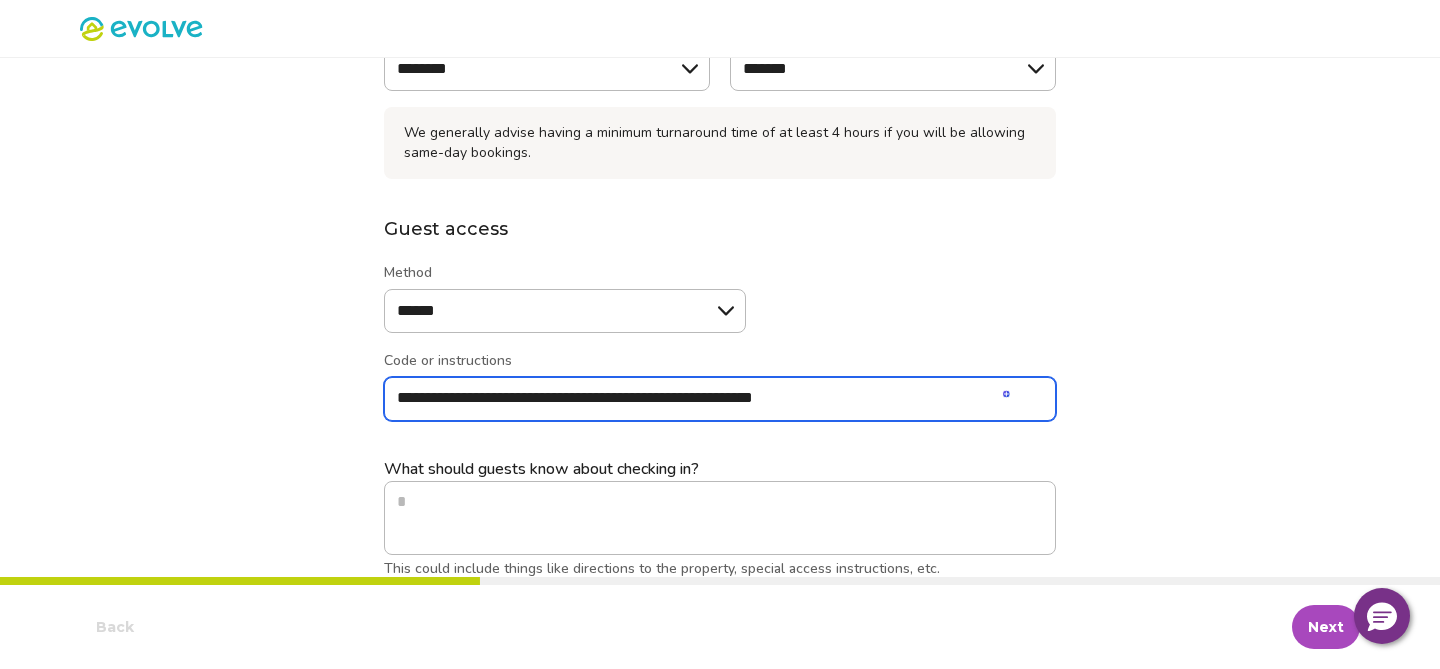type on "*" 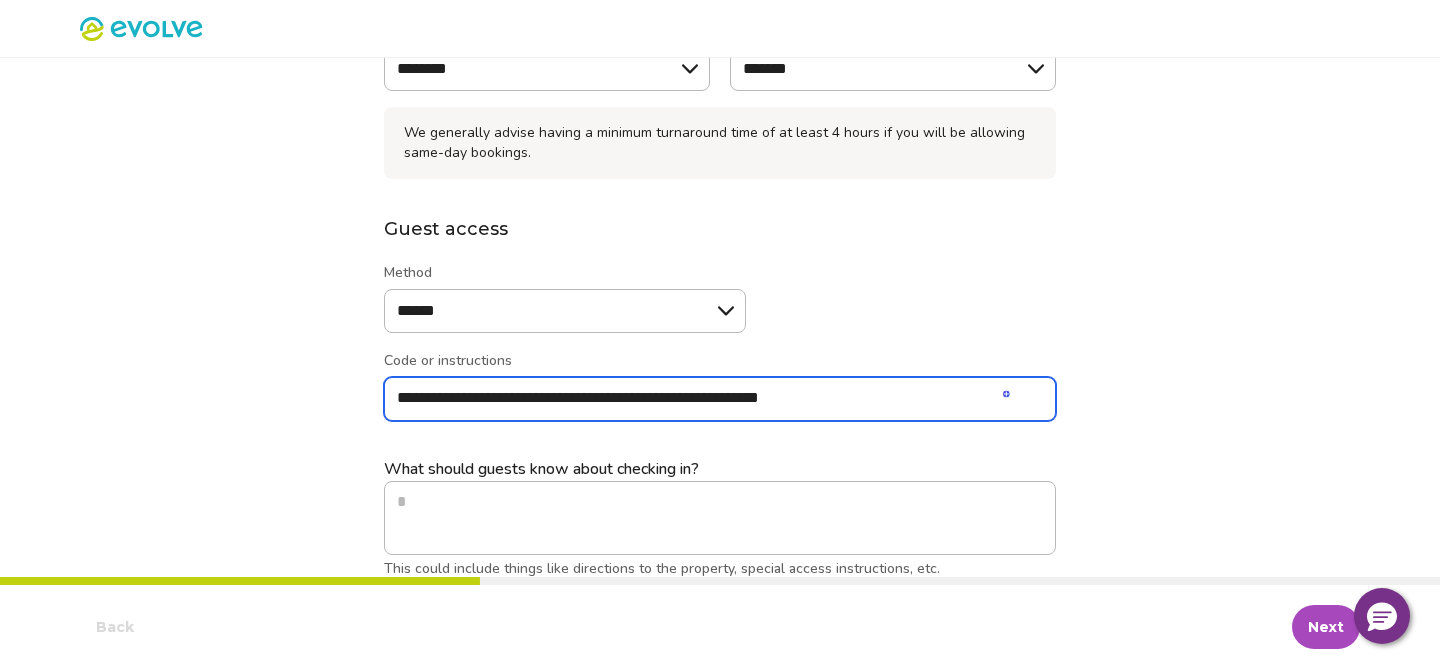 type on "*" 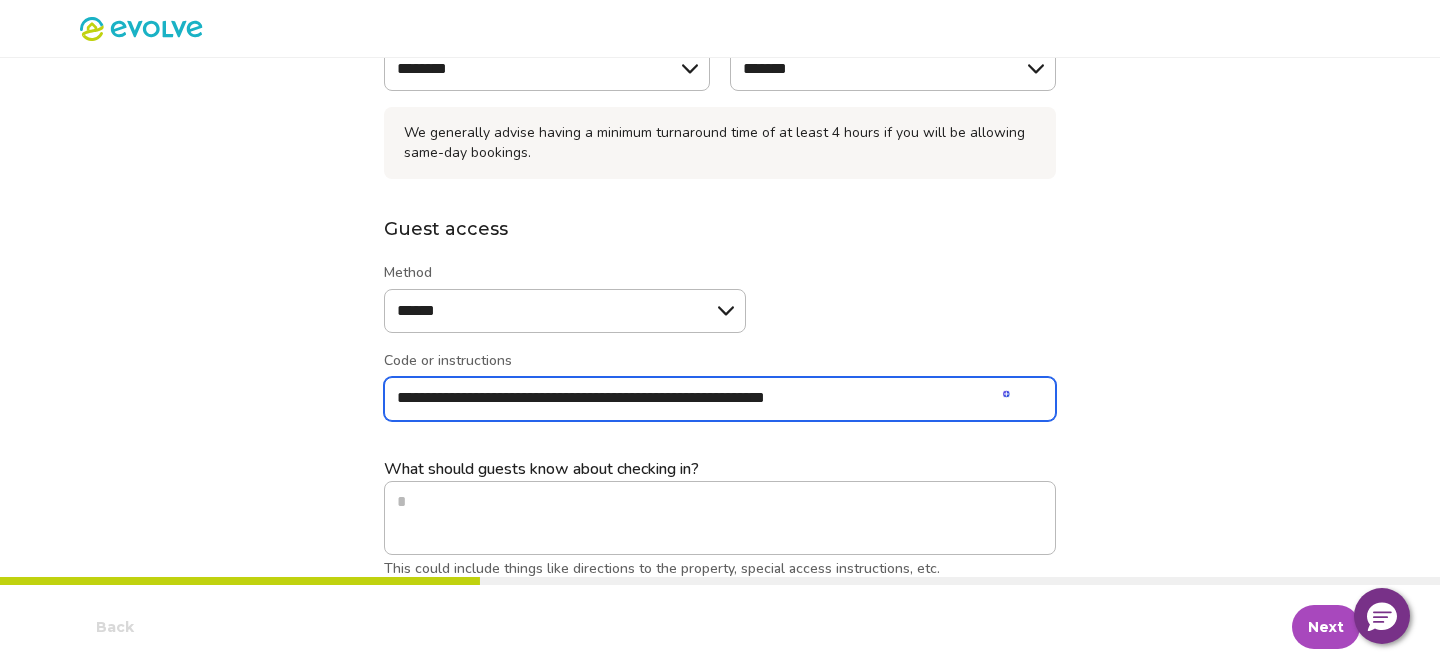 type on "*" 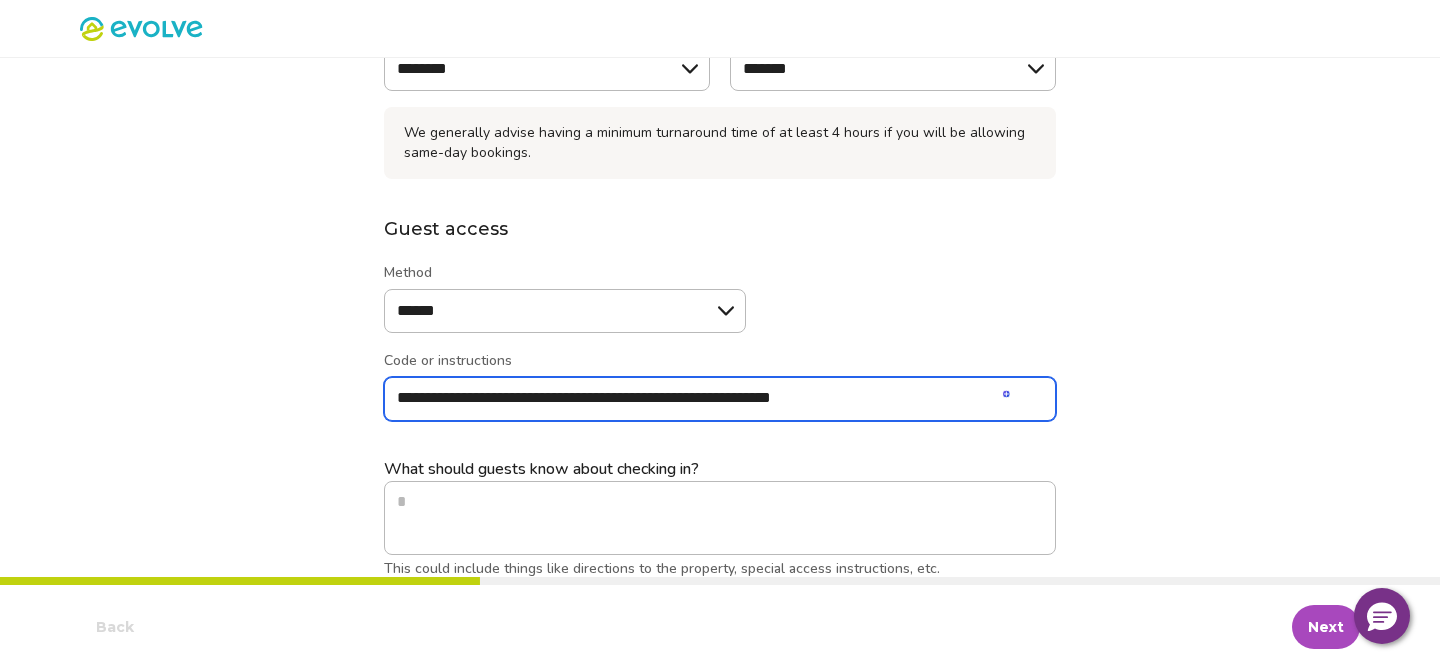 type on "*" 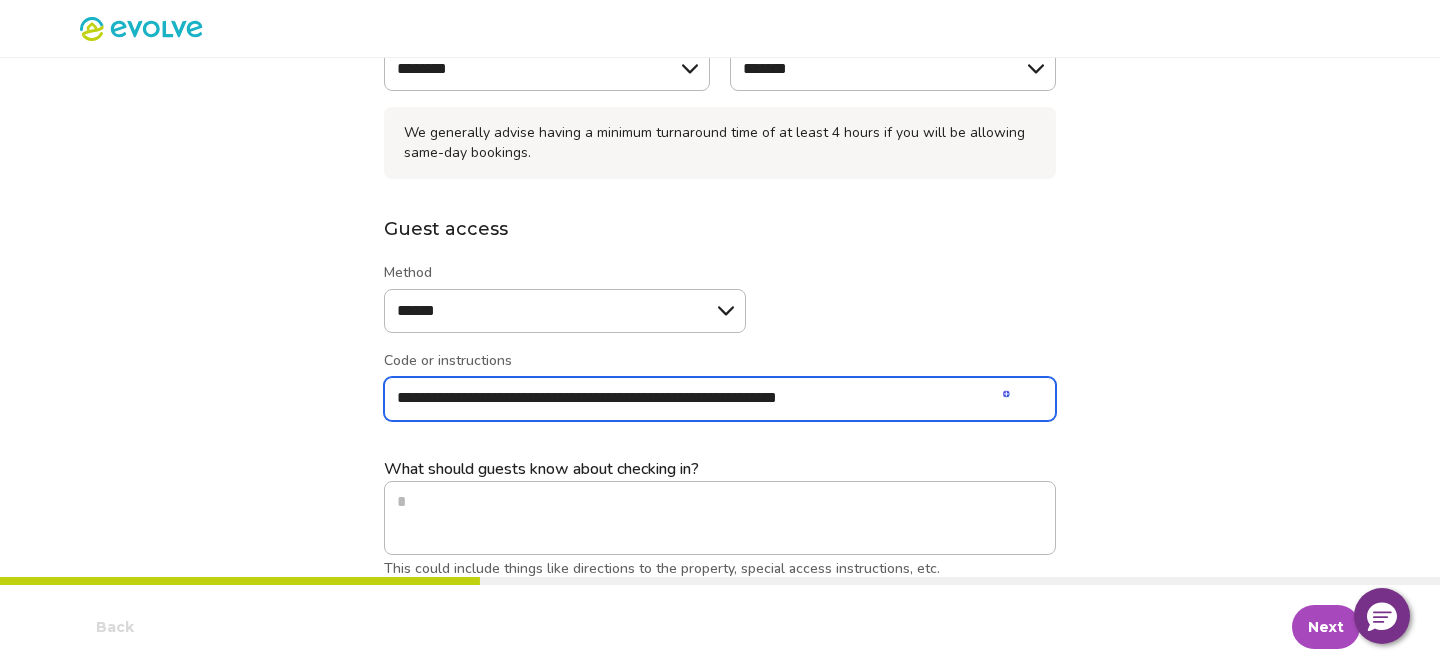 type on "*" 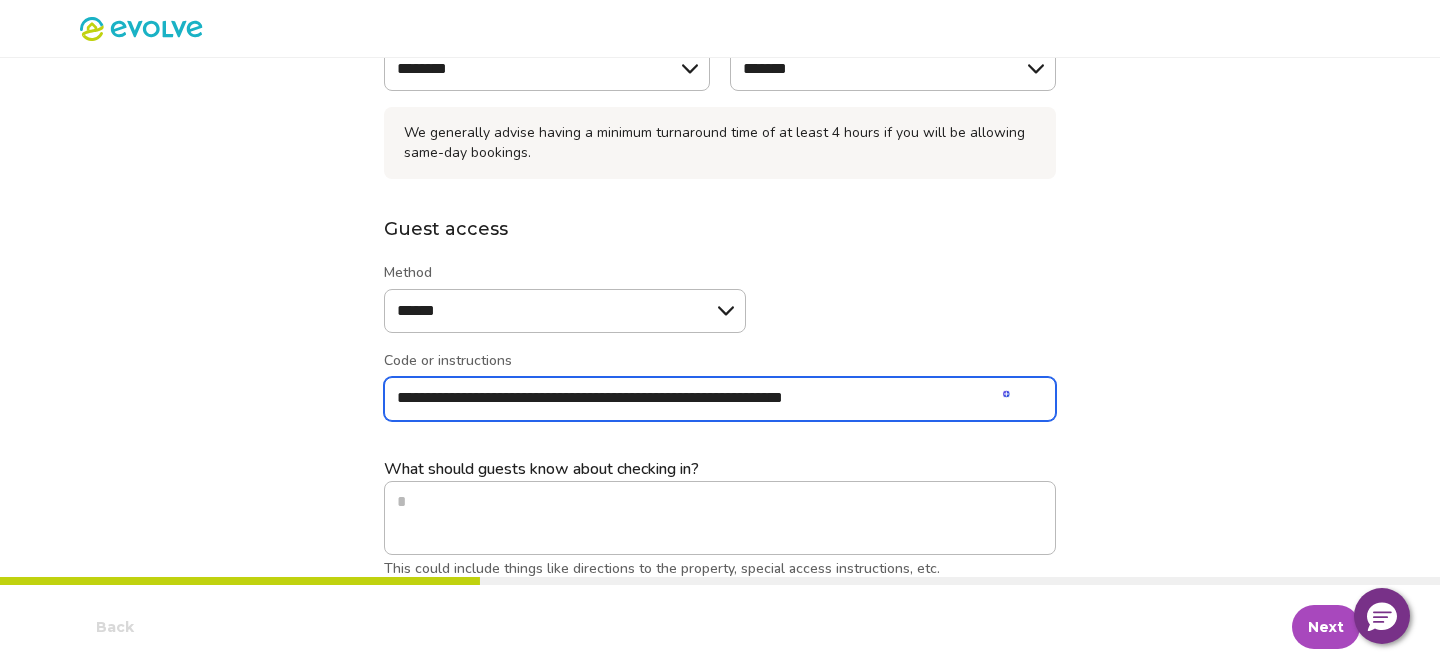 type on "*" 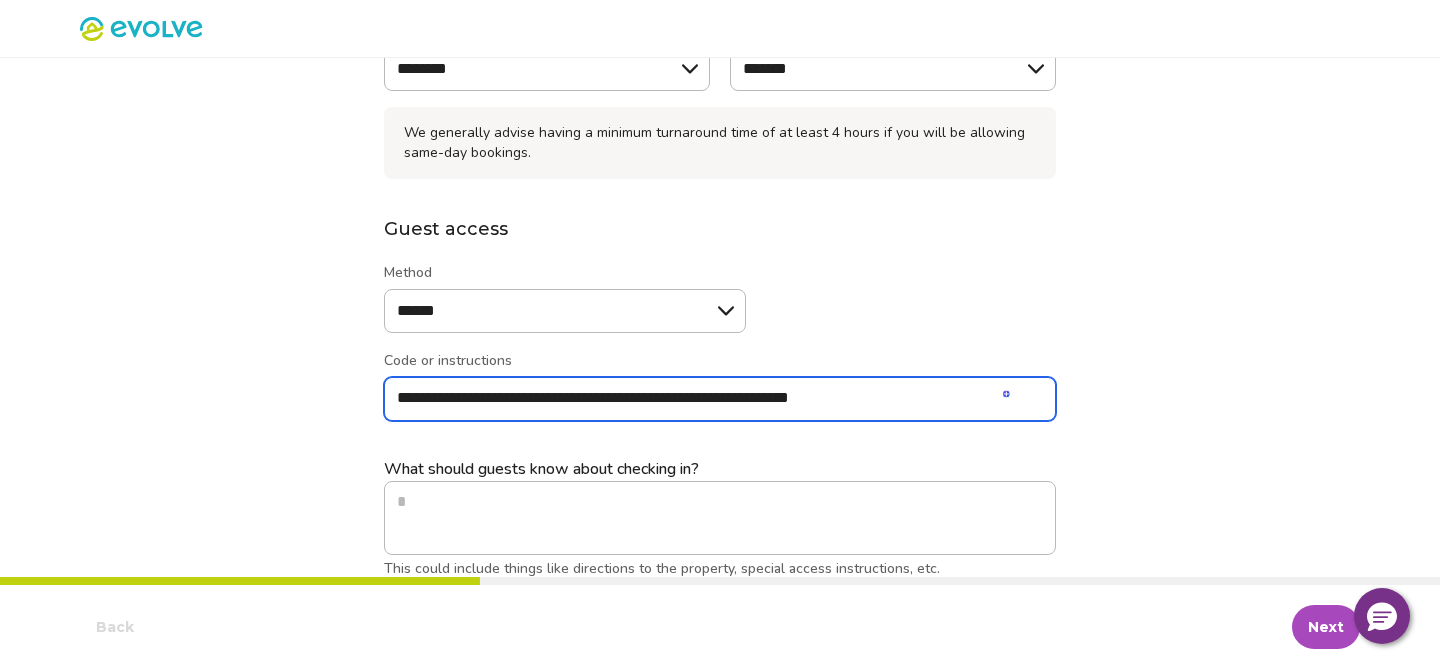 type on "*" 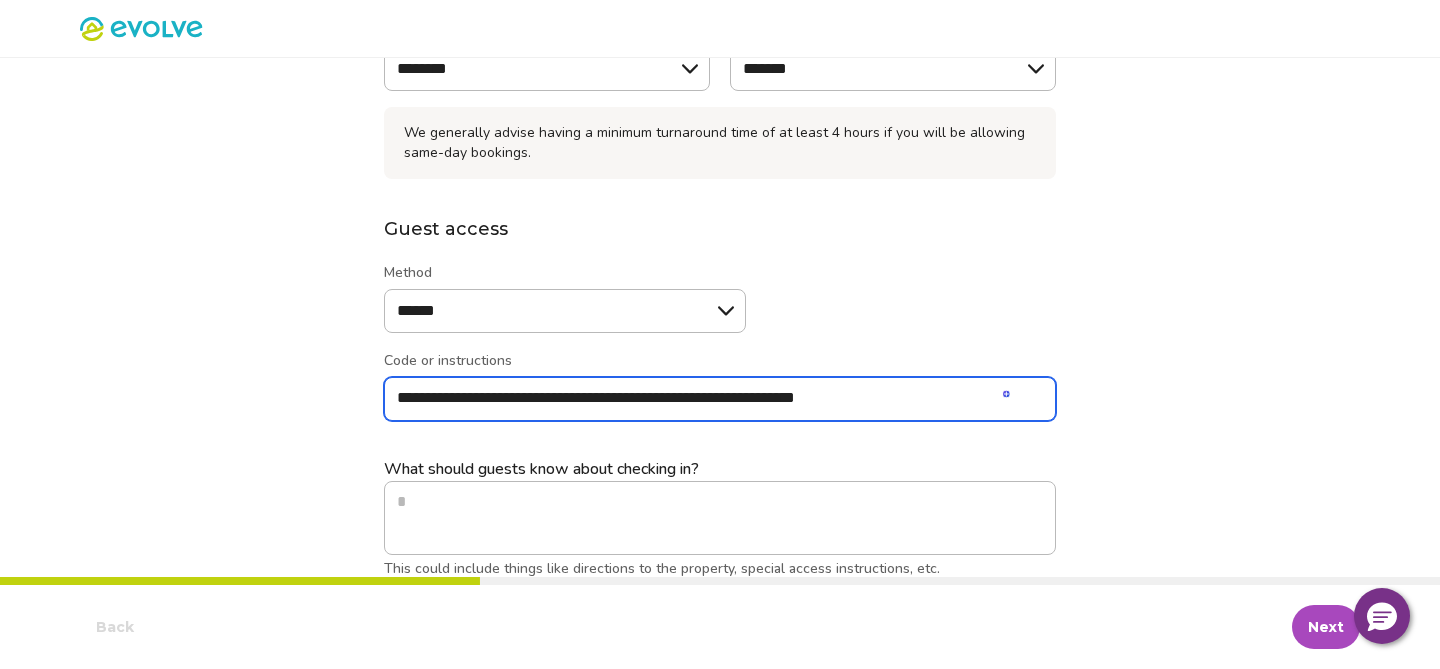 type on "*" 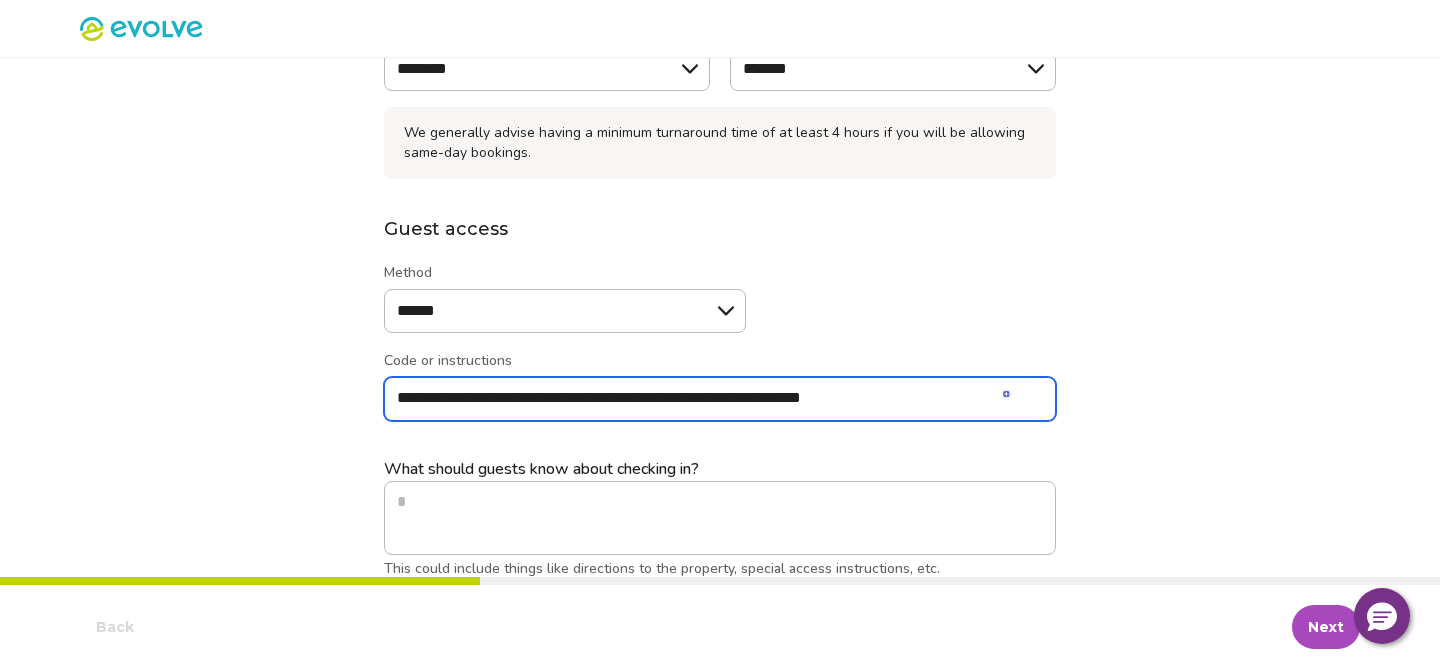 type on "*" 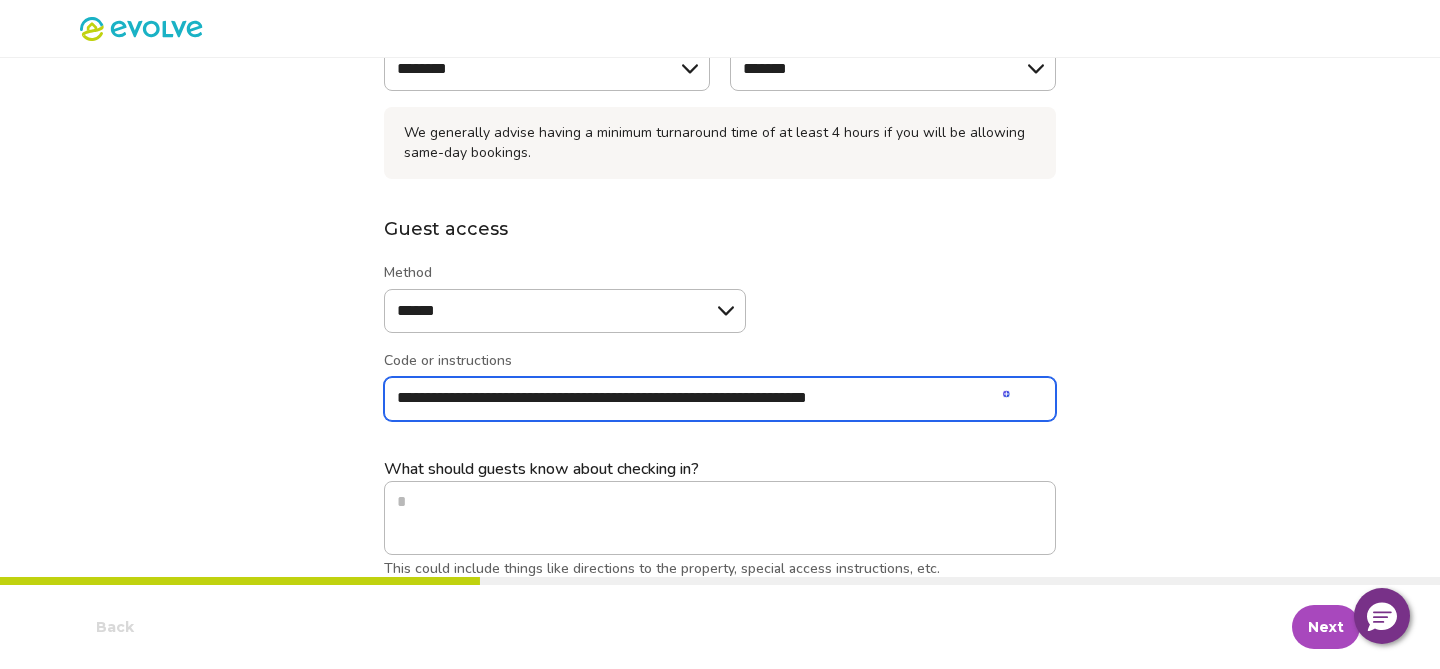 type on "*" 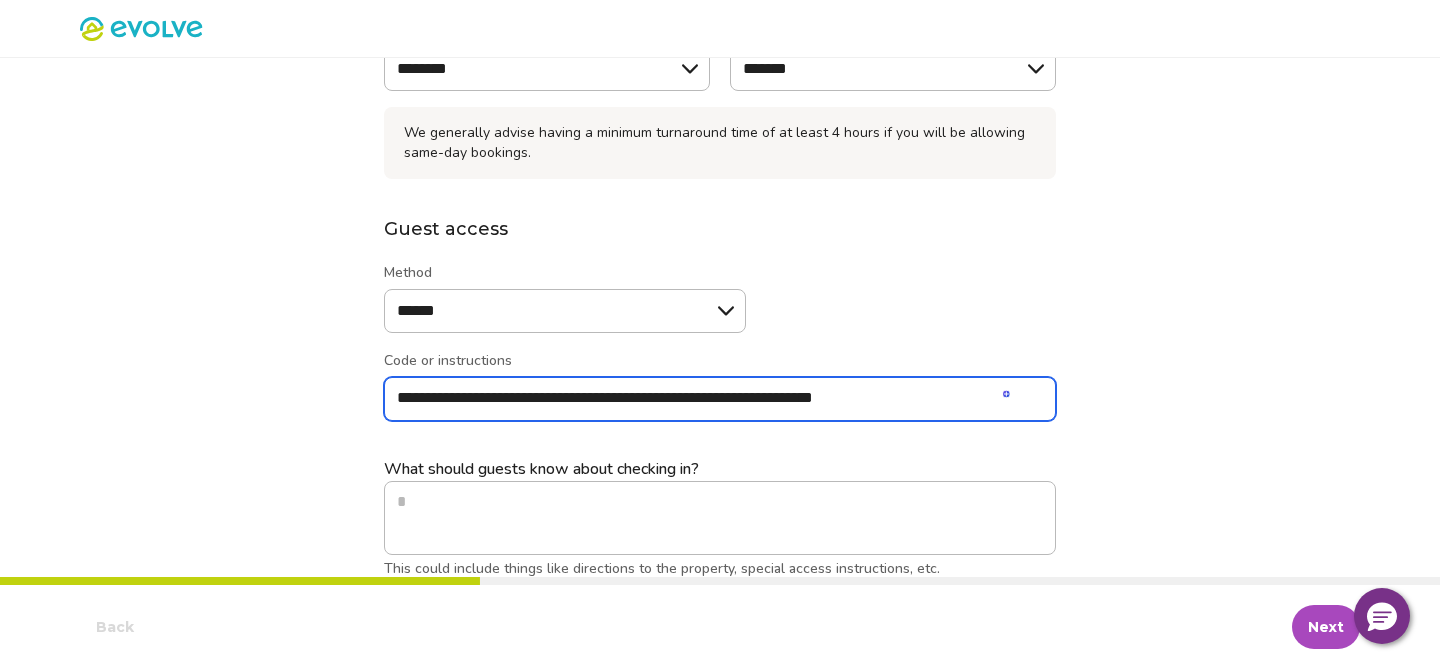 type on "*" 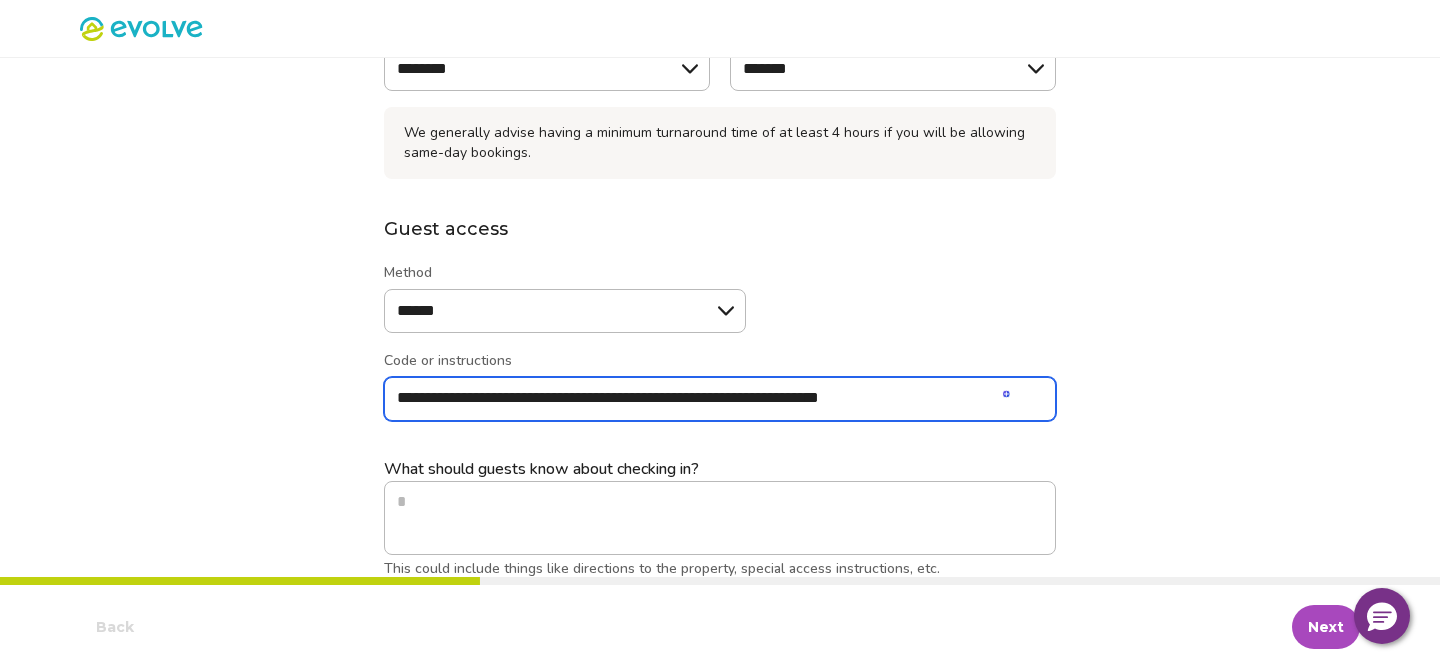 type on "*" 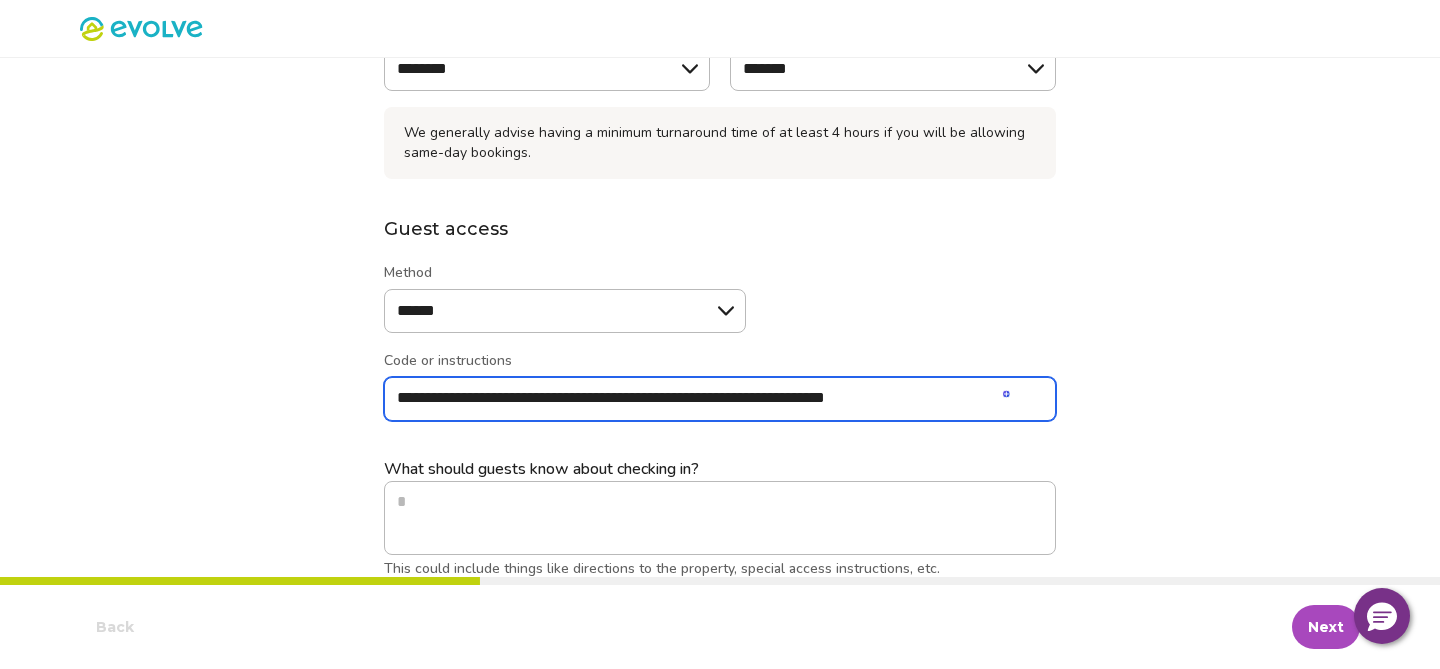 type on "*" 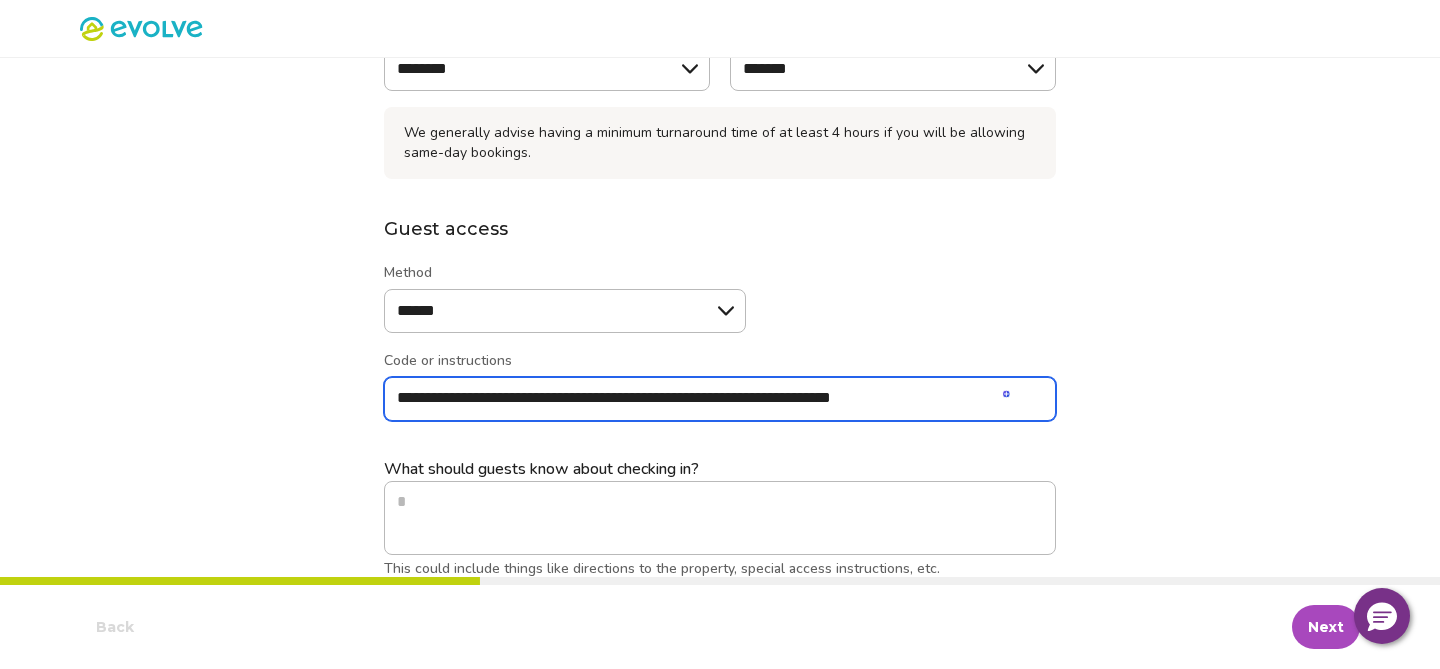 type on "*" 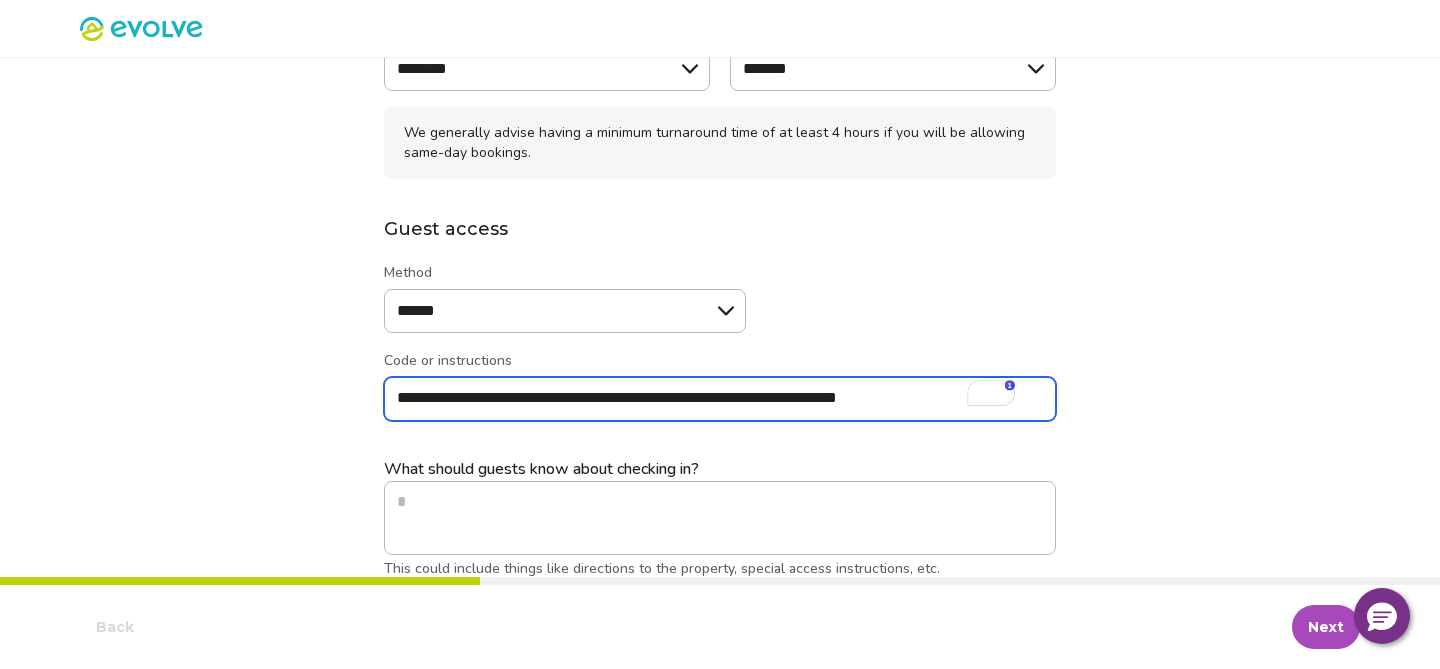 scroll, scrollTop: 297, scrollLeft: 0, axis: vertical 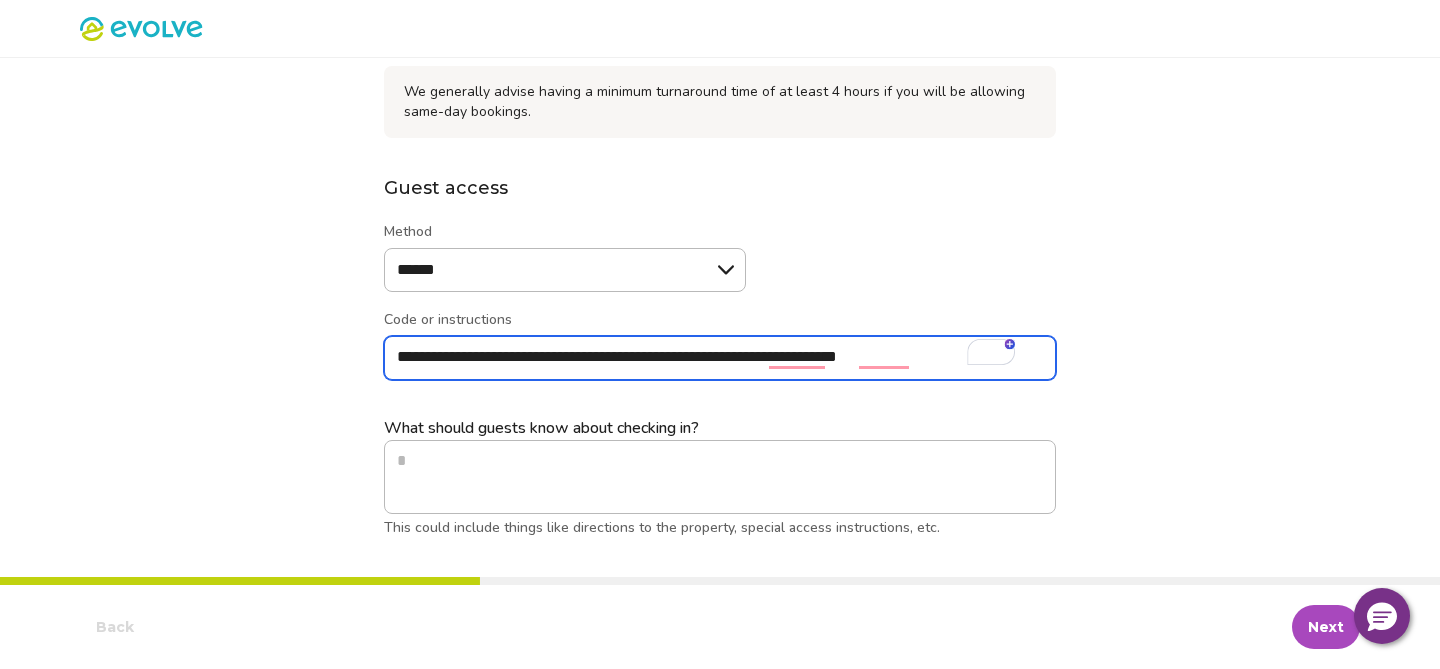 type on "**********" 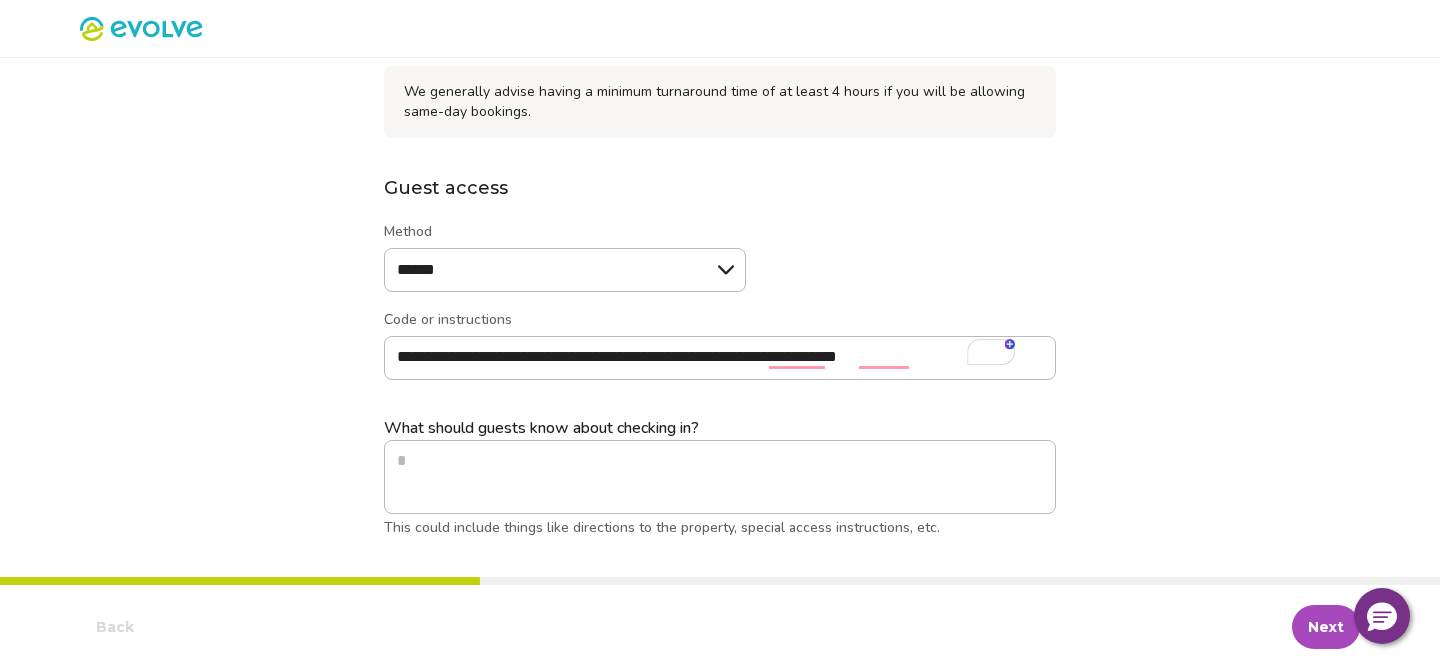 click on "Next" at bounding box center [1326, 627] 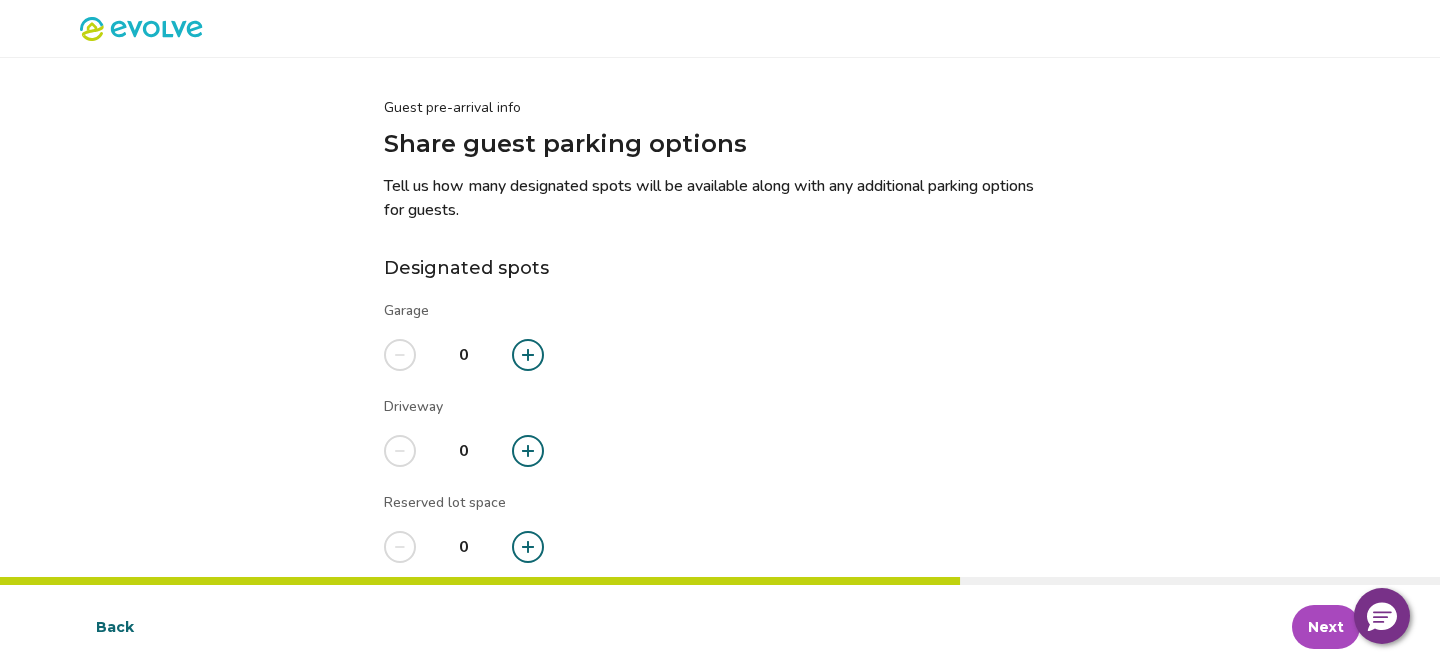 click on "Back" at bounding box center [115, 627] 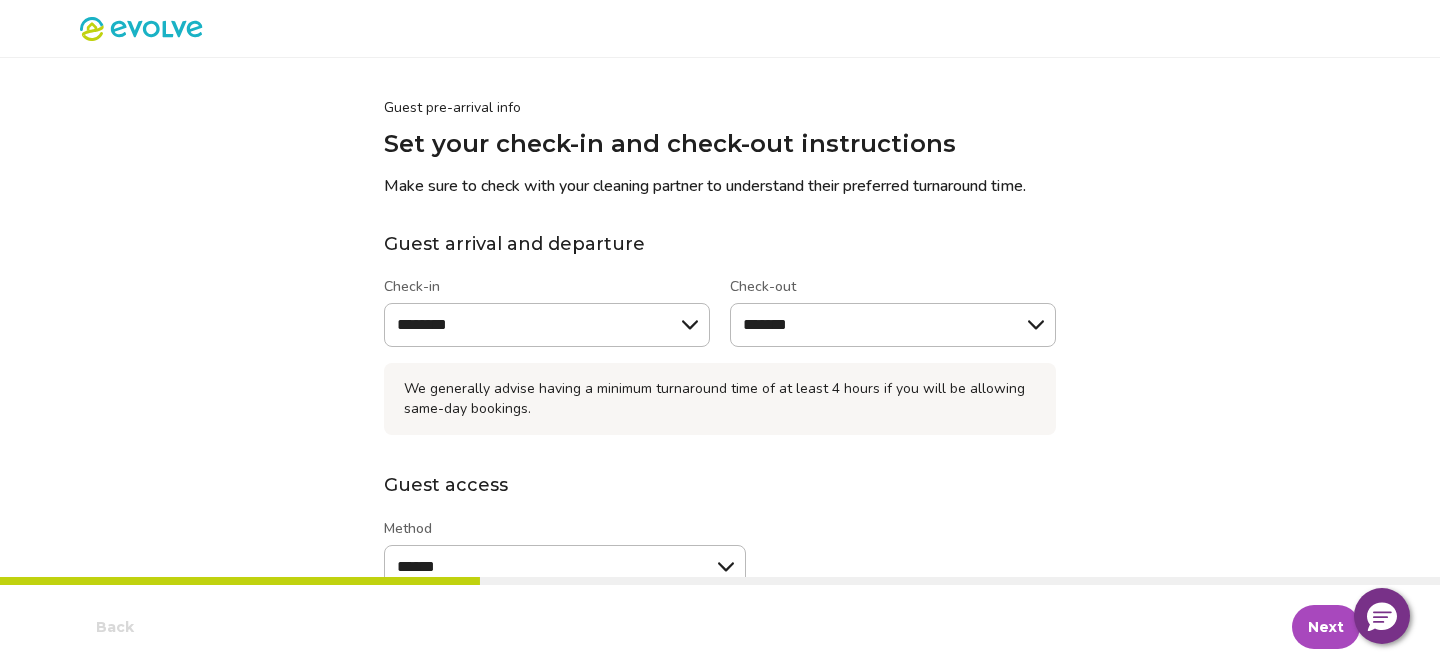 type on "*" 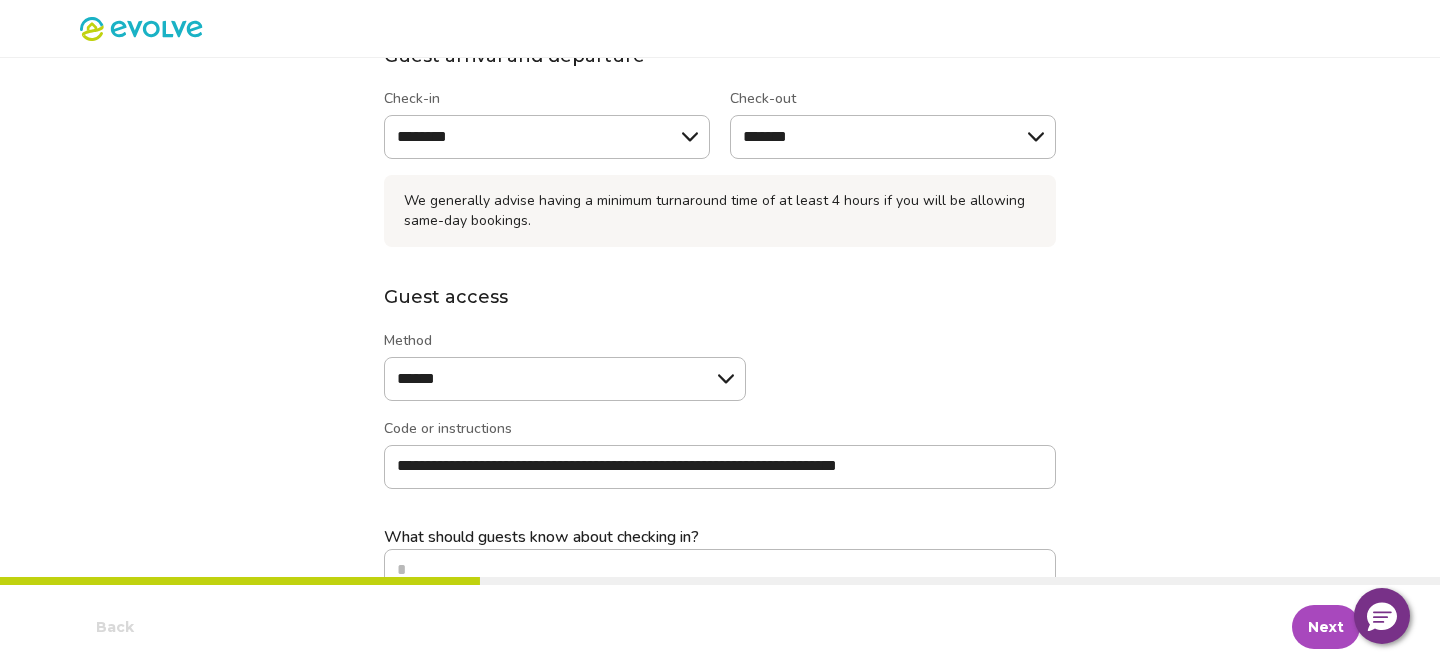scroll, scrollTop: 297, scrollLeft: 0, axis: vertical 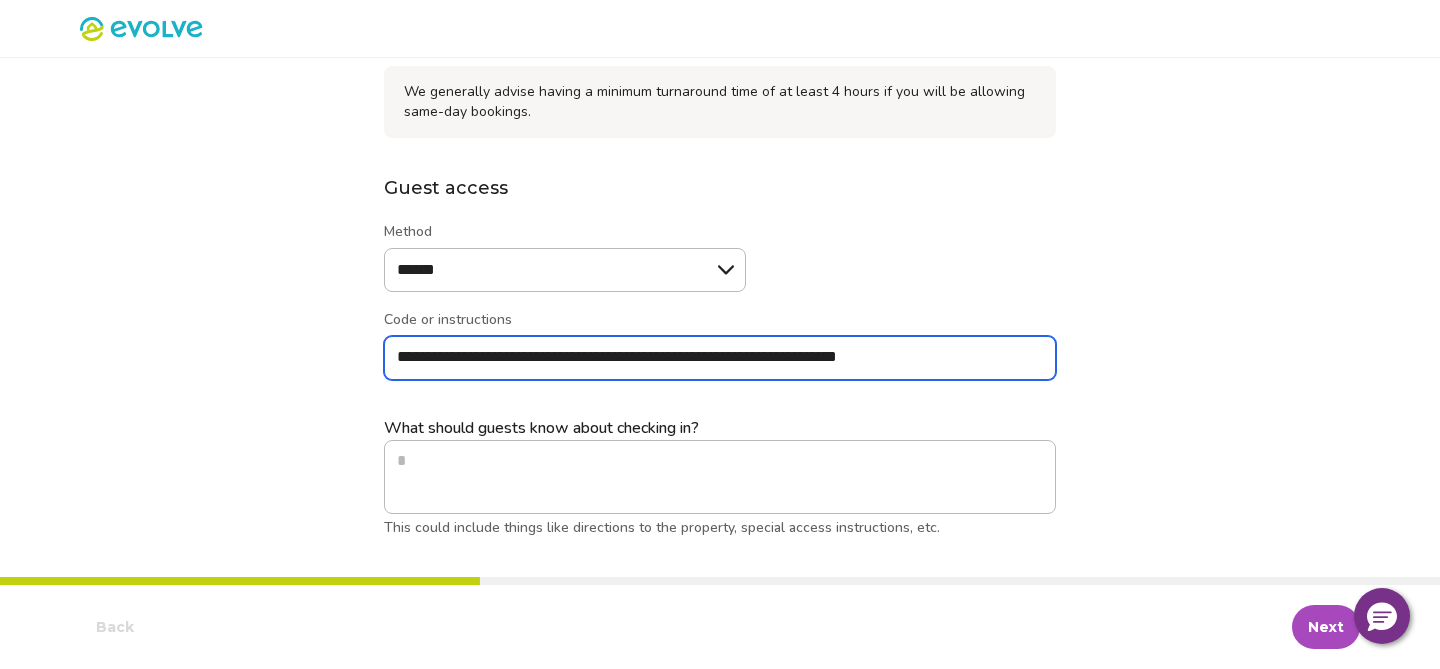 click on "**********" at bounding box center [720, 358] 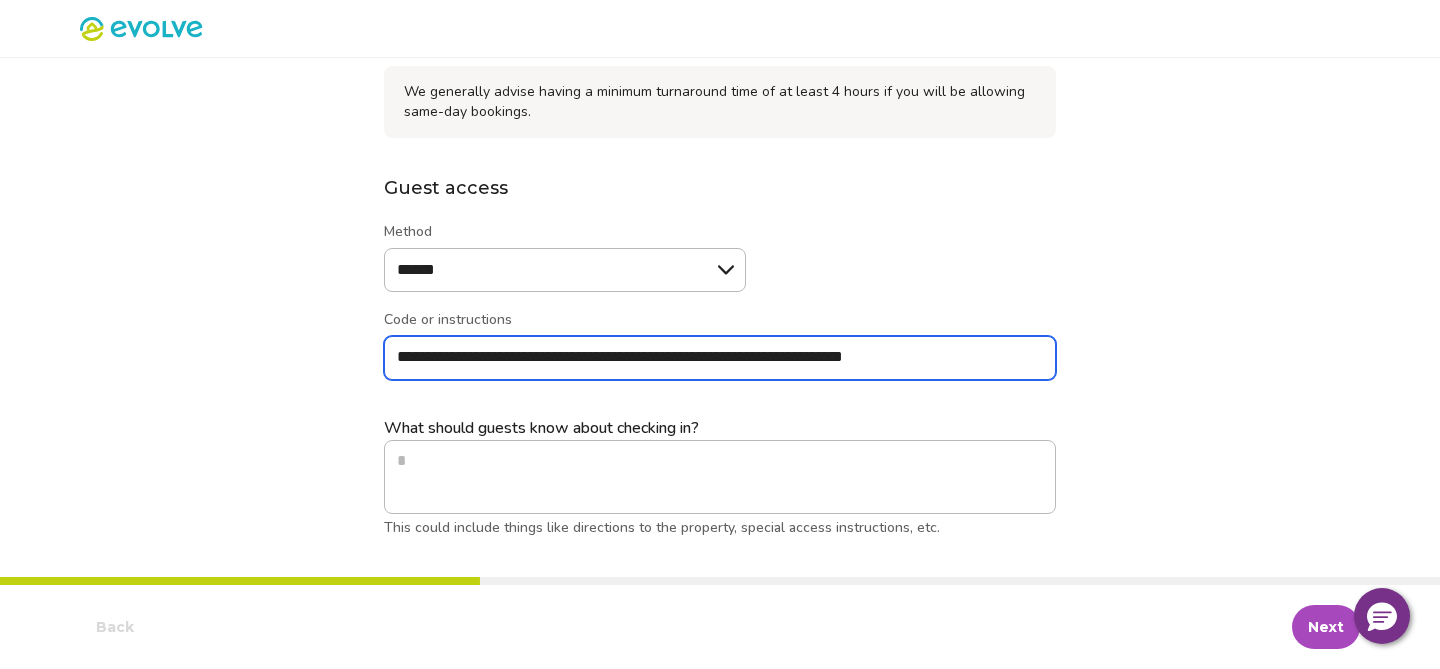 type on "**********" 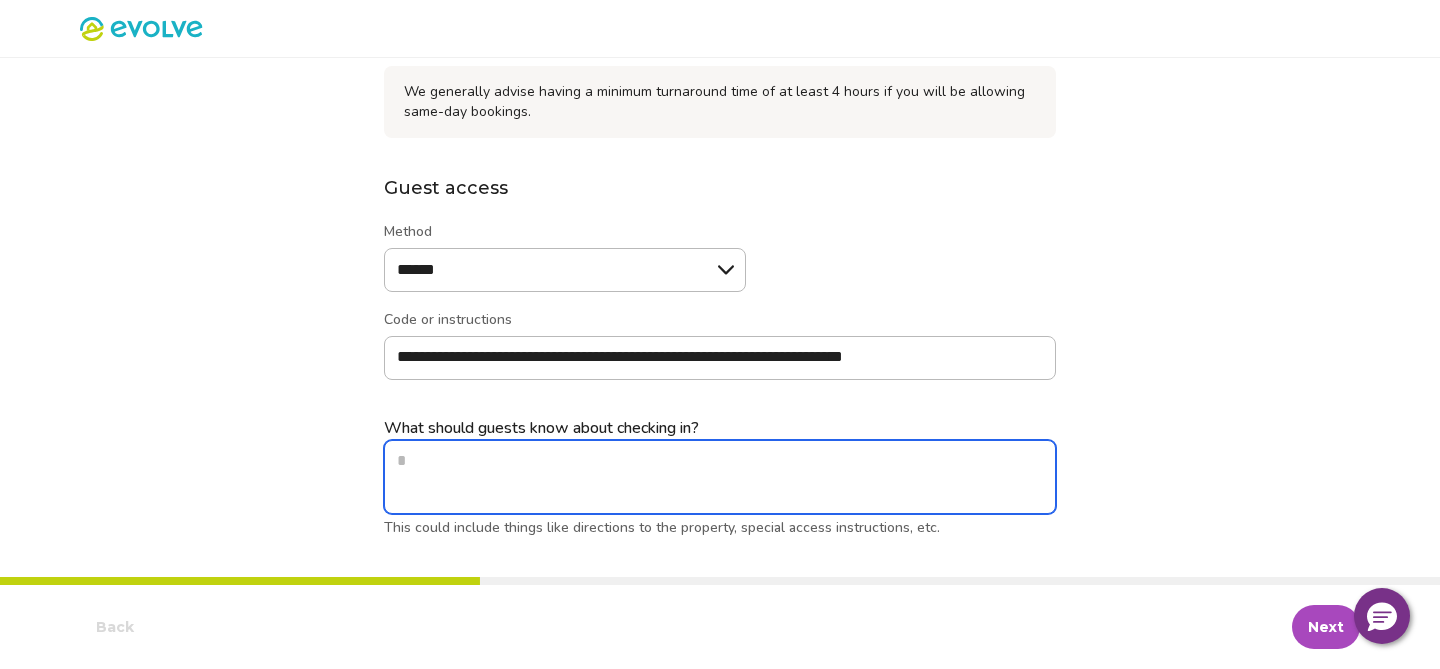 click on "What should guests know about checking in? This could include things like directions to the property, special access instructions, etc." at bounding box center [720, 477] 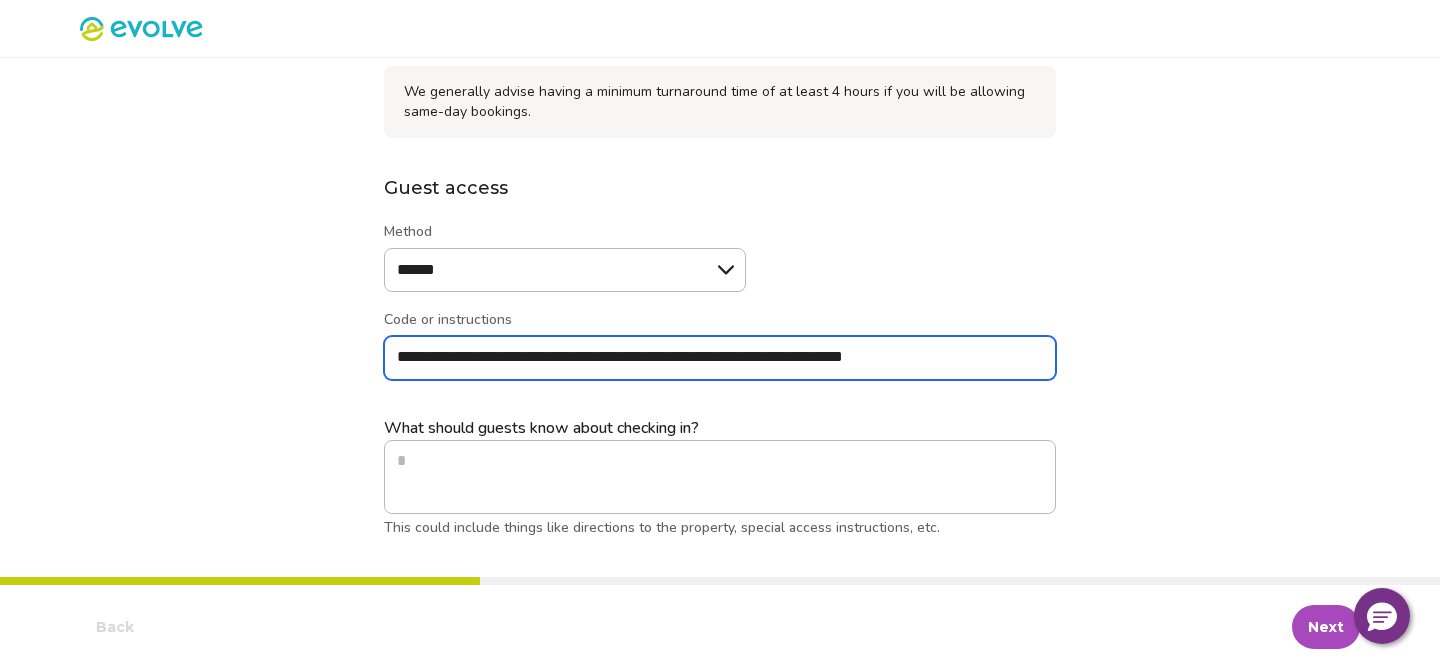 click on "**********" at bounding box center (720, 358) 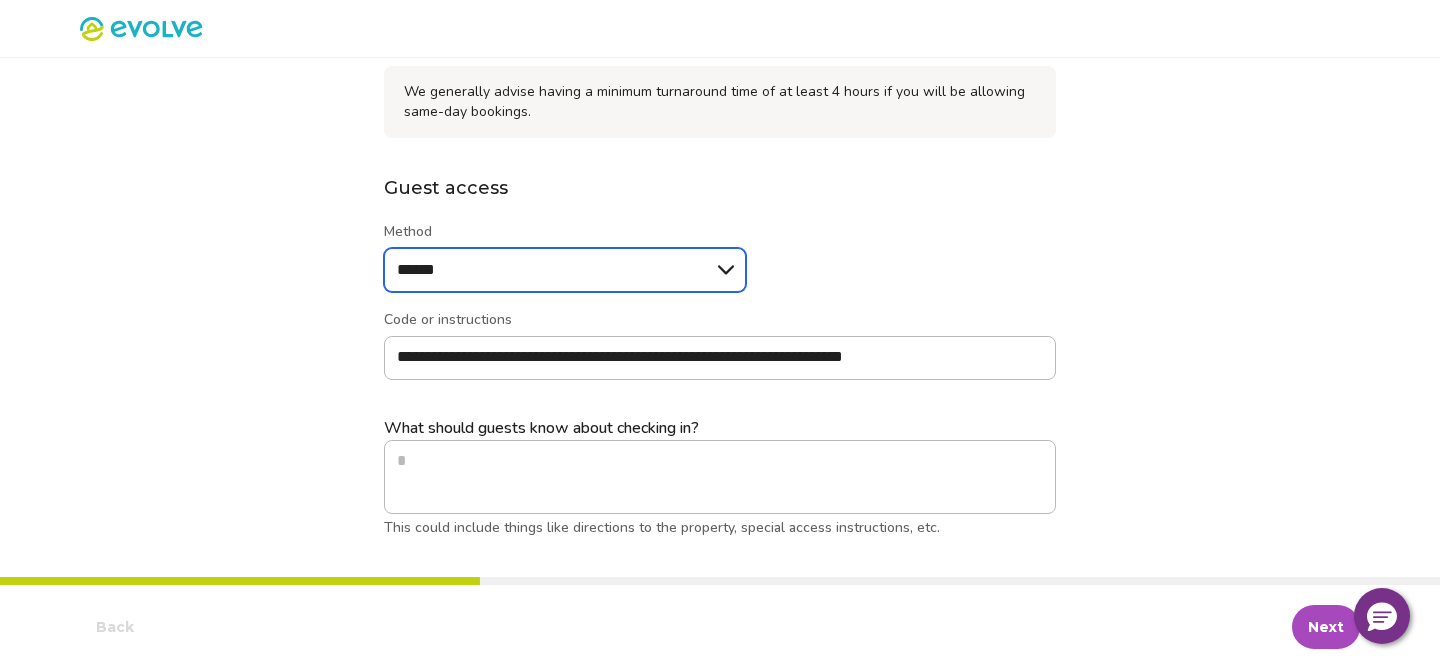 type on "*" 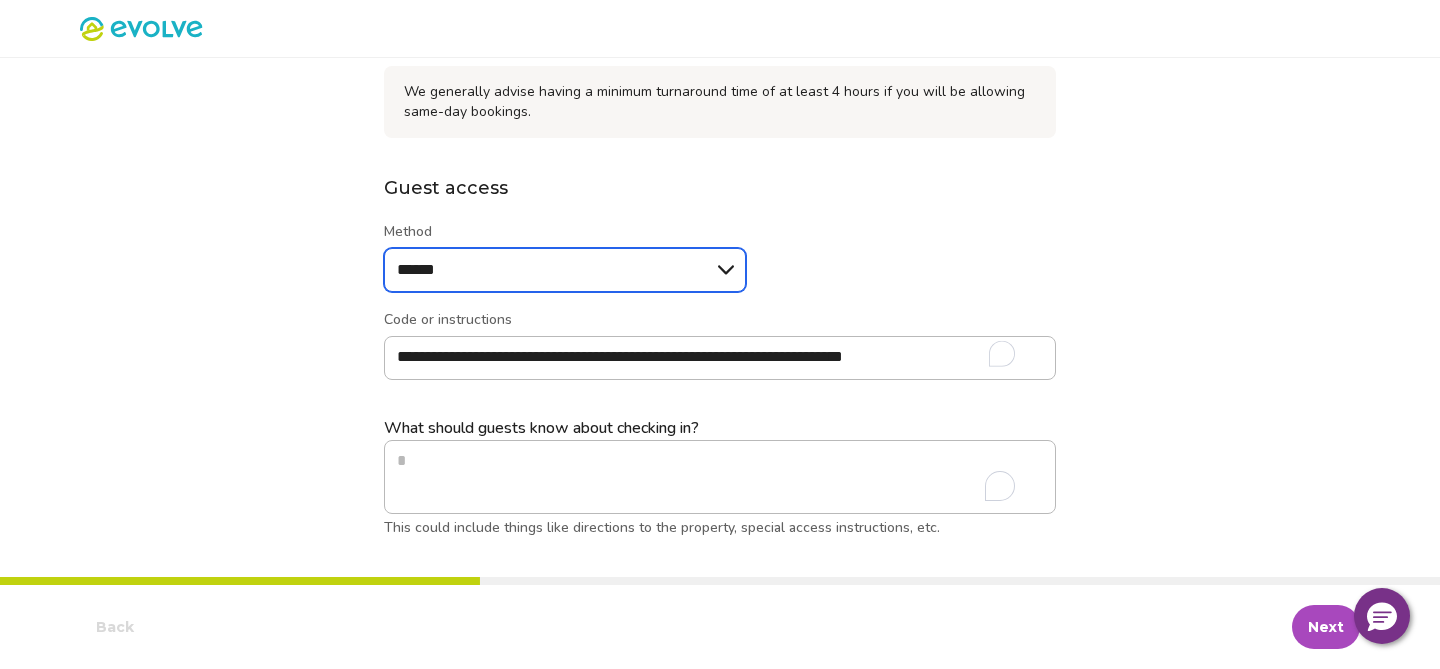 click on "****** ******* *****" at bounding box center [565, 270] 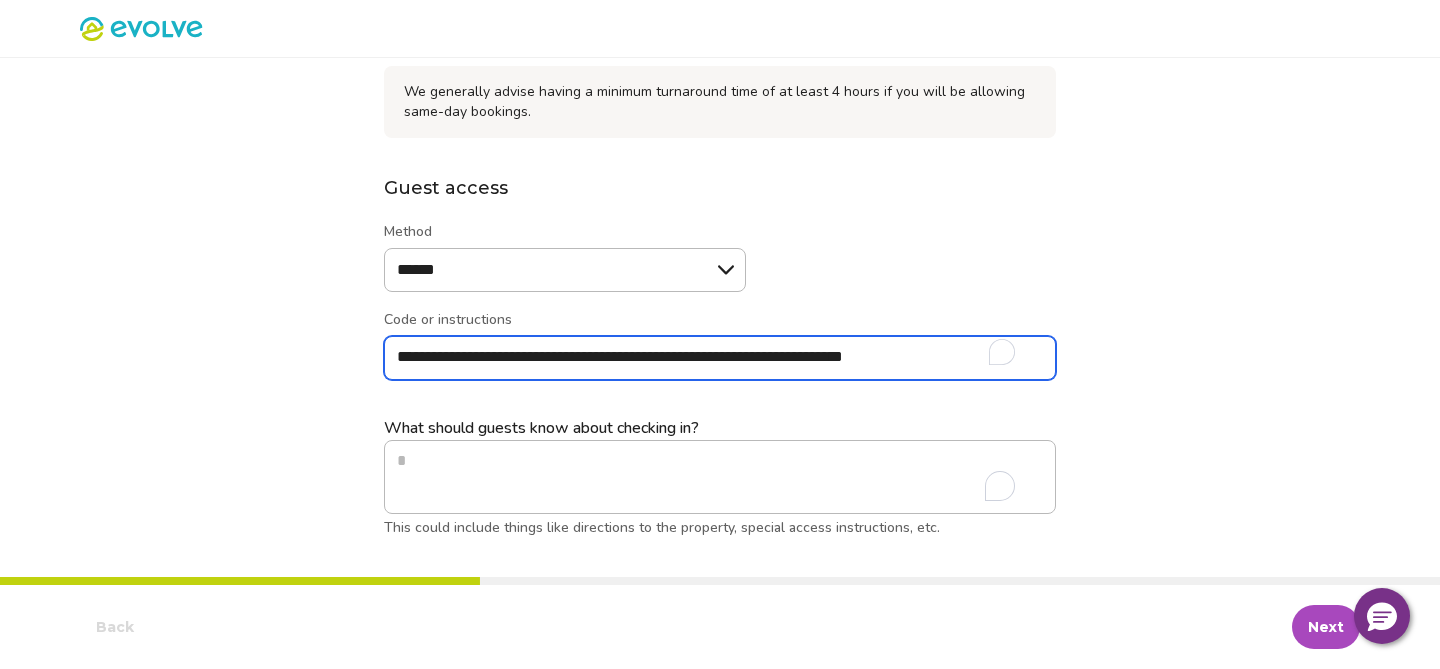 click on "**********" at bounding box center [720, 358] 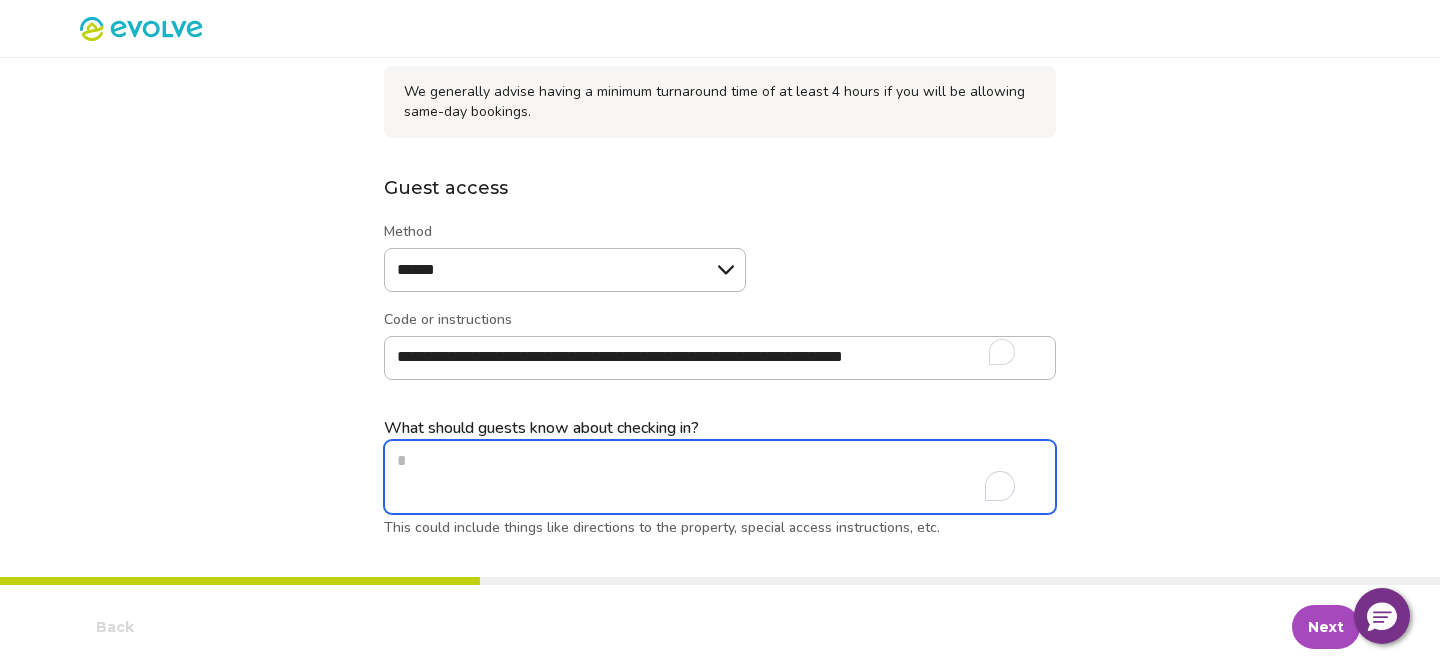 click on "What should guests know about checking in? This could include things like directions to the property, special access instructions, etc." at bounding box center [720, 477] 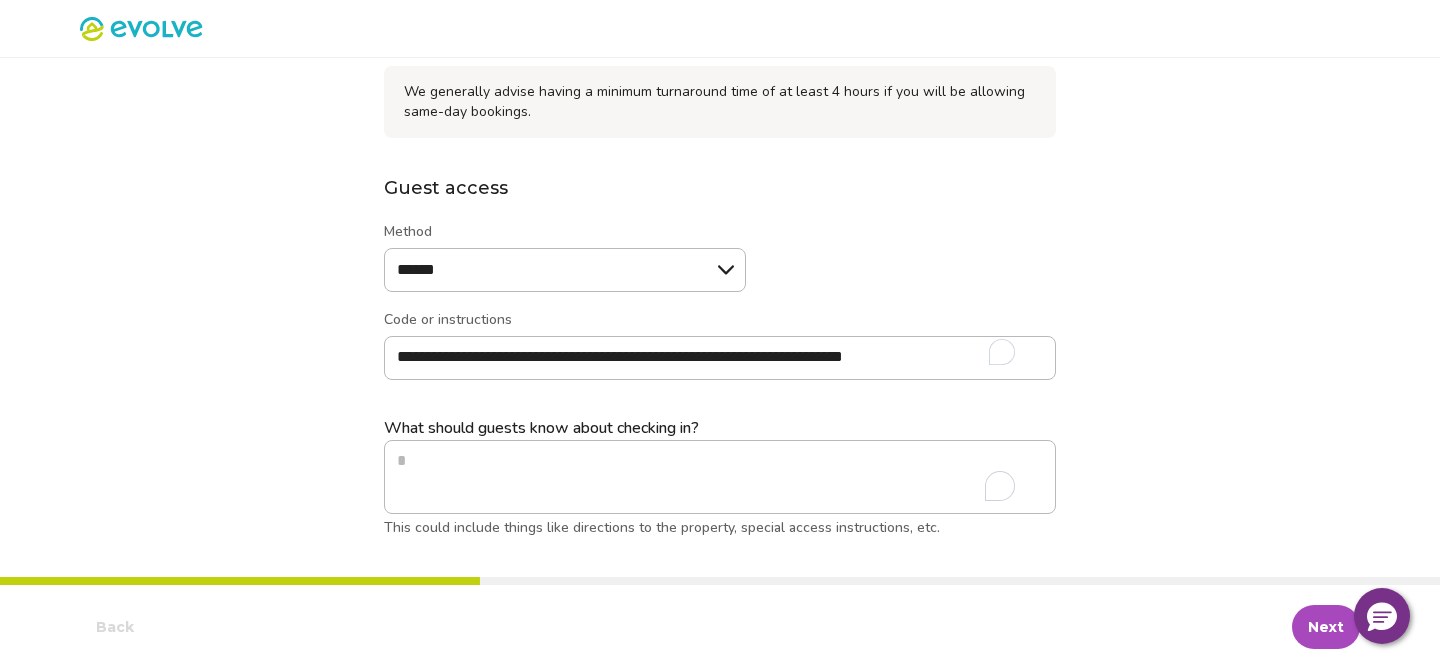 click on "What should guests know about checking in?" at bounding box center (720, 428) 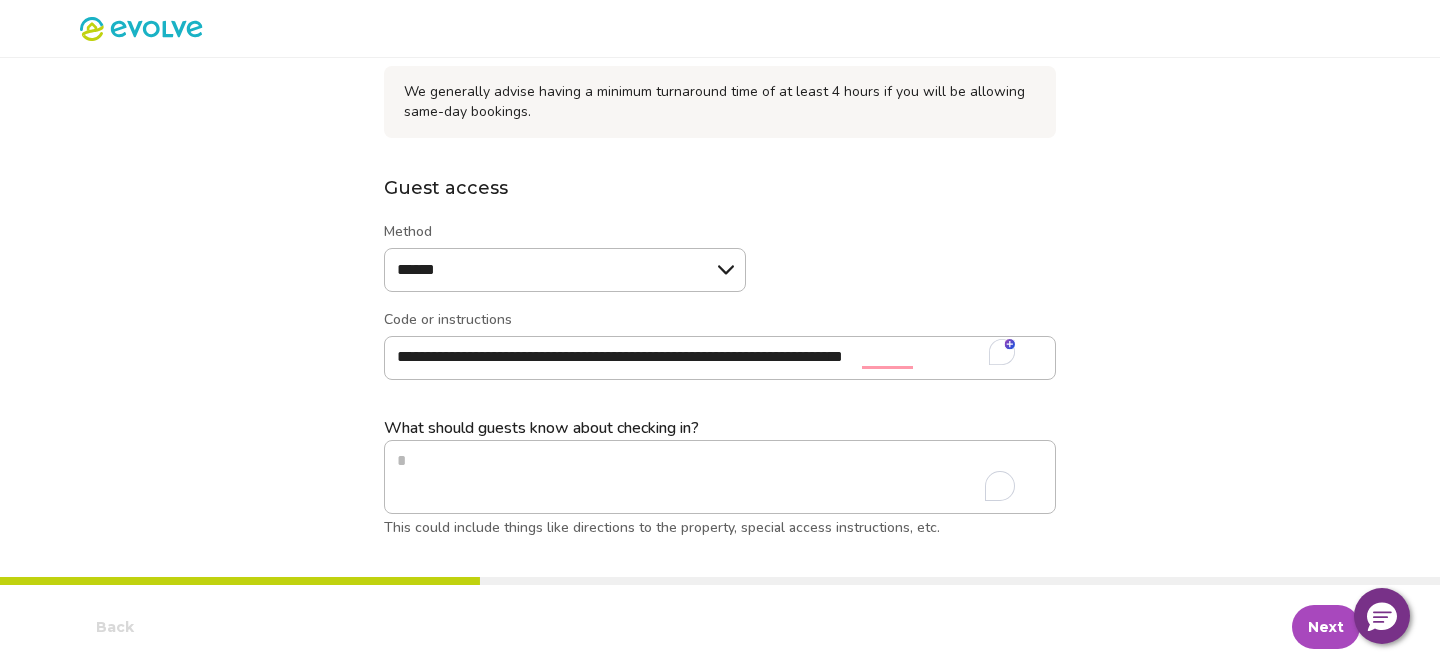 click on "**********" at bounding box center (720, 235) 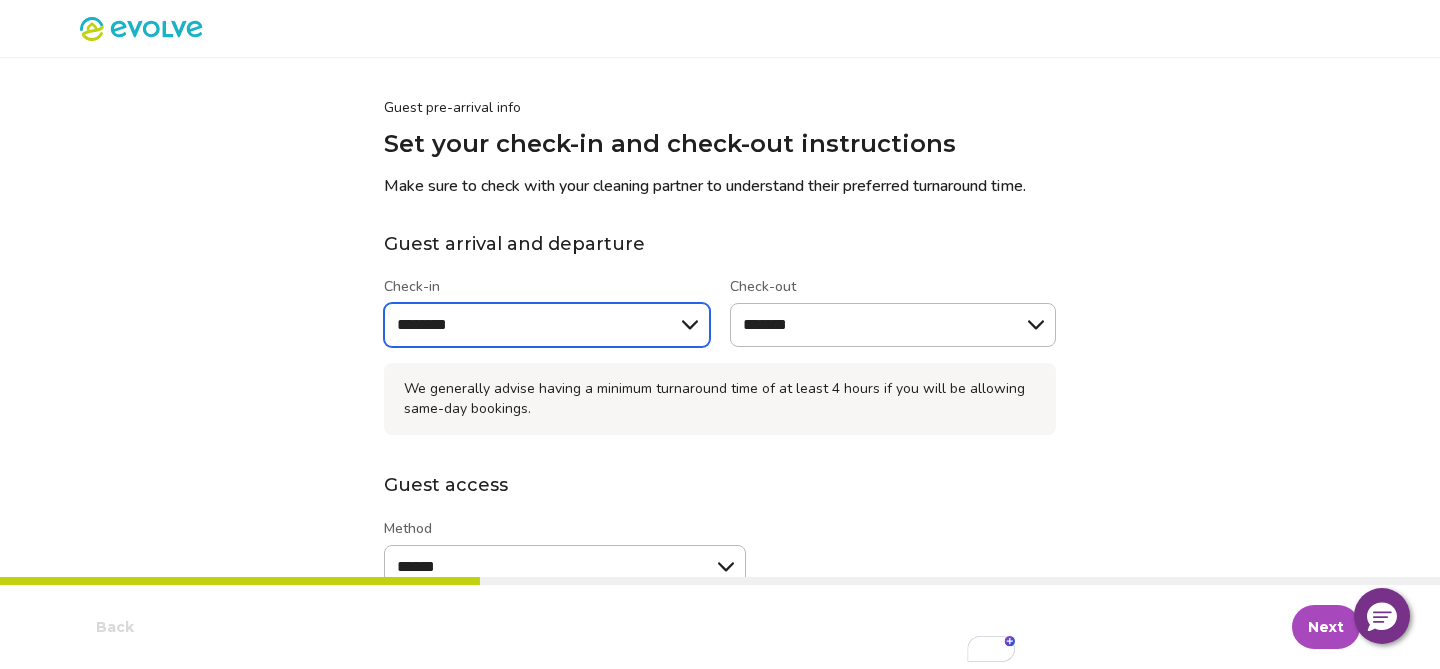 click on "******** ******** ******** ******* ******* ******* ******* ******* ******* ******* ******* ******* ******** ********" at bounding box center (547, 325) 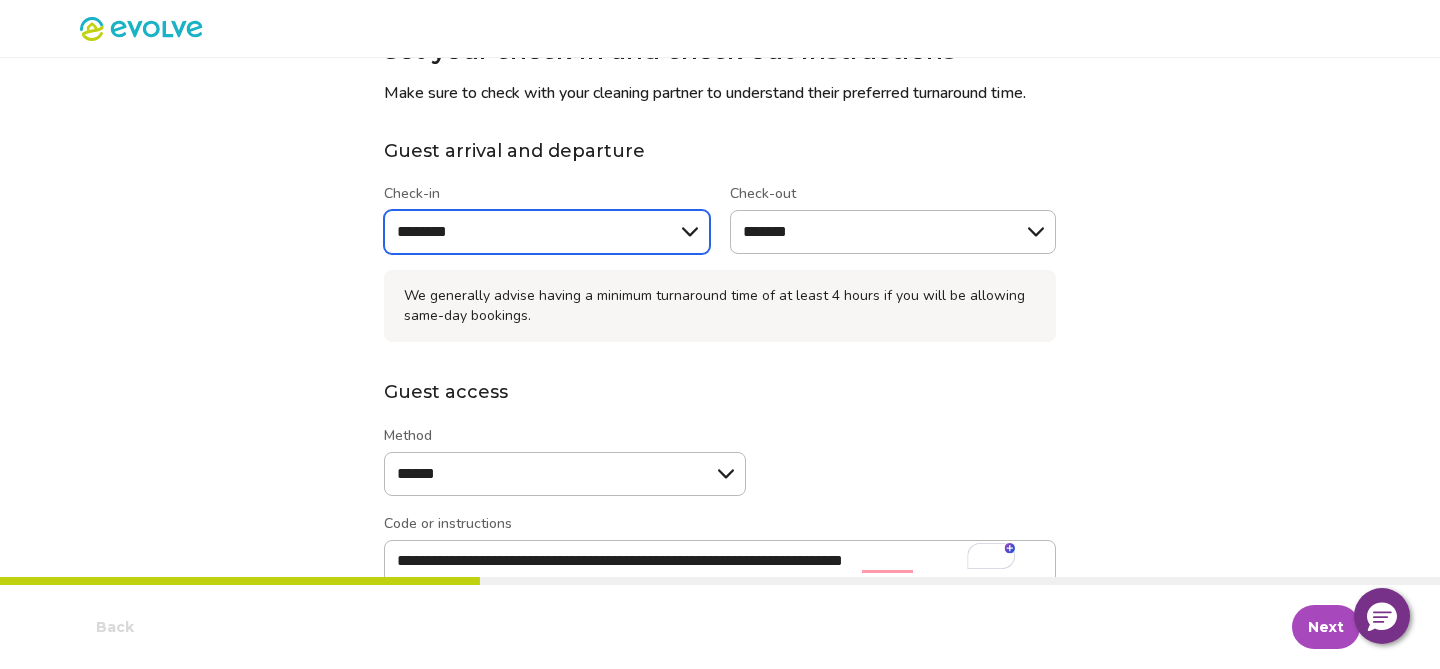 scroll, scrollTop: 92, scrollLeft: 0, axis: vertical 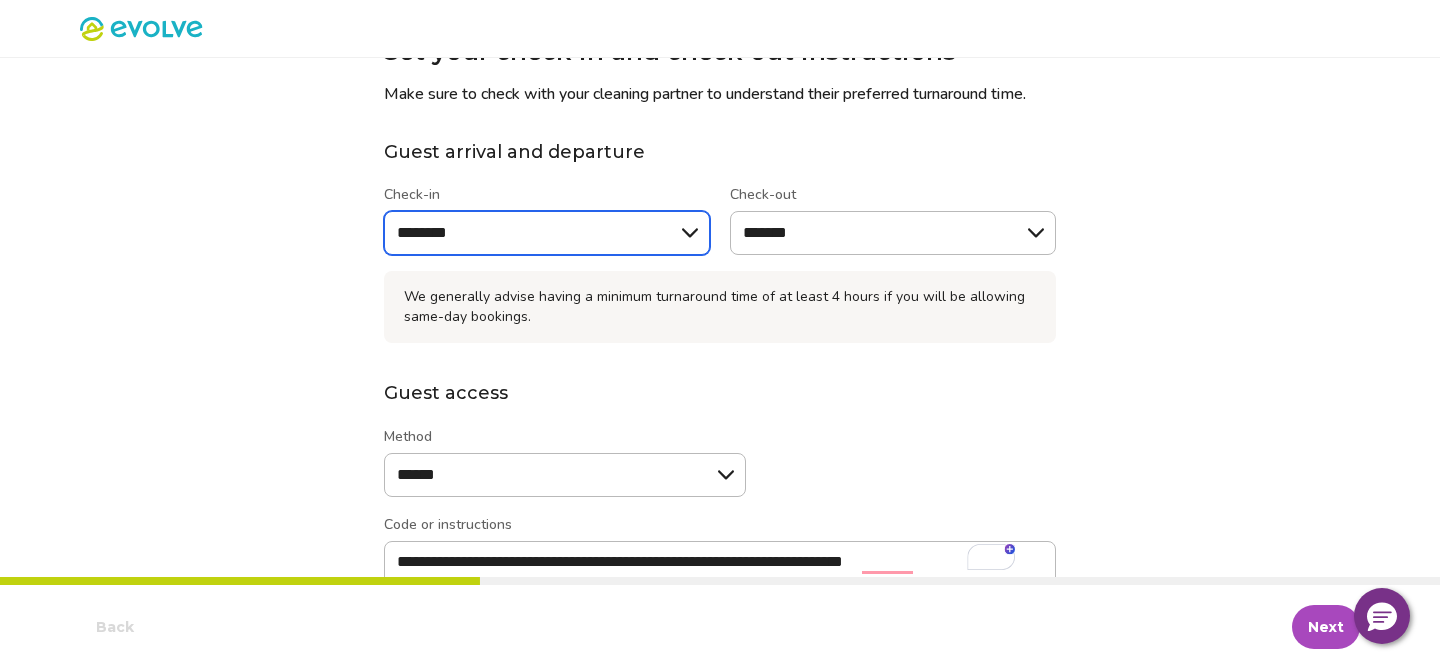 click on "******** ******** ******** ******* ******* ******* ******* ******* ******* ******* ******* ******* ******** ********" at bounding box center (547, 233) 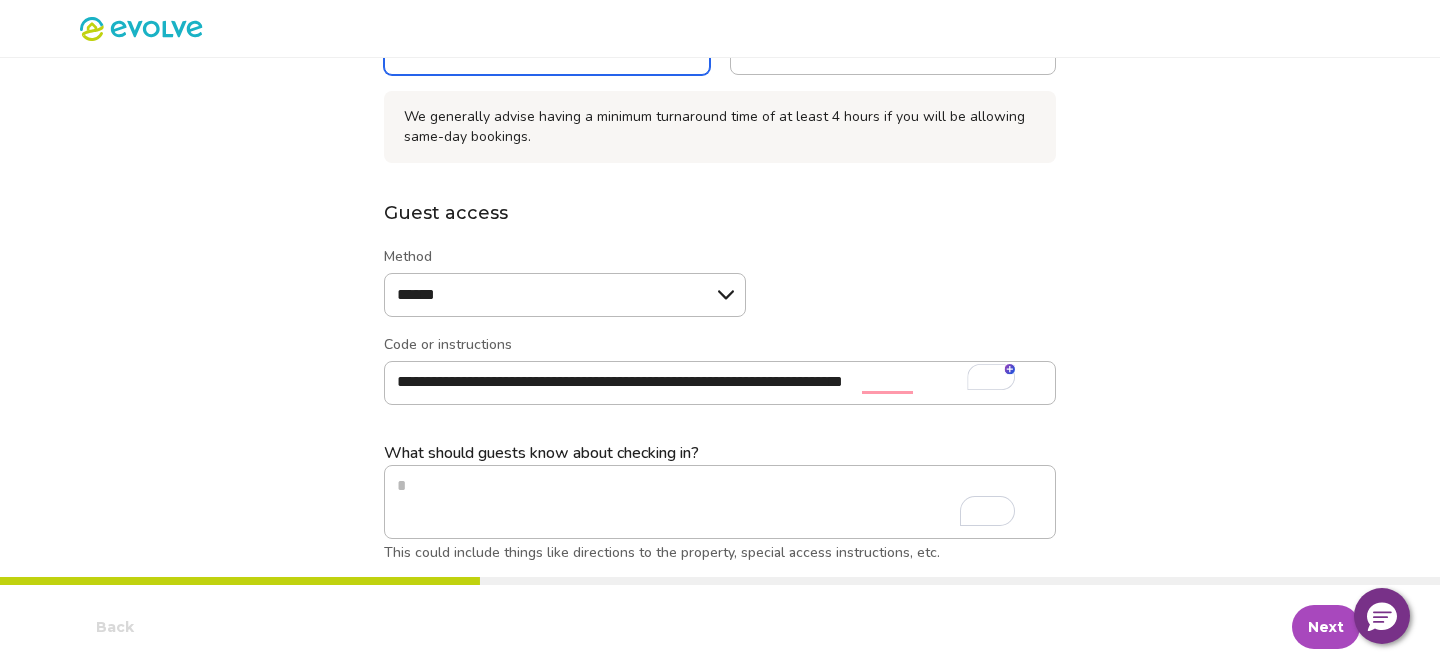 scroll, scrollTop: 297, scrollLeft: 0, axis: vertical 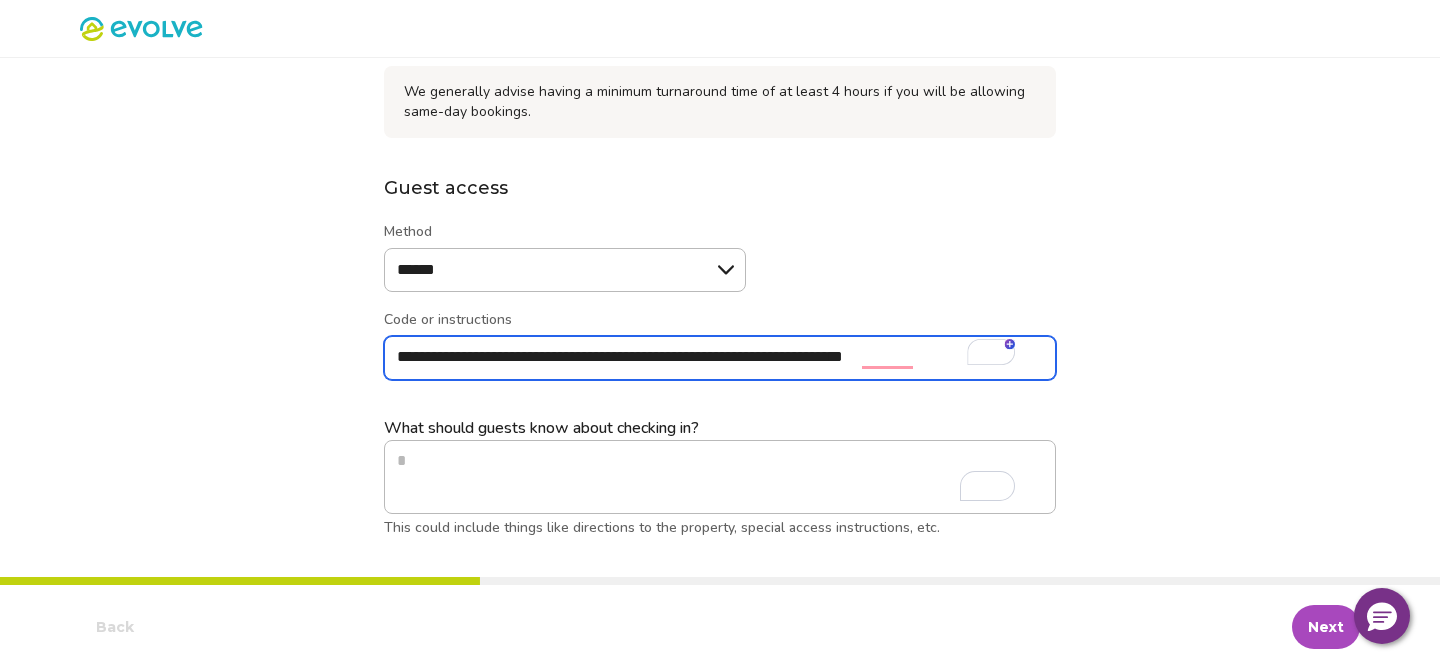 click on "**********" at bounding box center [720, 358] 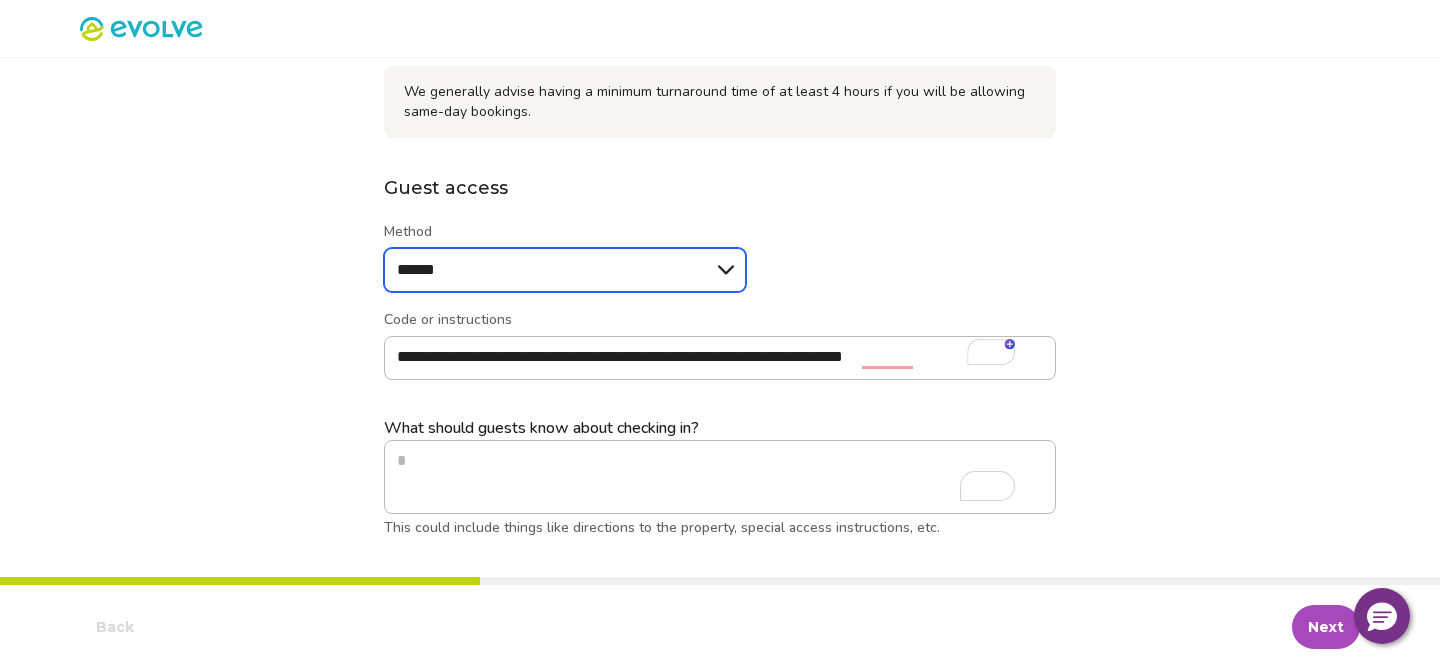 click on "****** ******* *****" at bounding box center (565, 270) 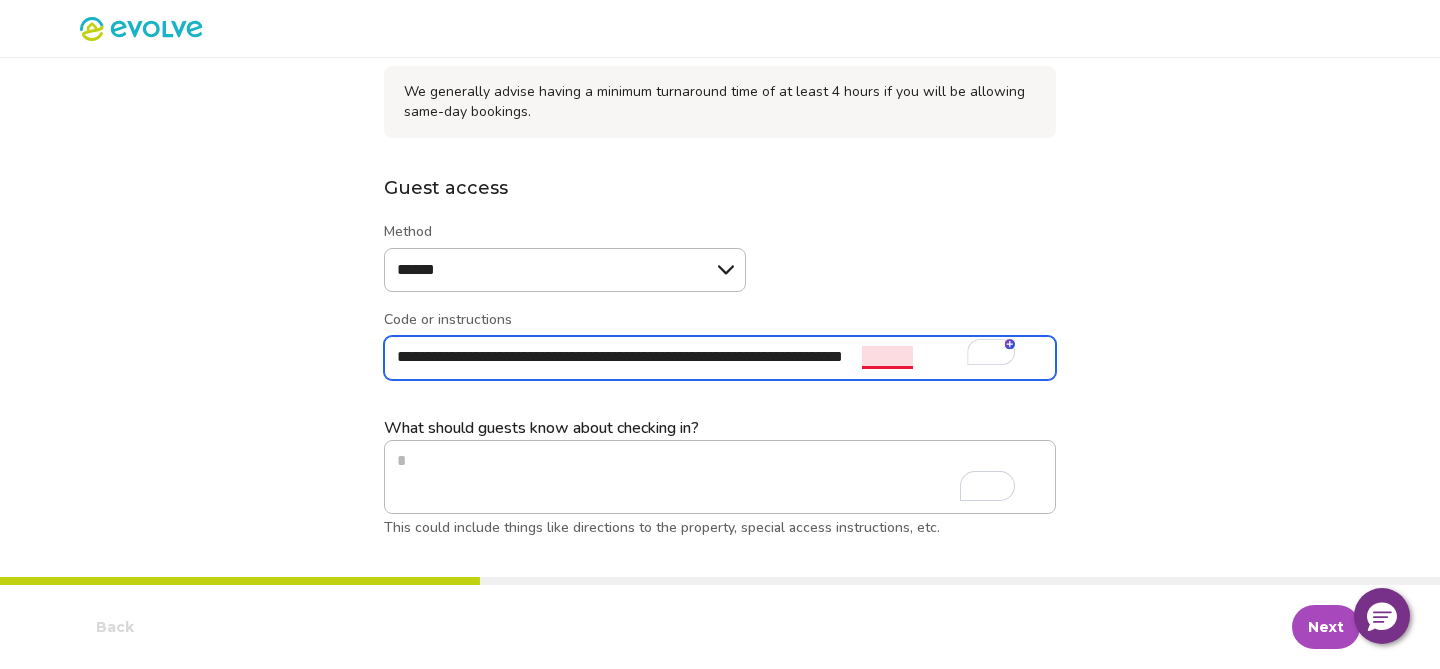 click on "**********" at bounding box center [720, 358] 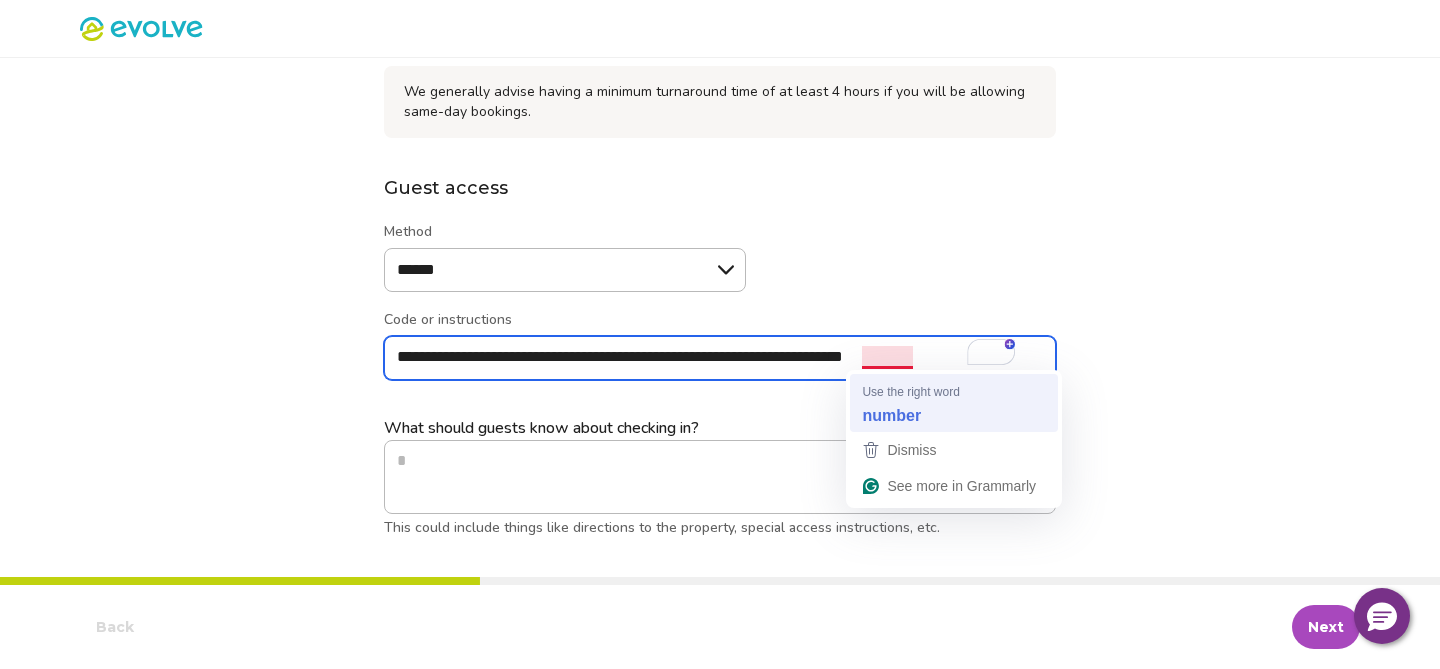 type on "*" 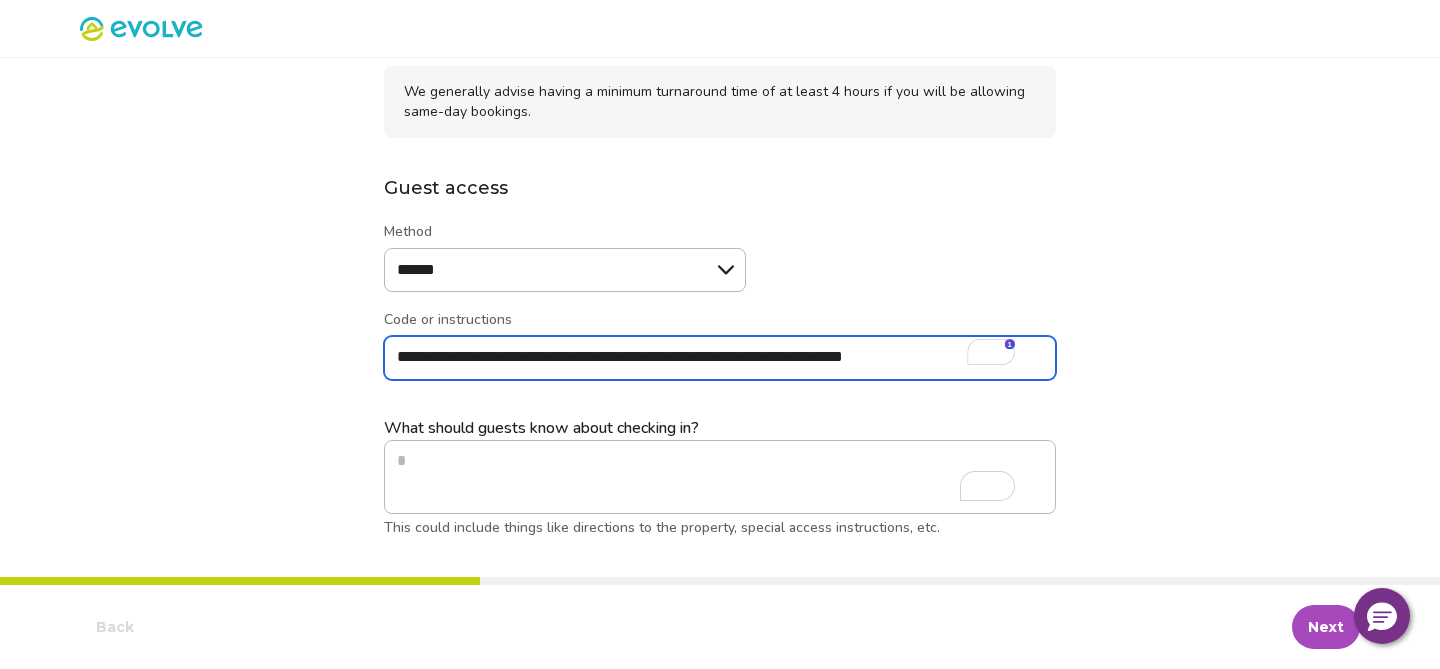 type on "**********" 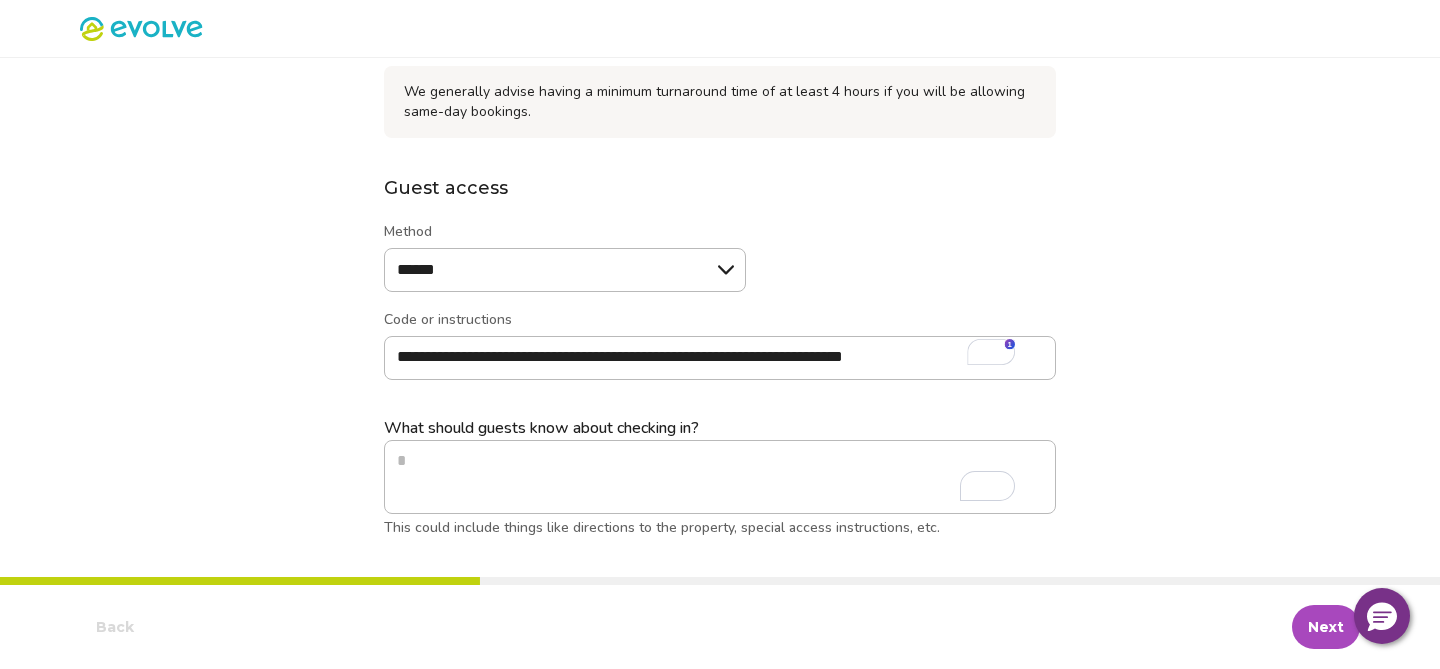 click on "Next" at bounding box center (1326, 627) 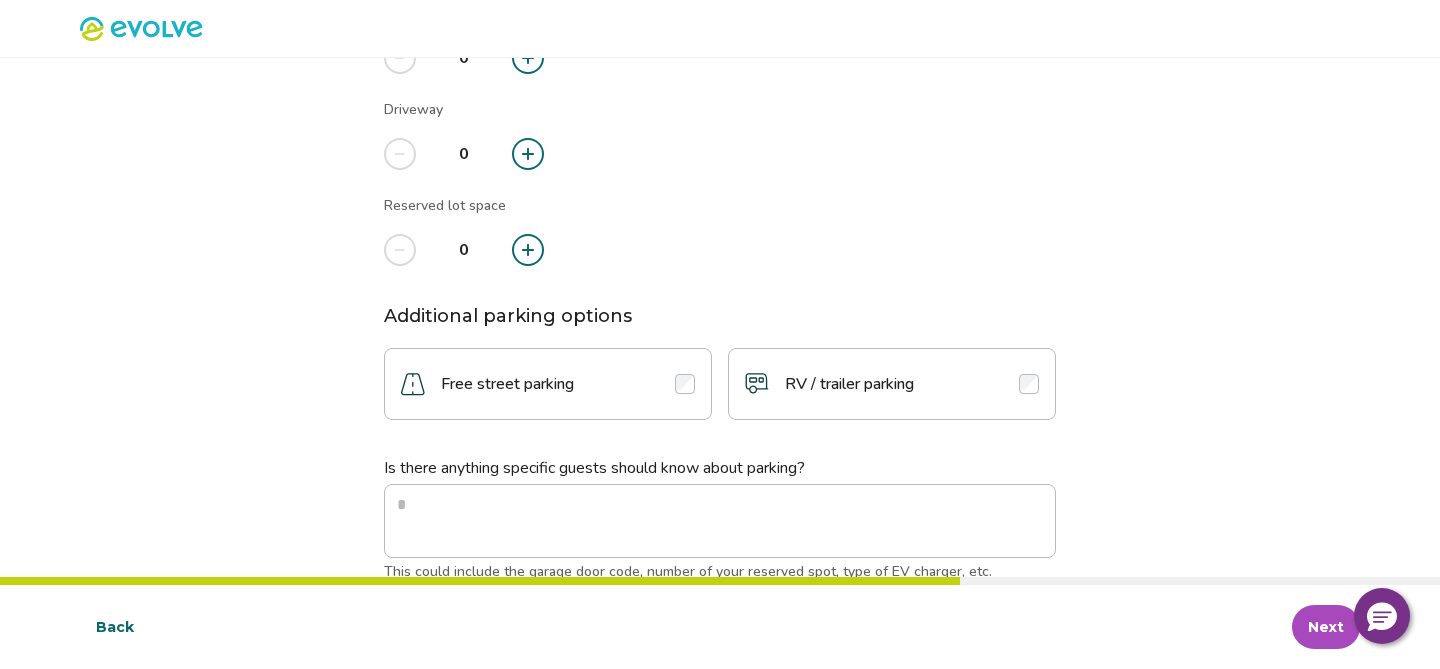 scroll, scrollTop: 0, scrollLeft: 0, axis: both 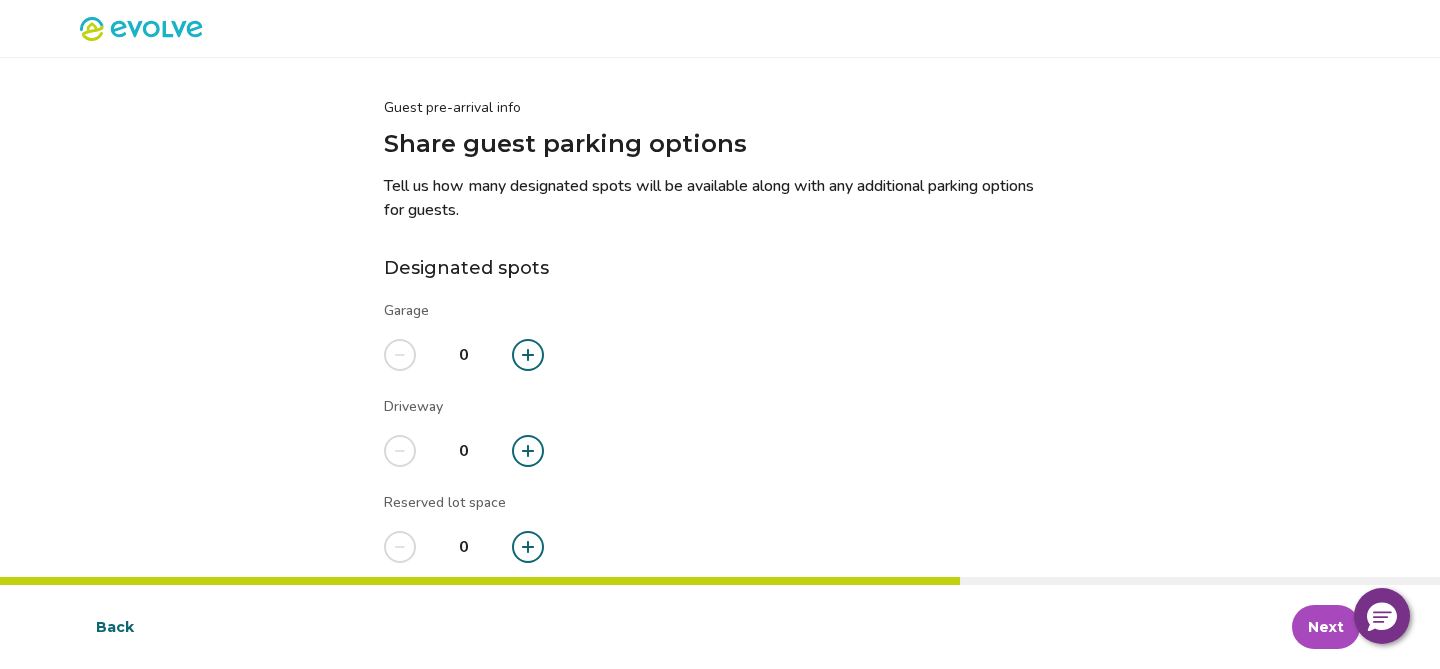 click 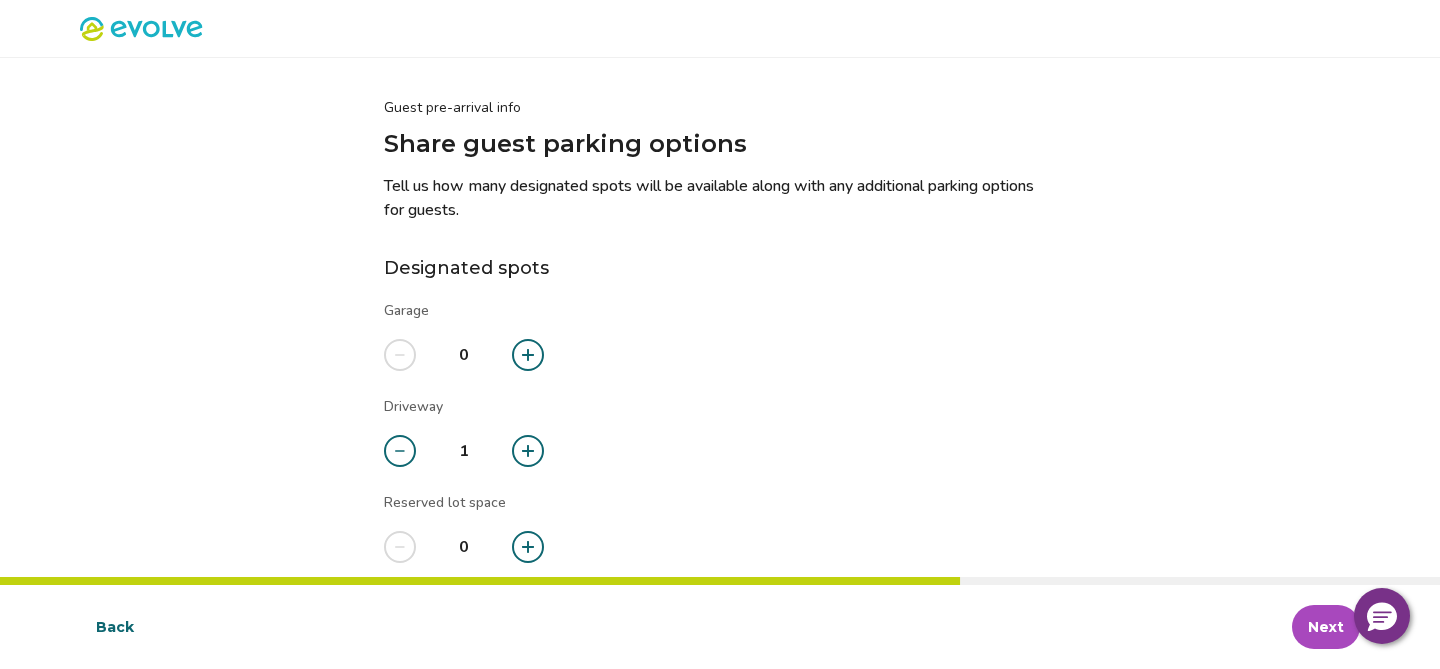 click 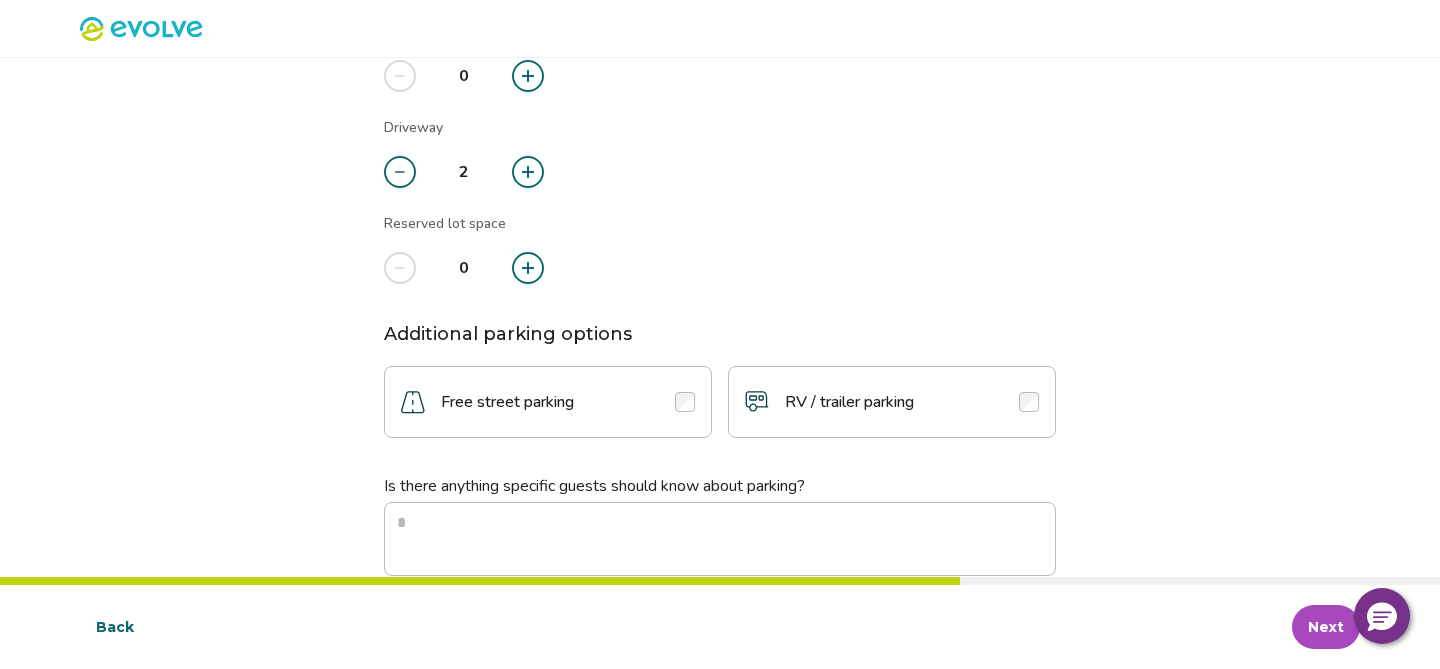 scroll, scrollTop: 289, scrollLeft: 0, axis: vertical 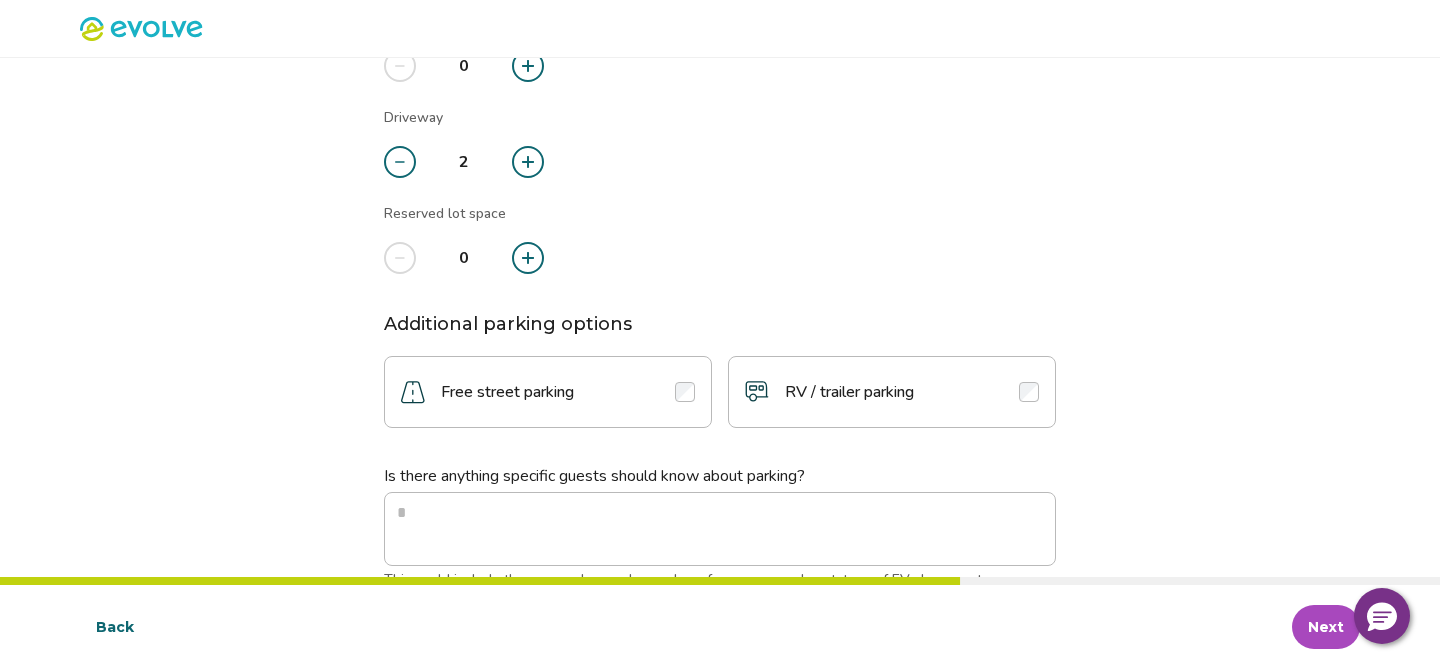 click at bounding box center (685, 392) 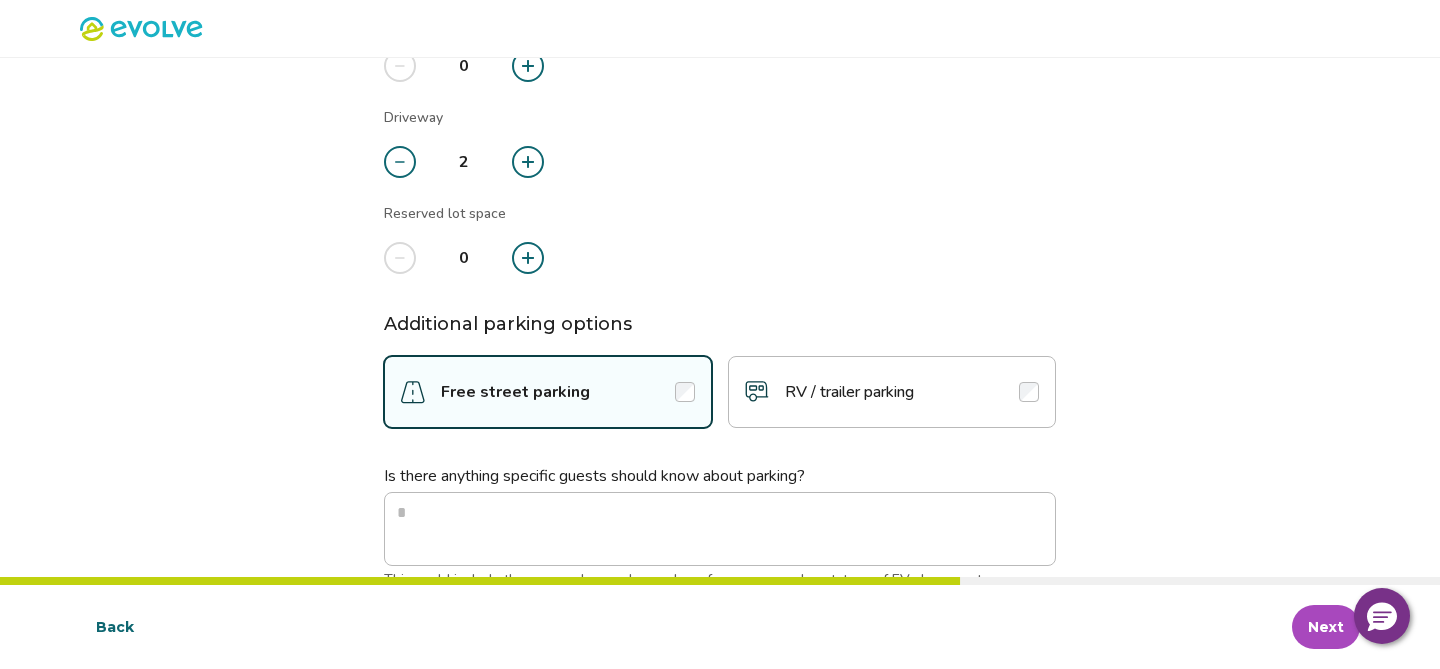 scroll, scrollTop: 341, scrollLeft: 0, axis: vertical 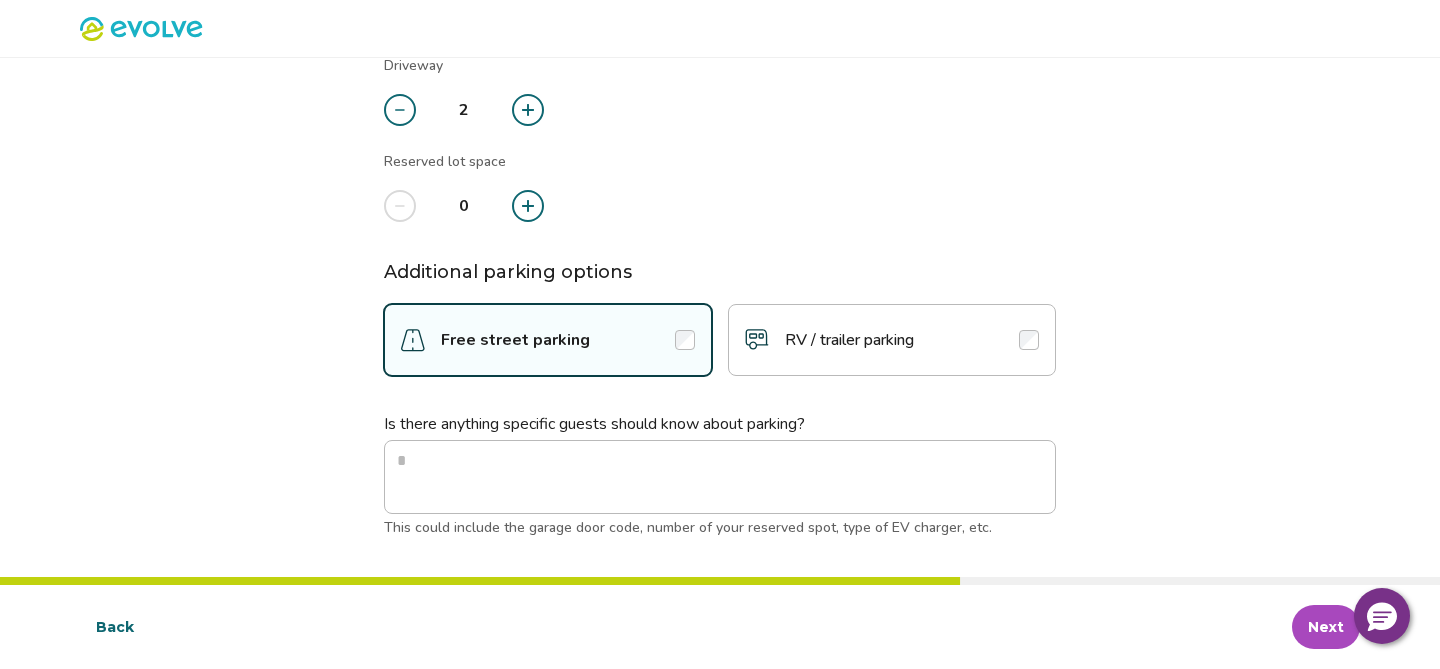 click on "Next" at bounding box center (1326, 627) 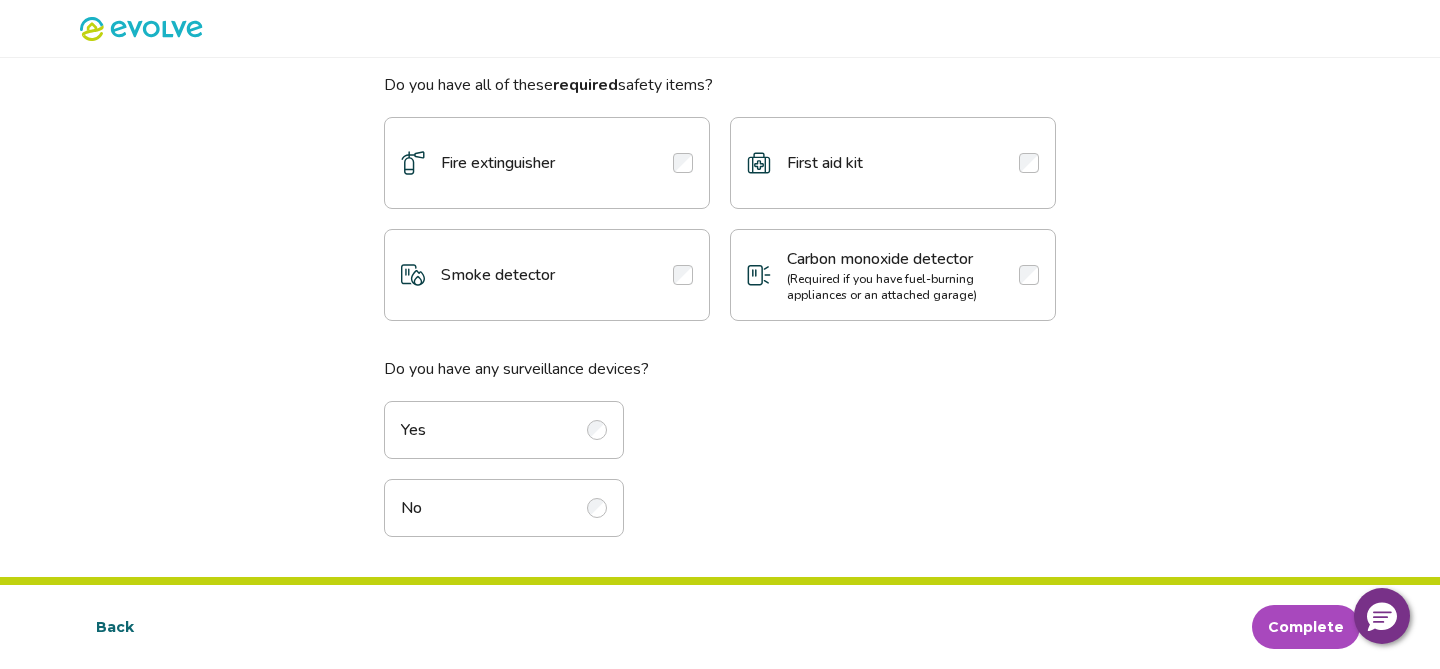scroll, scrollTop: 0, scrollLeft: 0, axis: both 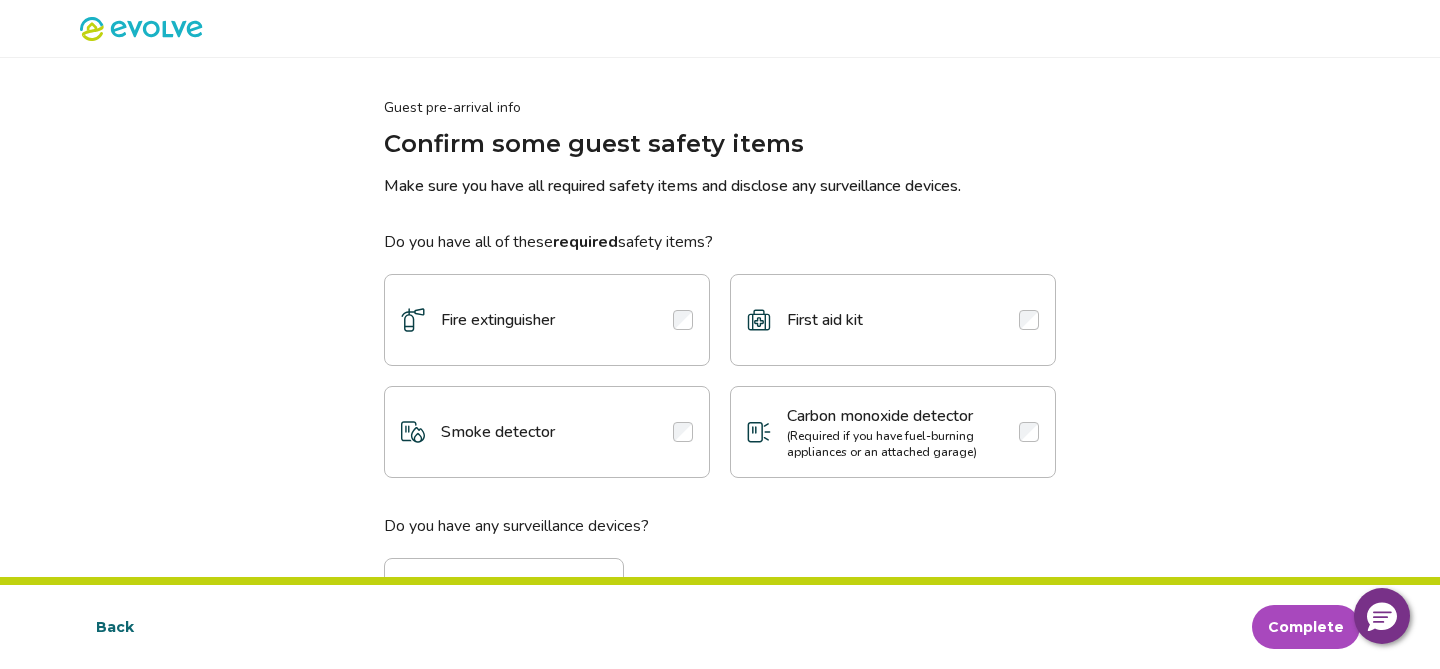 click at bounding box center [683, 320] 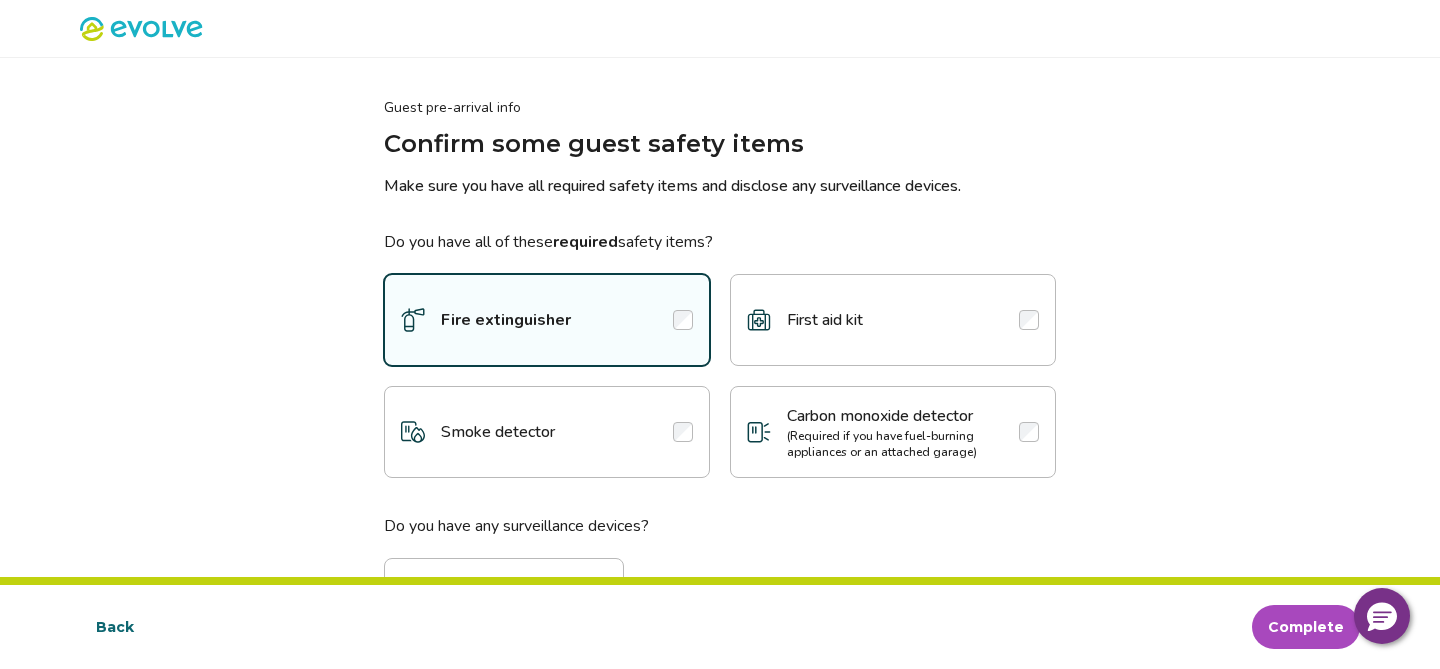click at bounding box center [1029, 320] 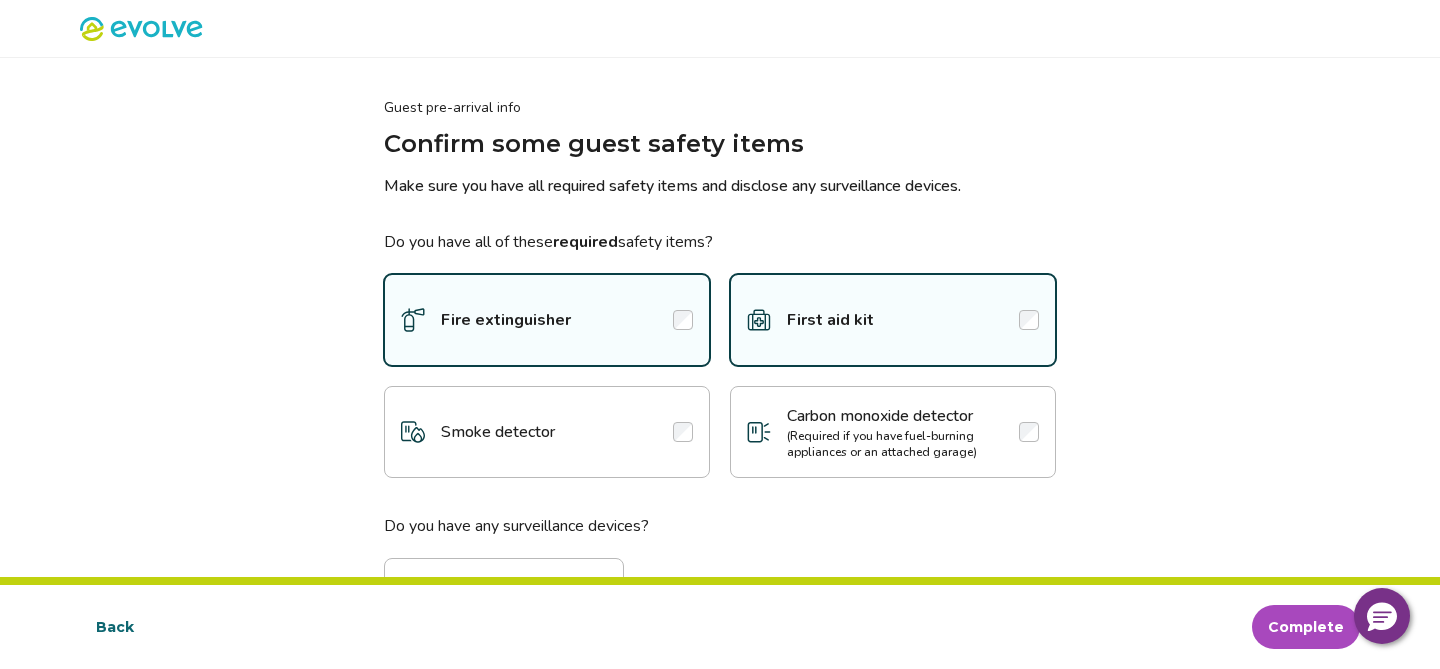 click at bounding box center [683, 432] 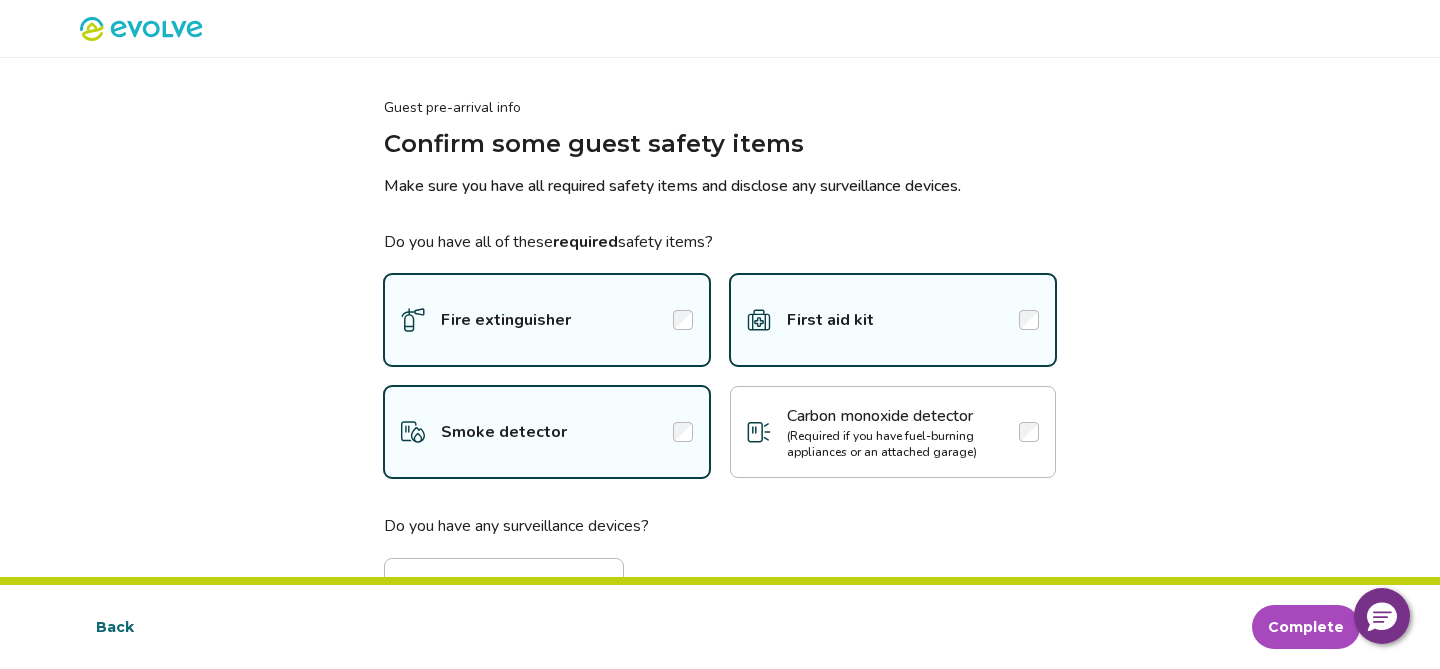 click at bounding box center [1029, 432] 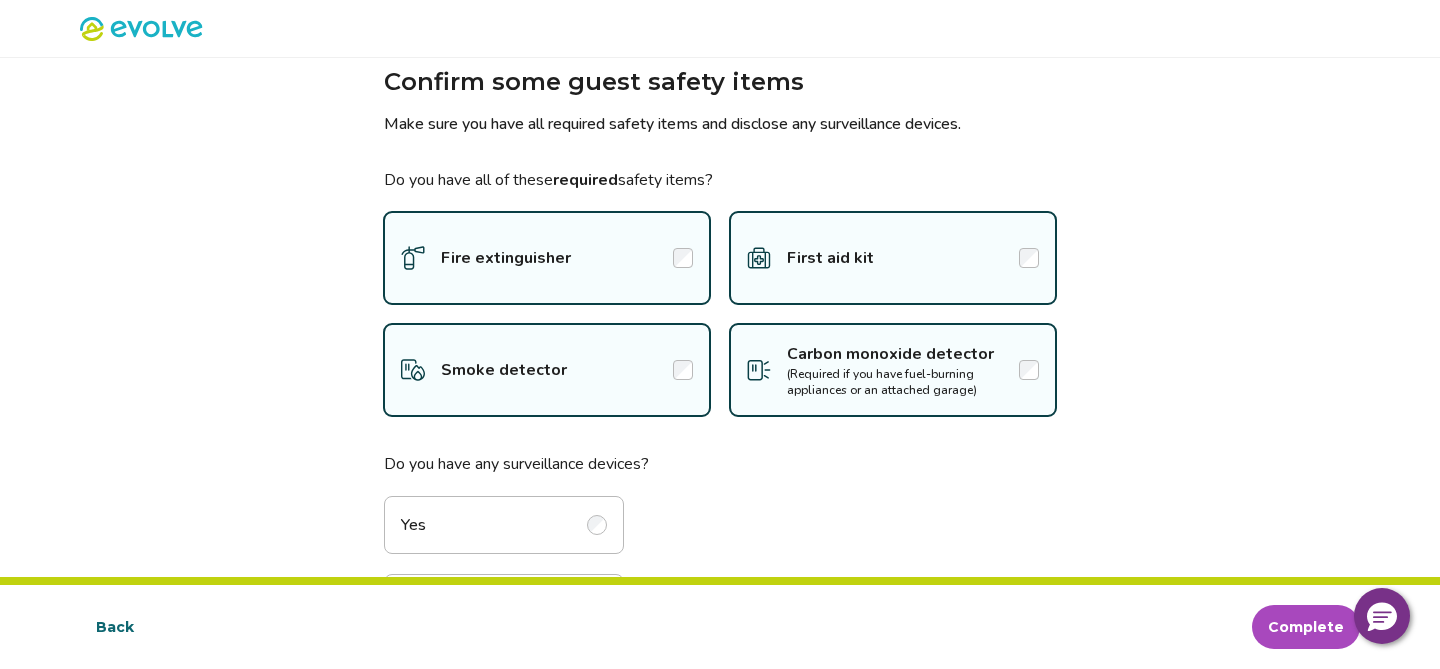 scroll, scrollTop: 157, scrollLeft: 0, axis: vertical 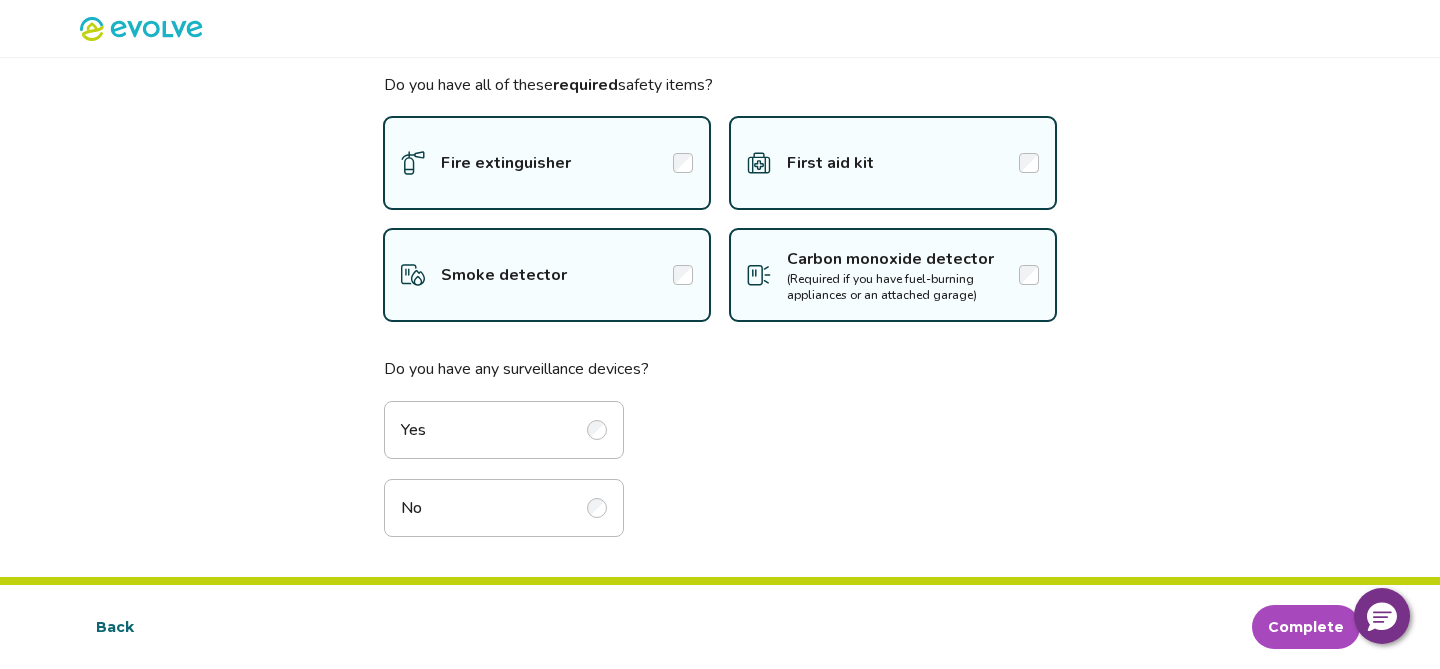 click at bounding box center [597, 430] 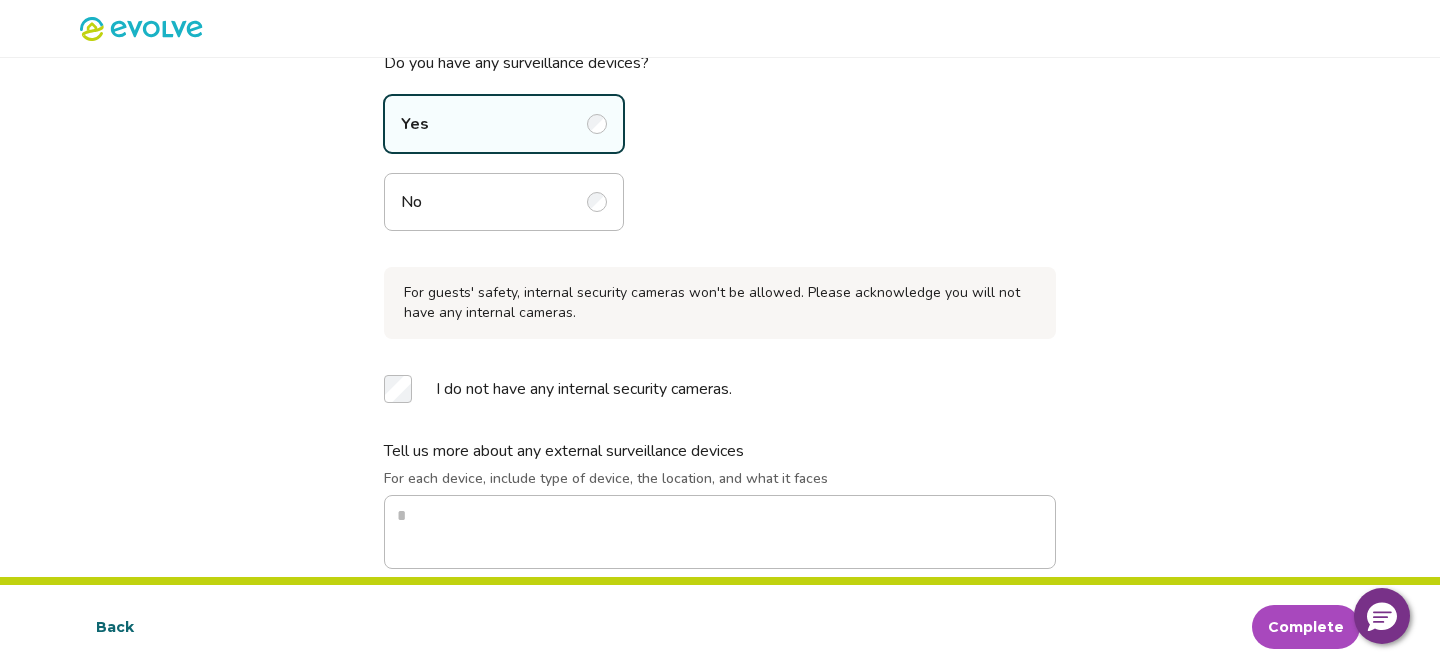 scroll, scrollTop: 473, scrollLeft: 0, axis: vertical 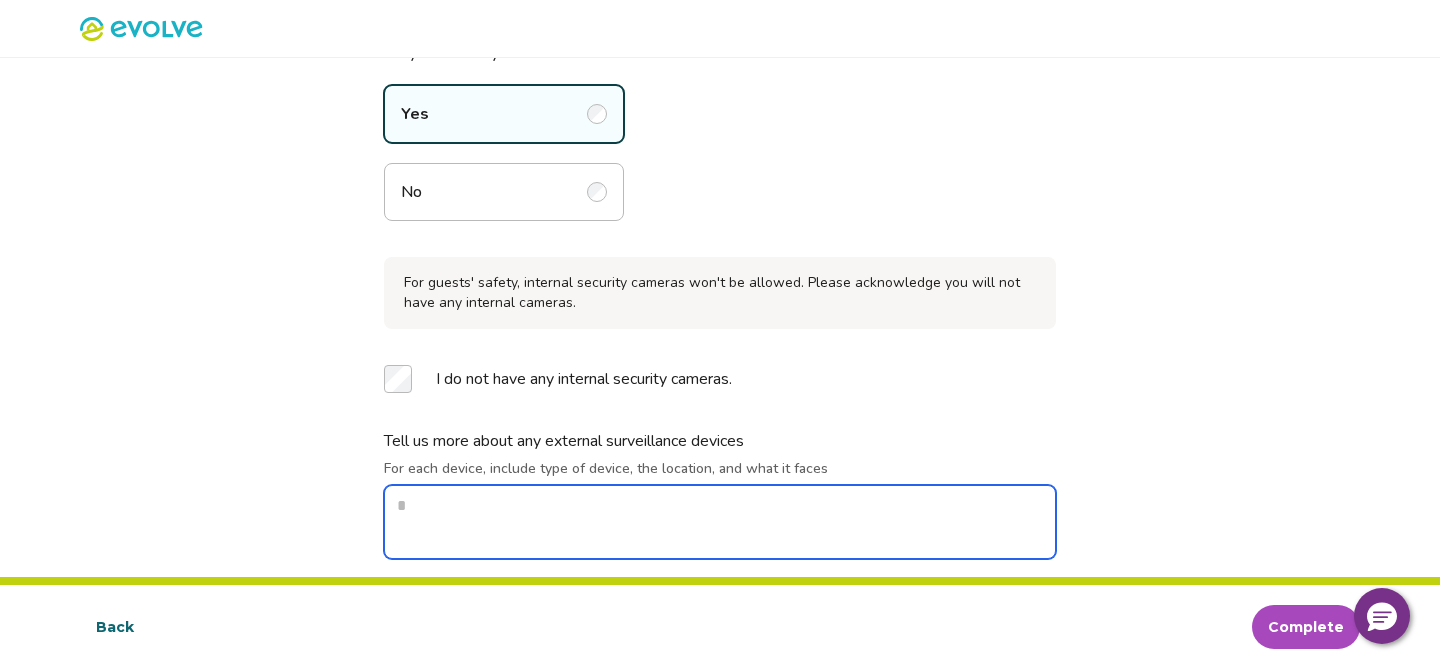 click on "For each device, include type of device, the location, and what it faces" at bounding box center (720, 522) 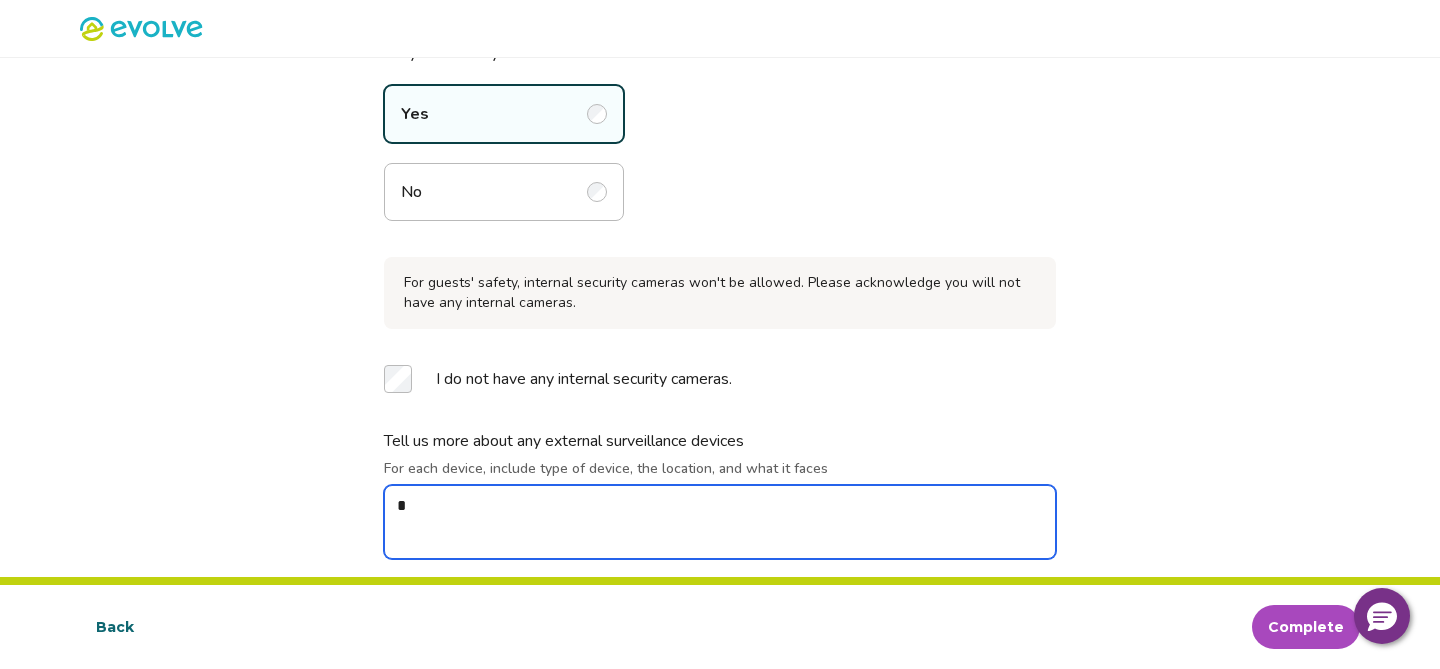 type on "**" 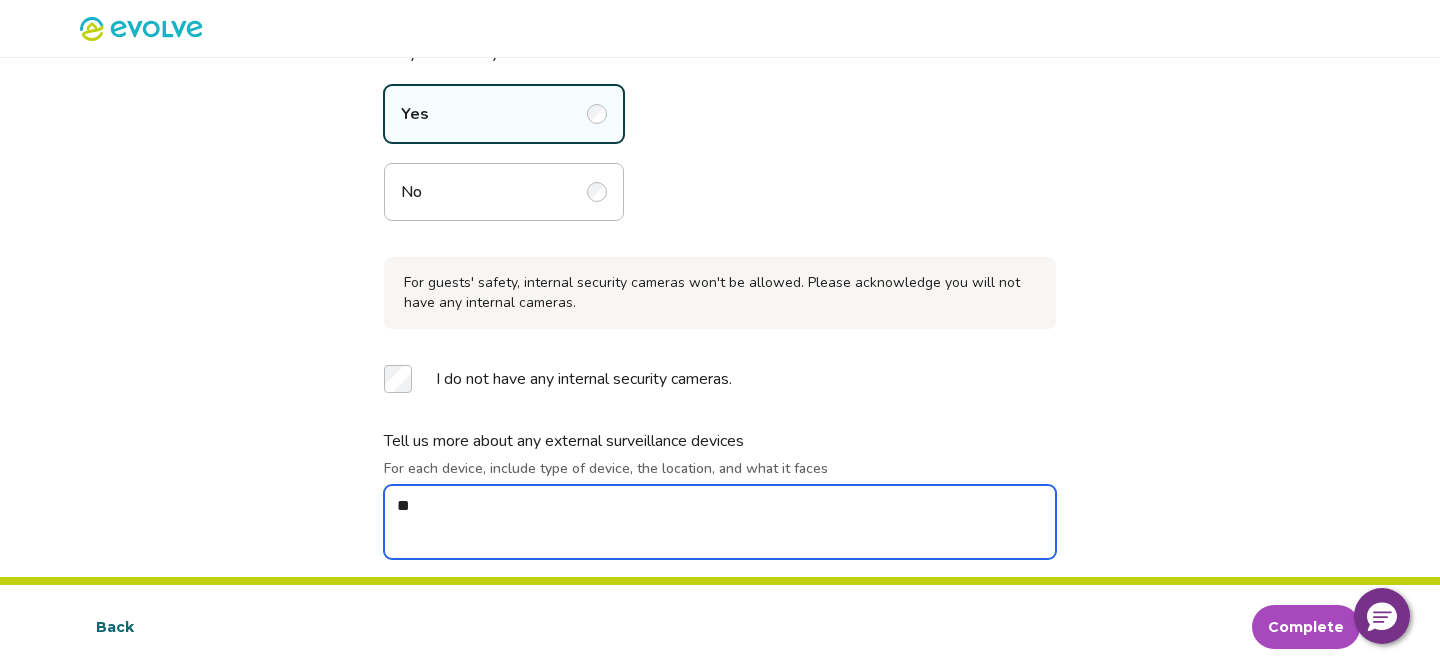 click on "**" at bounding box center (720, 522) 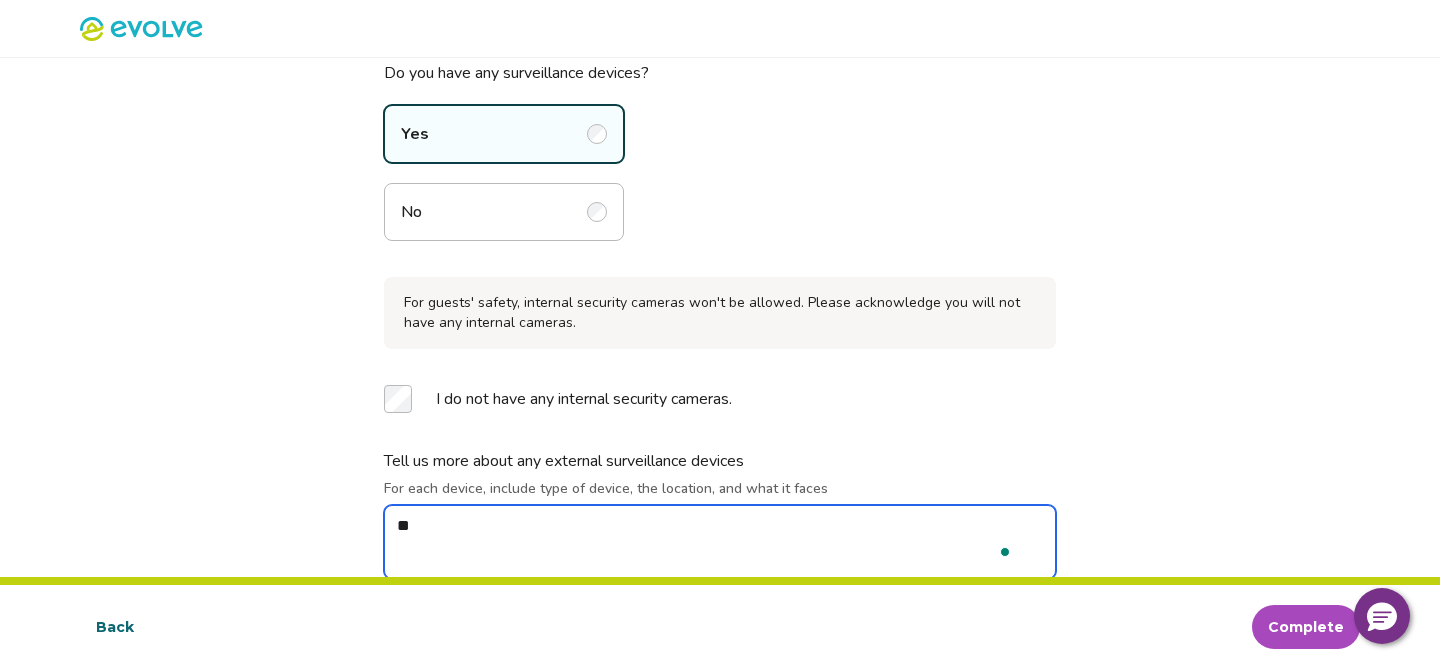 scroll, scrollTop: 426, scrollLeft: 0, axis: vertical 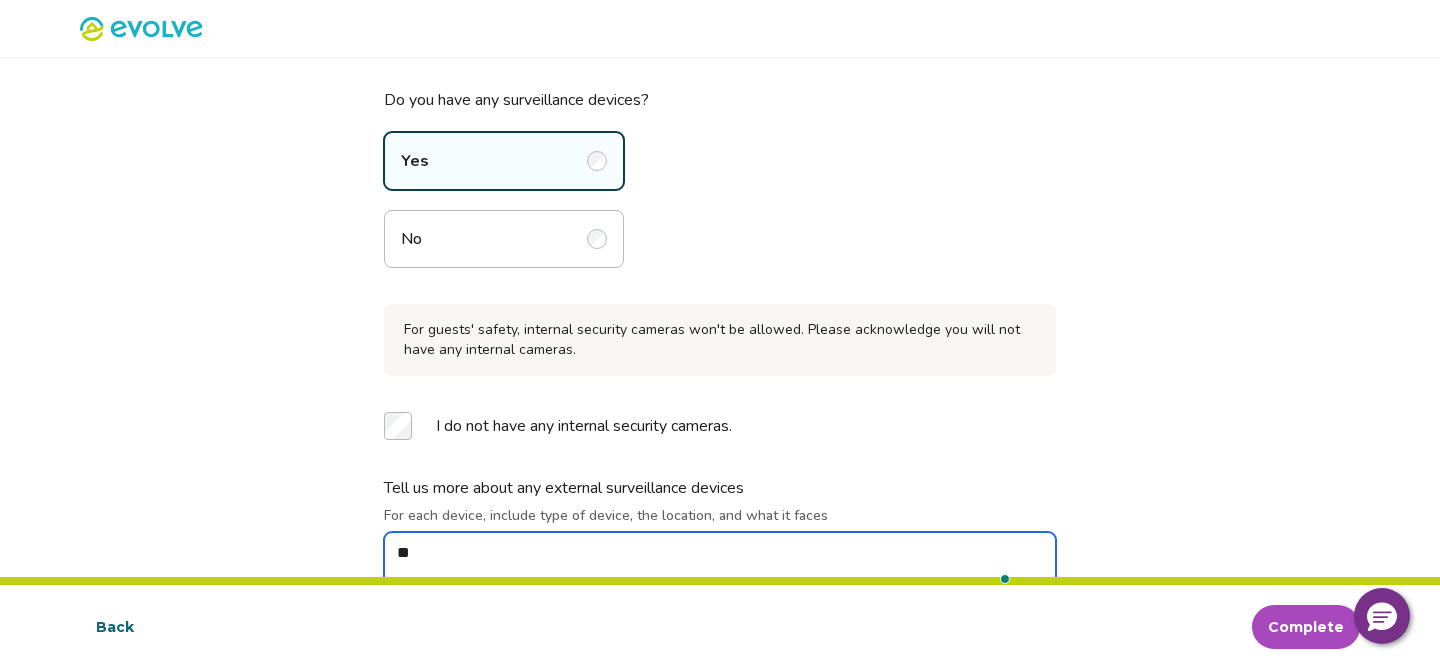 type on "**" 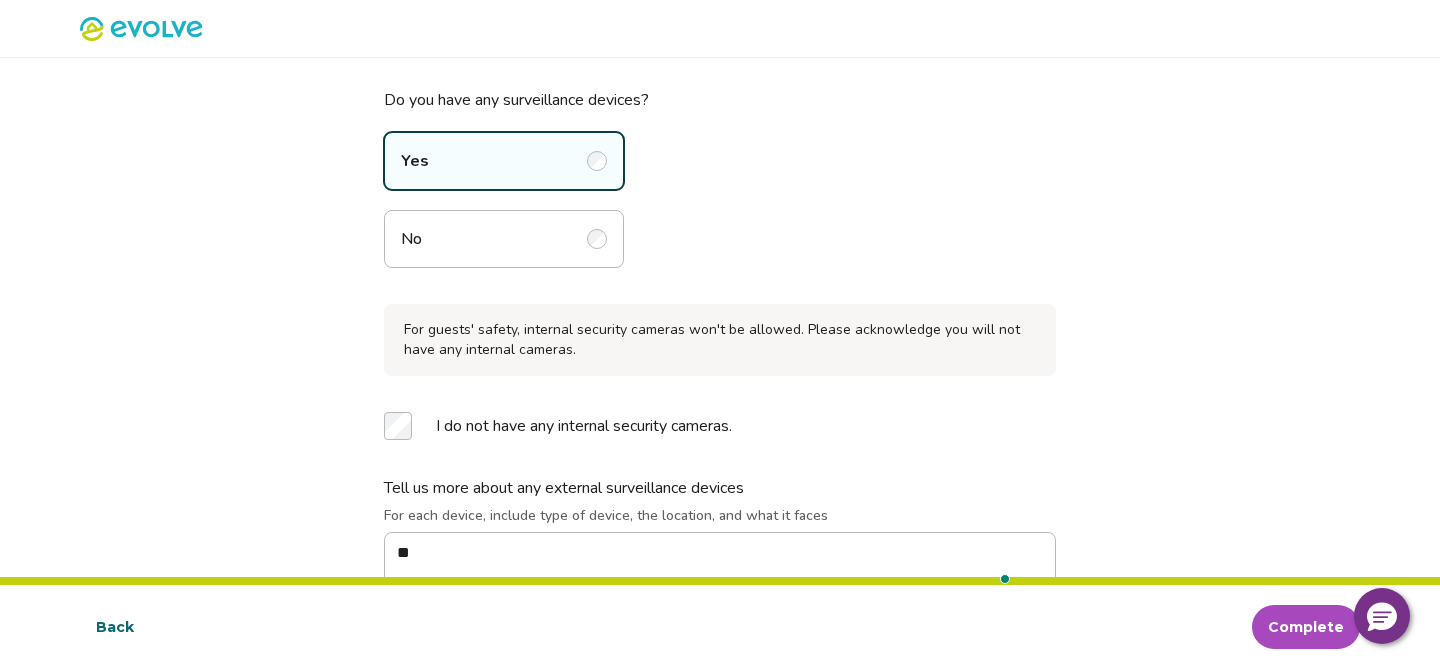 click on "For each device, include type of device, the location, and what it faces" at bounding box center [720, 518] 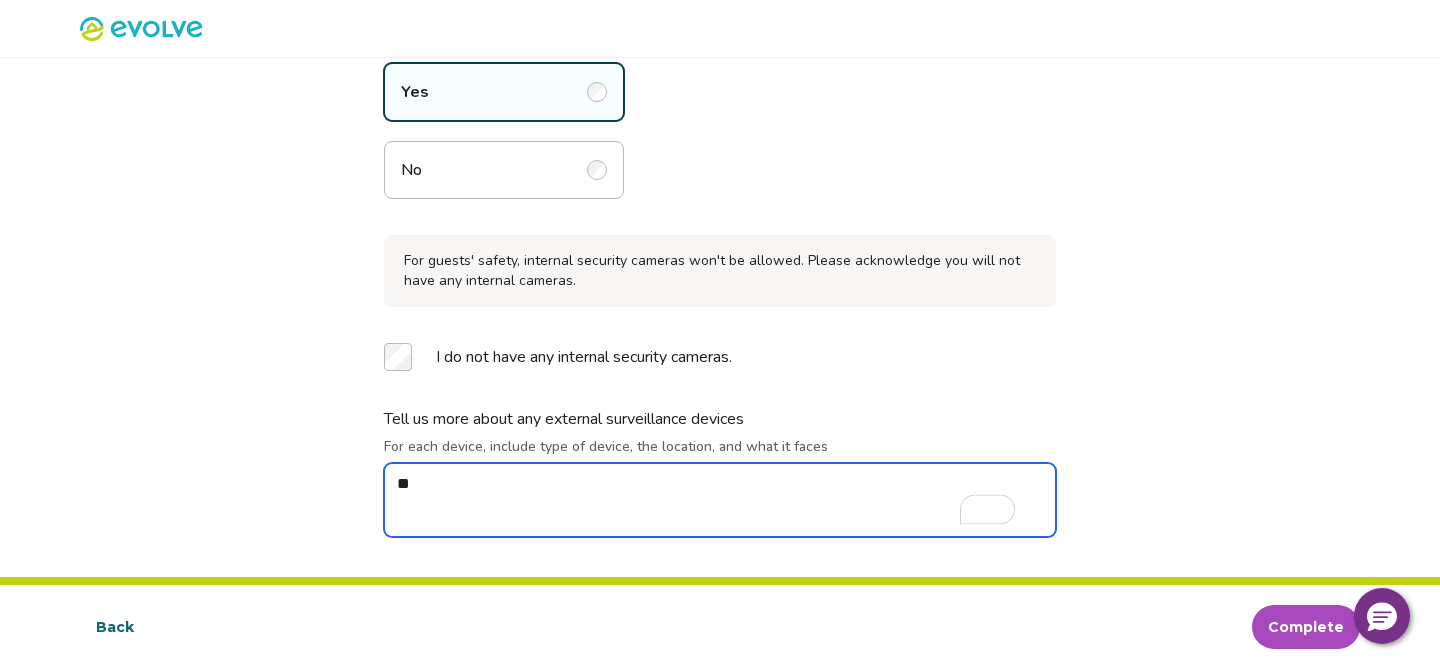 drag, startPoint x: 415, startPoint y: 488, endPoint x: 390, endPoint y: 488, distance: 25 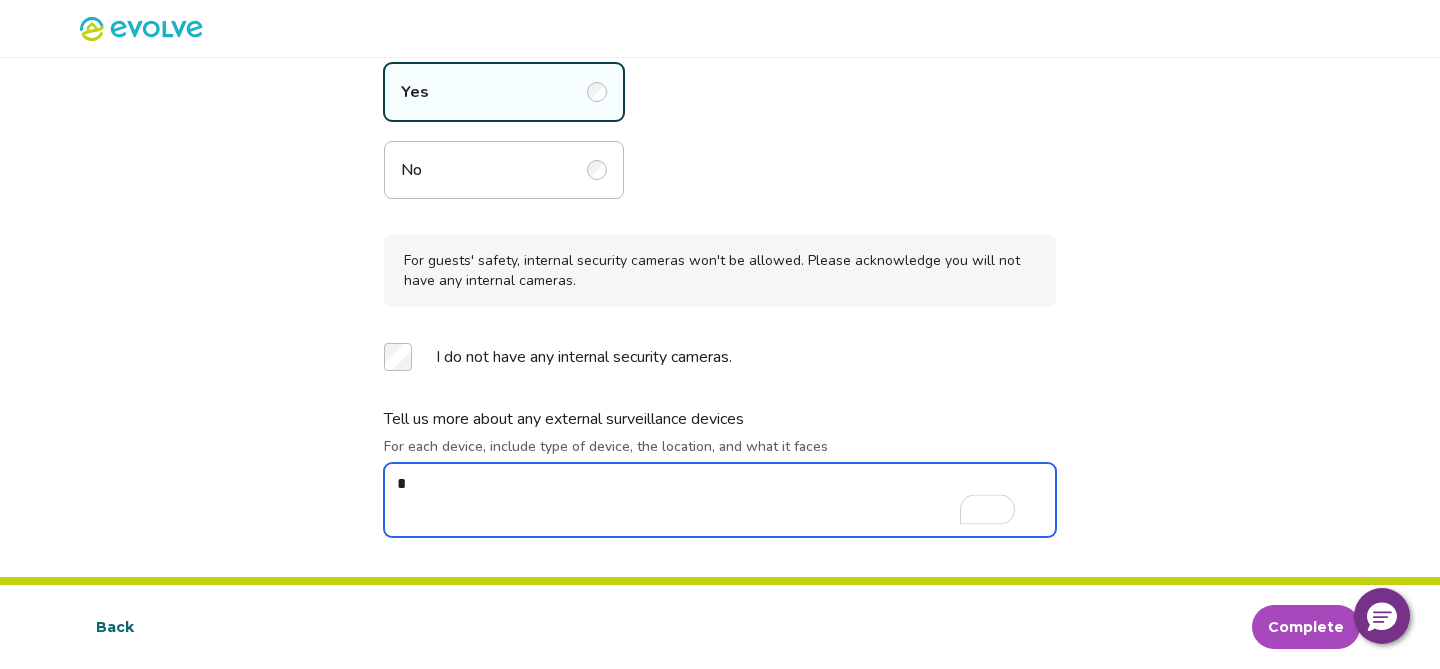 type on "*" 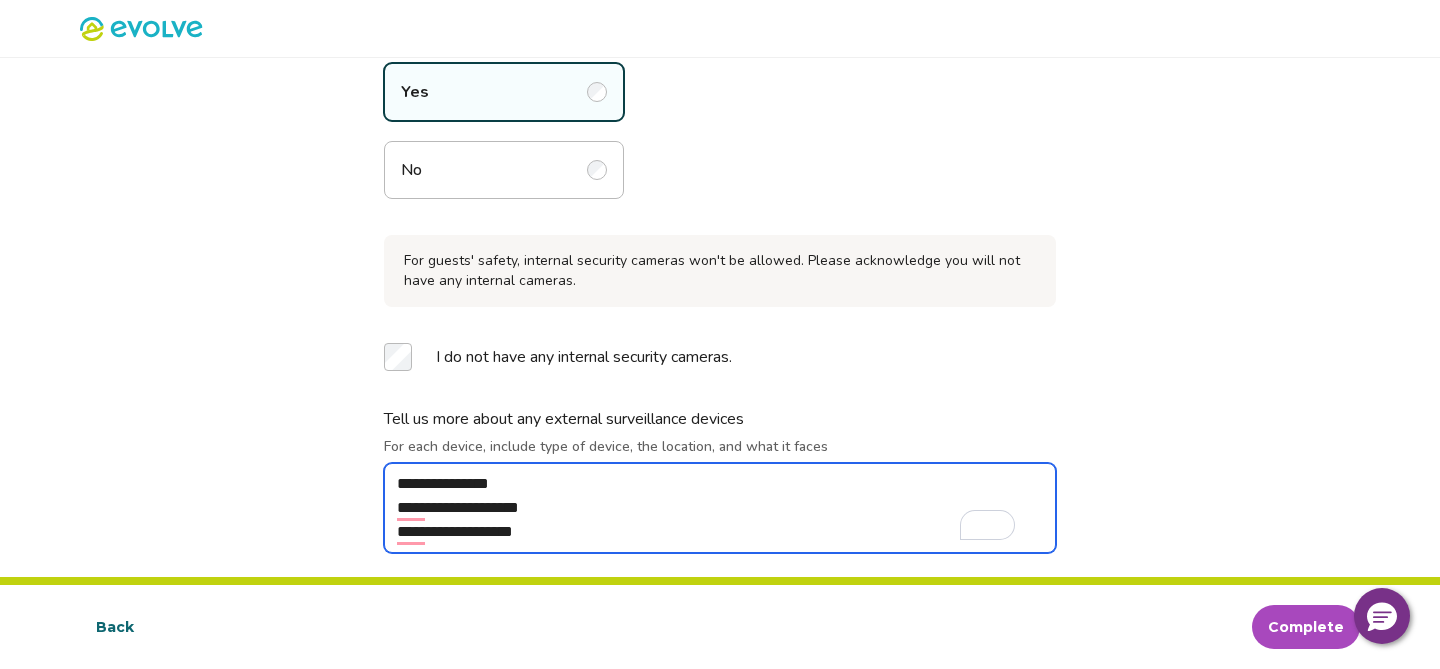 click on "**********" at bounding box center (720, 508) 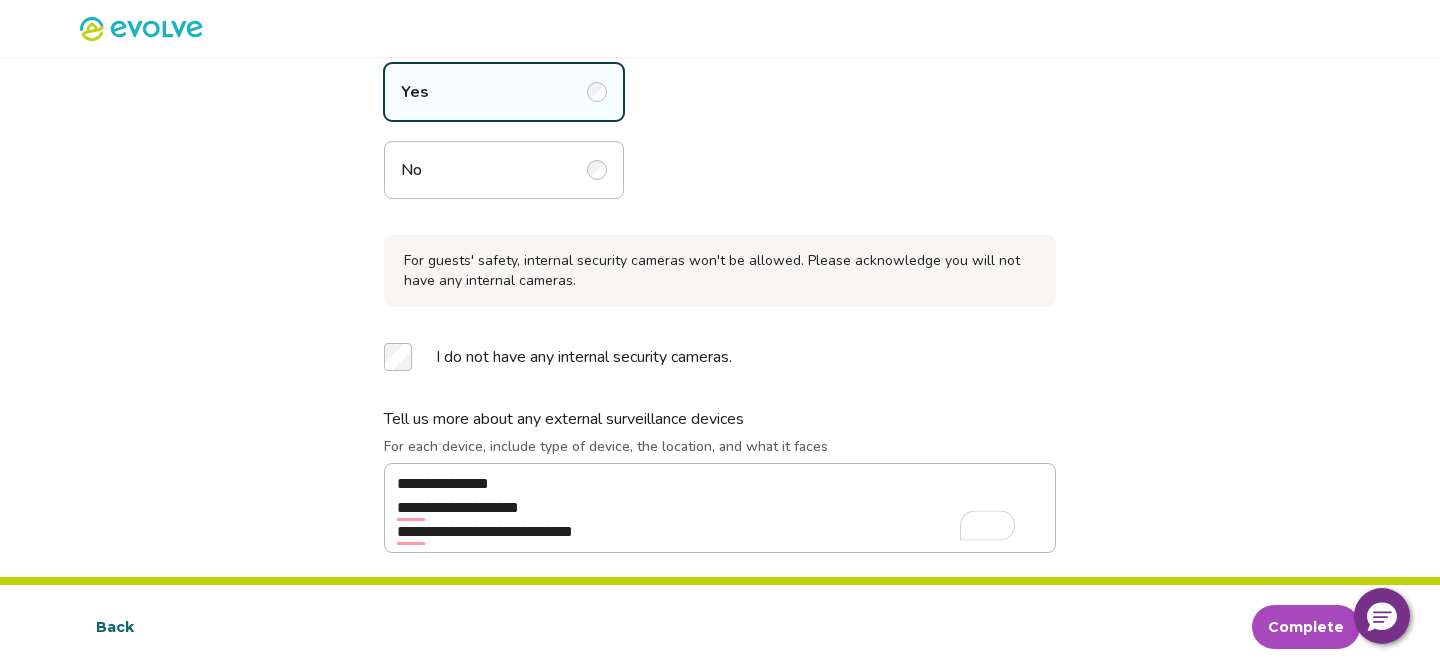 click on "Complete" at bounding box center (1306, 627) 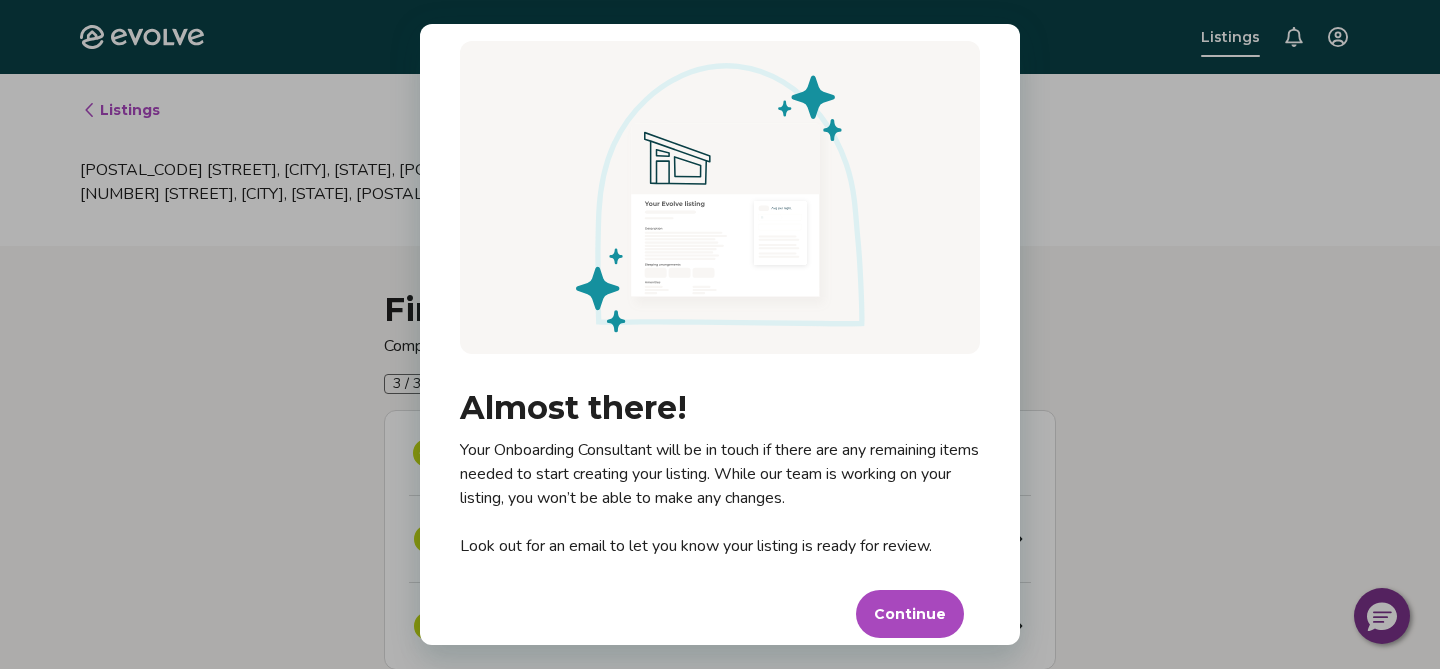 scroll, scrollTop: 48, scrollLeft: 0, axis: vertical 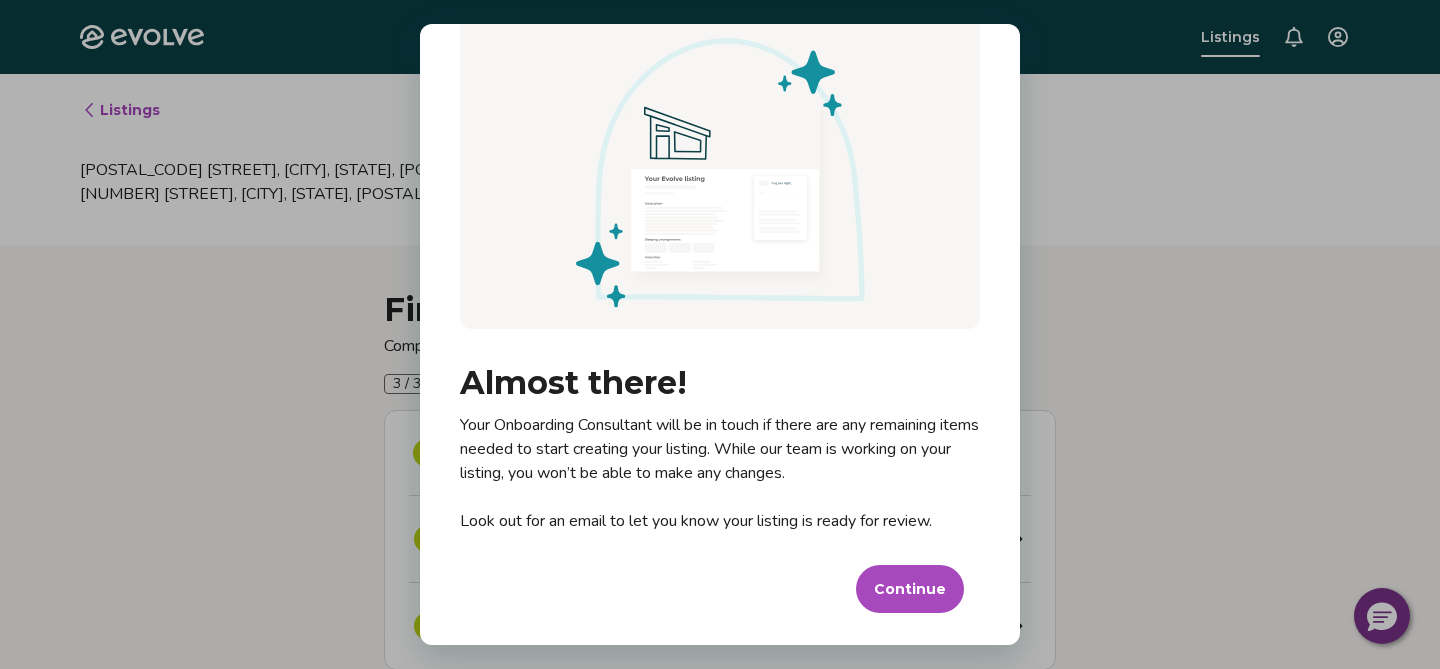 click on "Continue" at bounding box center (910, 589) 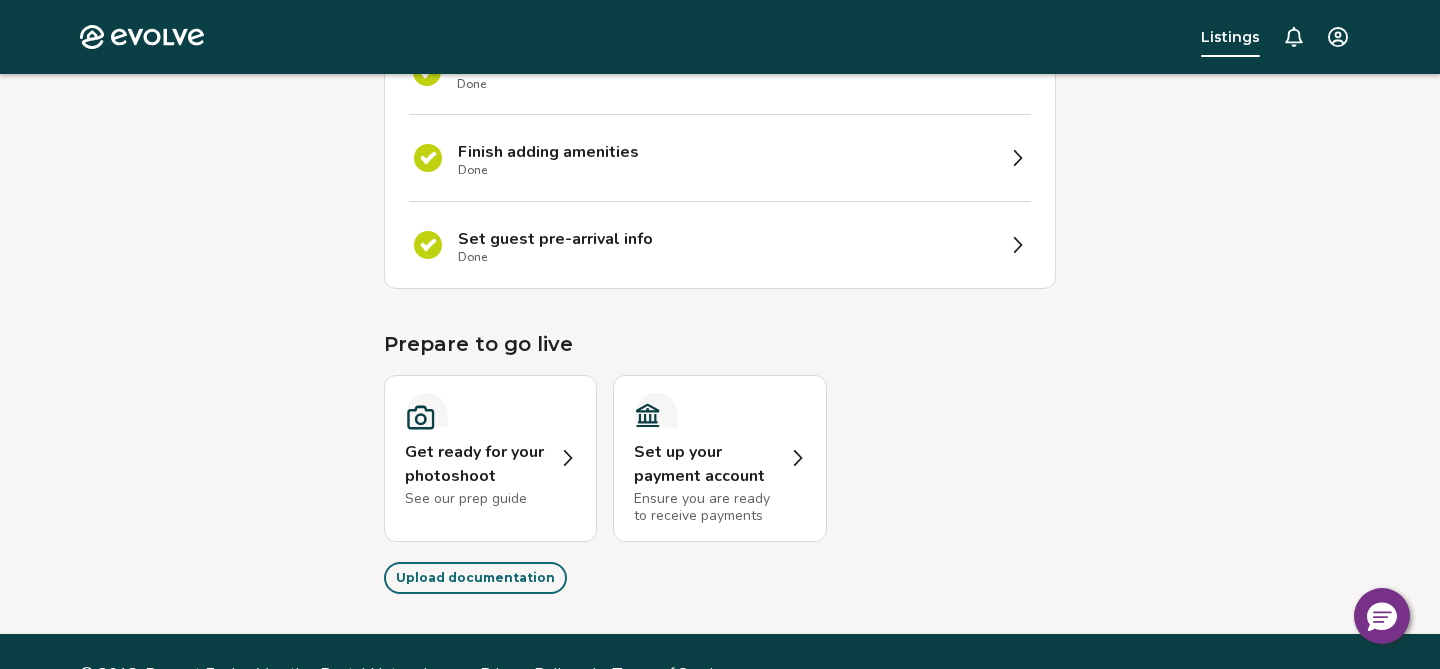 scroll, scrollTop: 425, scrollLeft: 0, axis: vertical 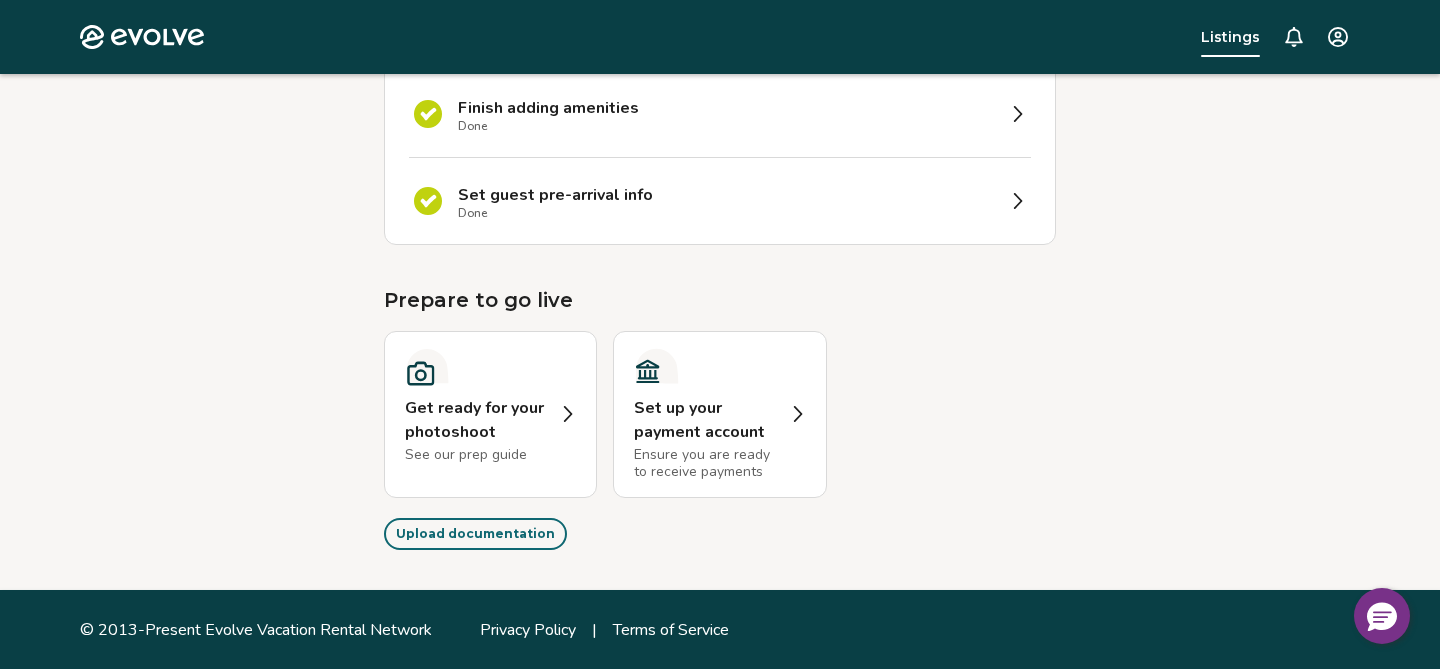 click on "Upload documentation" at bounding box center (475, 534) 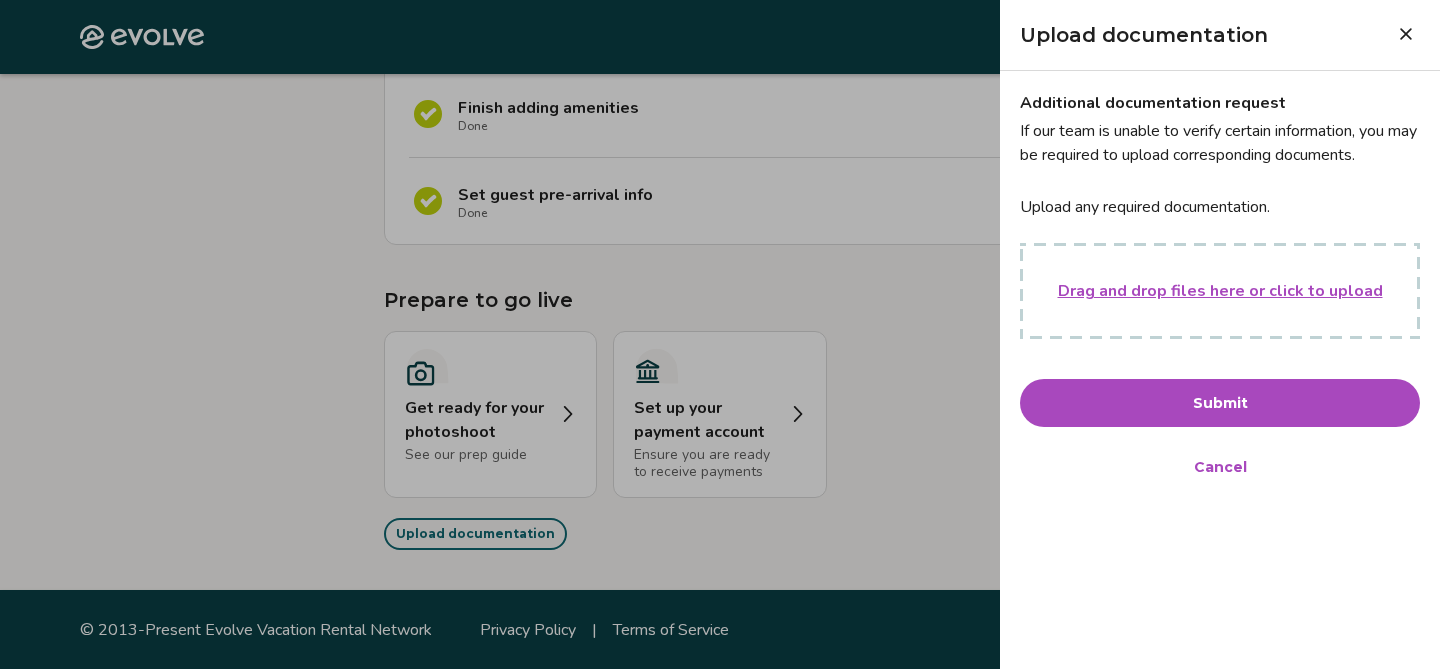 click 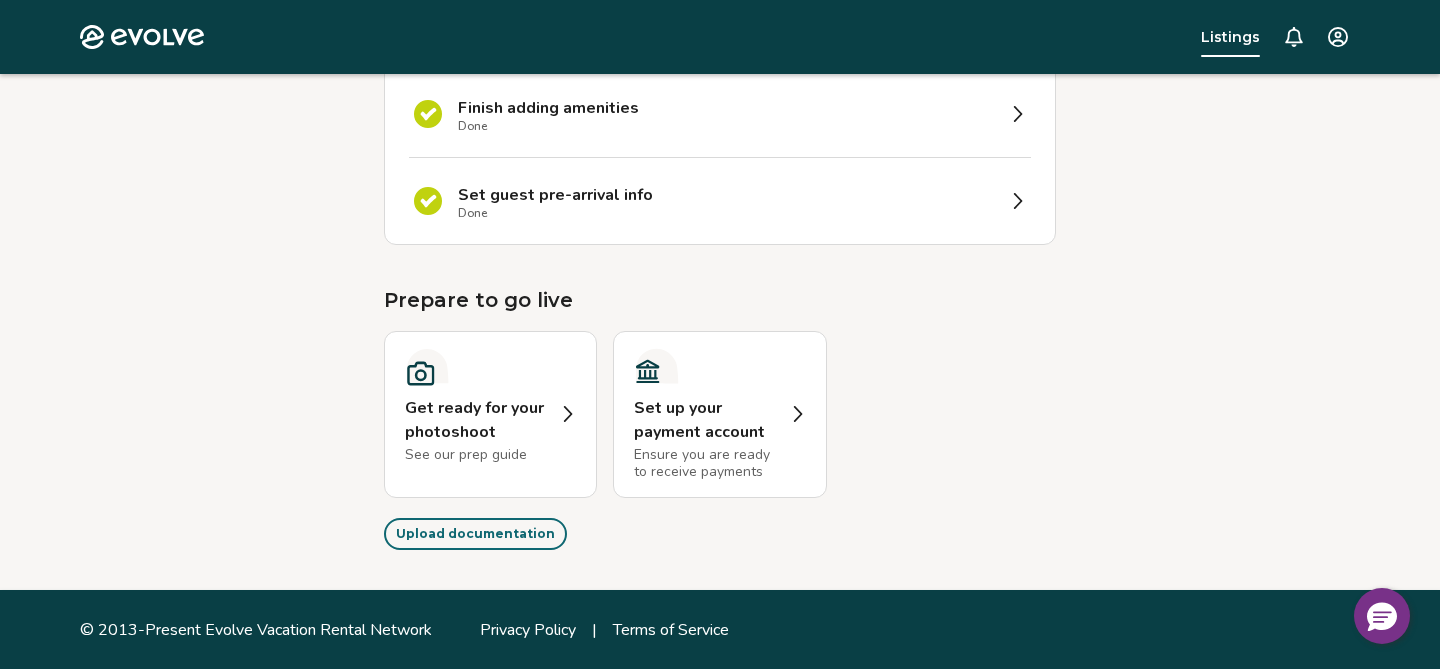 click on "Set up your payment account Ensure you are ready to receive payments" at bounding box center [719, 414] 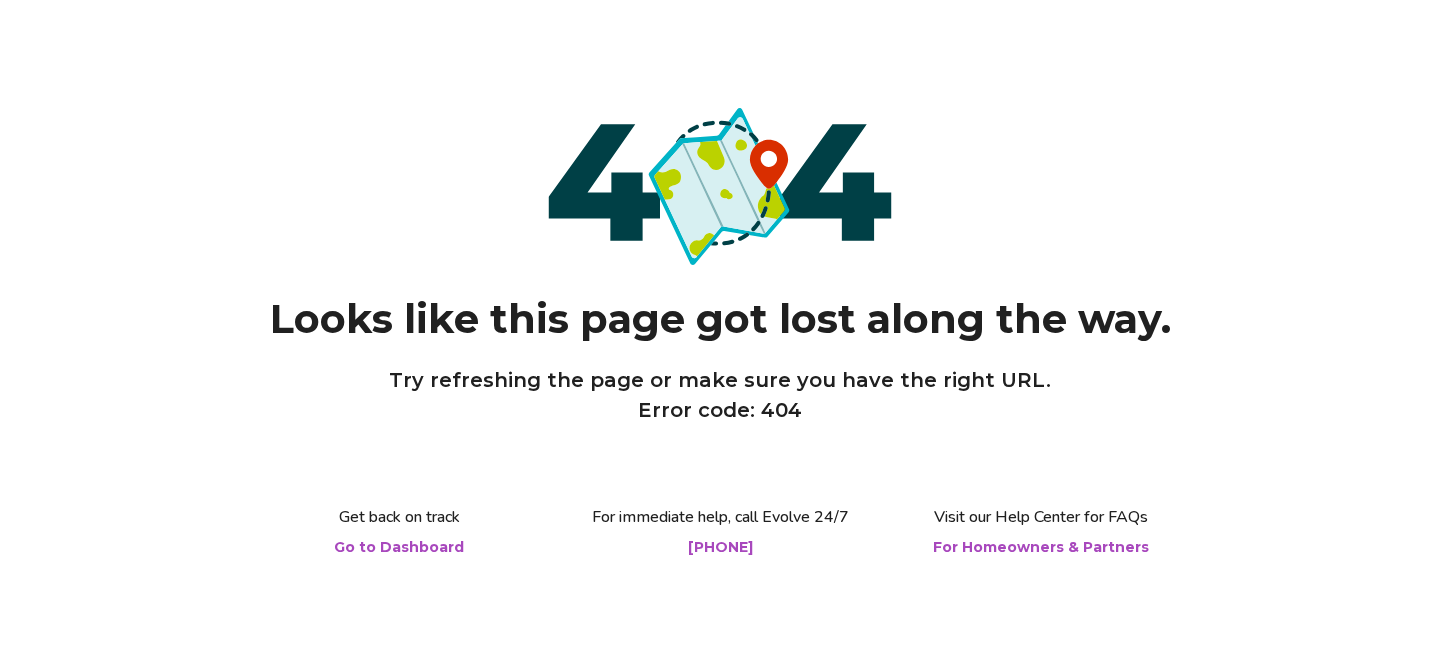 scroll, scrollTop: 0, scrollLeft: 0, axis: both 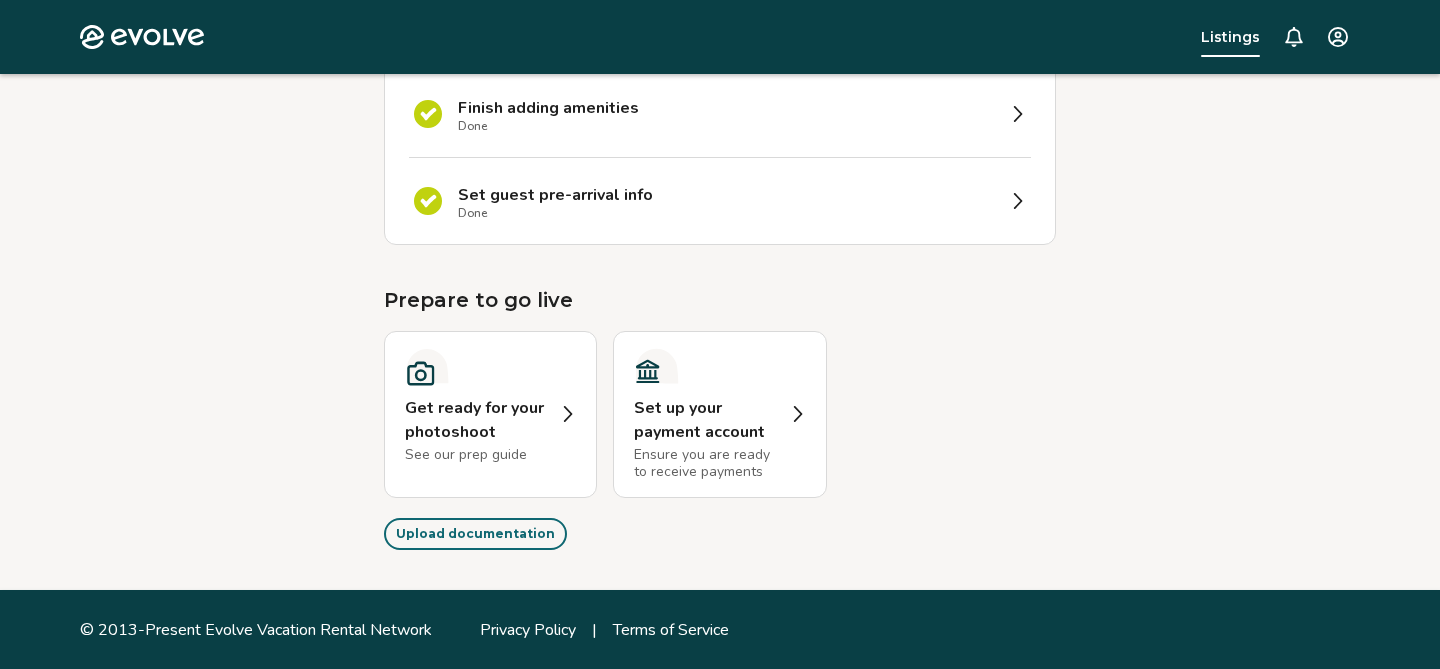 click on "Get ready for your photoshoot See our prep guide" at bounding box center [476, 414] 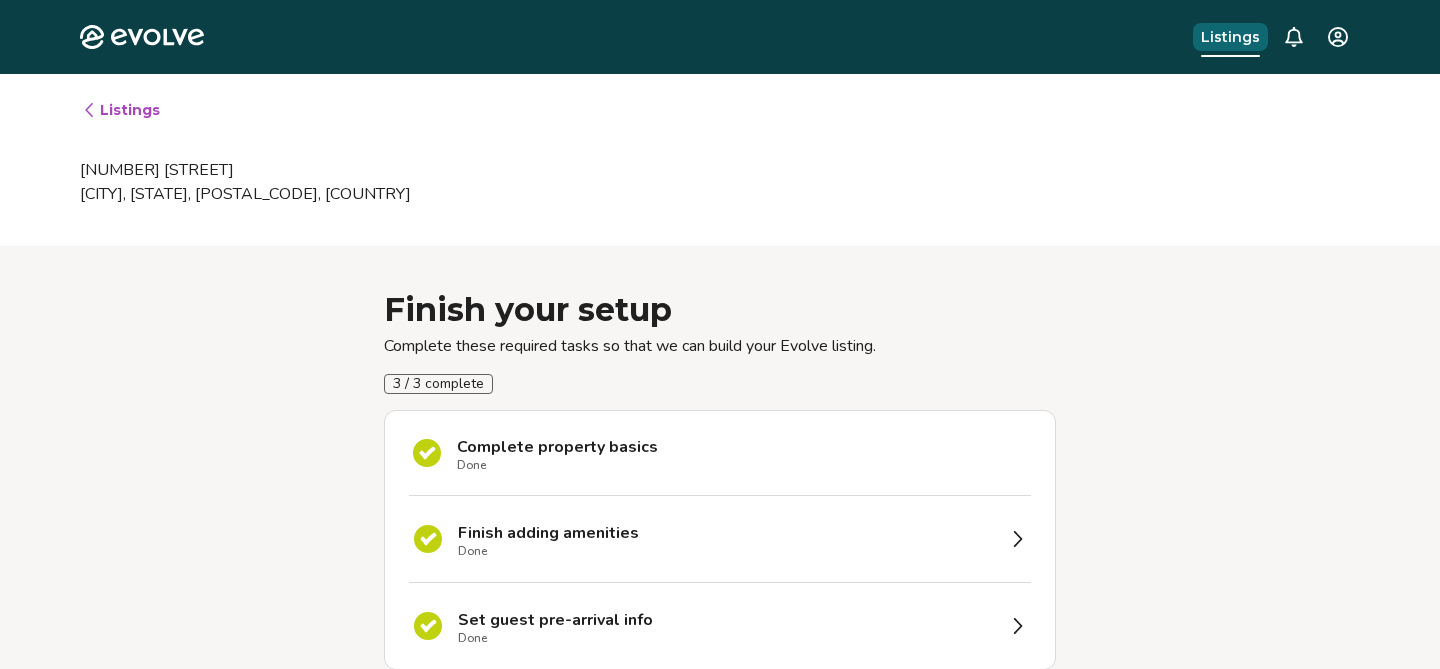 click on "Listings" at bounding box center (1230, 37) 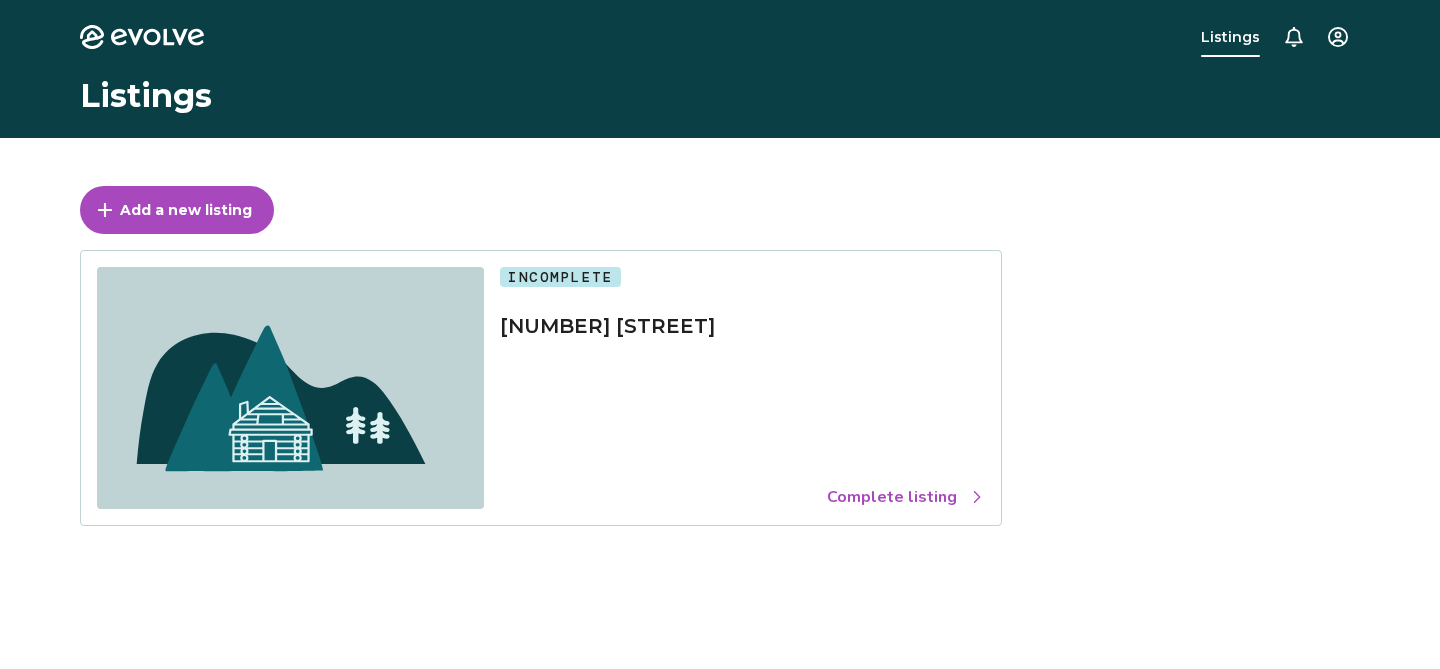 click on "Complete listing" at bounding box center (906, 497) 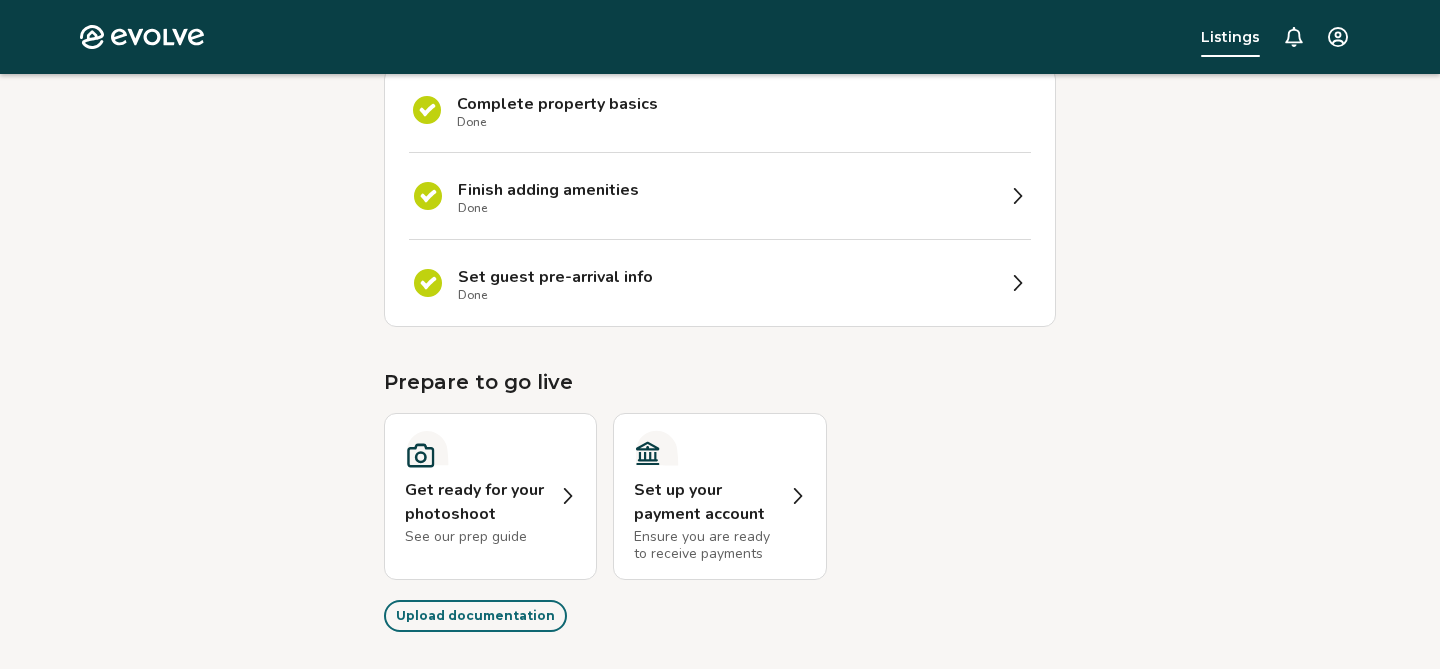 scroll, scrollTop: 425, scrollLeft: 0, axis: vertical 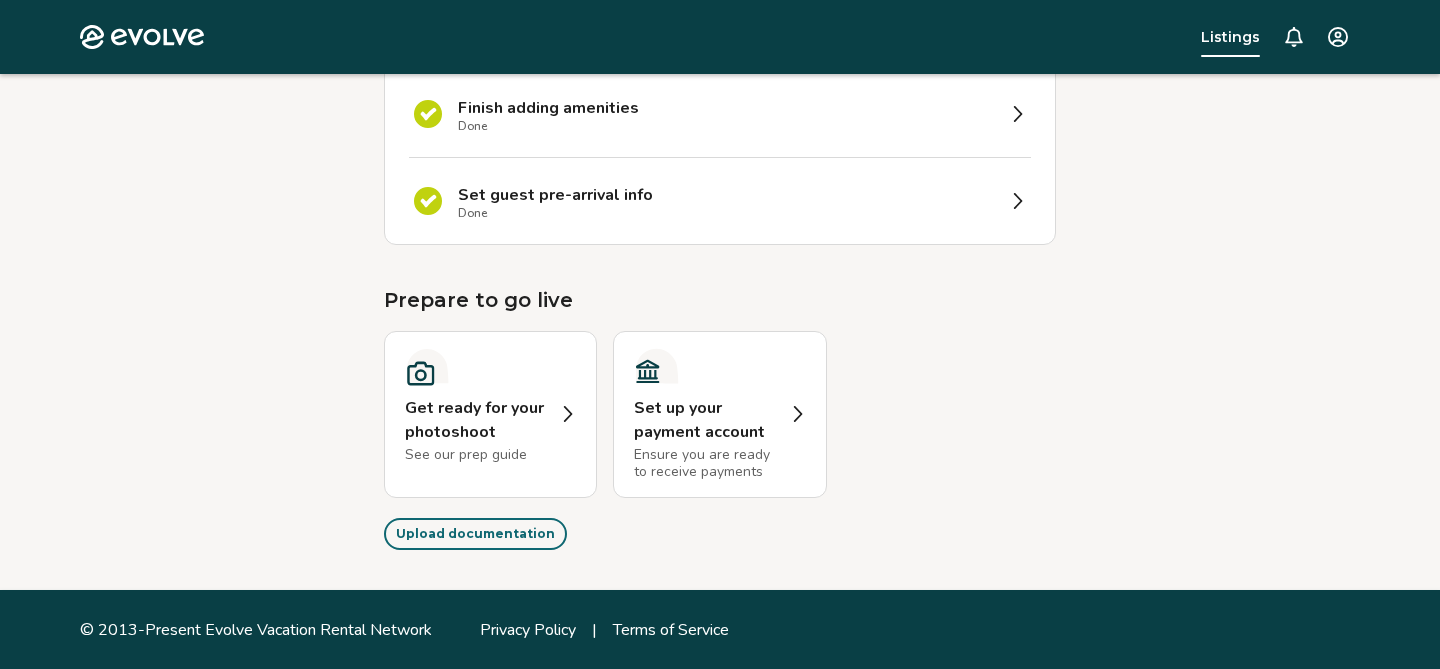 click on "Set up your payment account" at bounding box center [705, 420] 